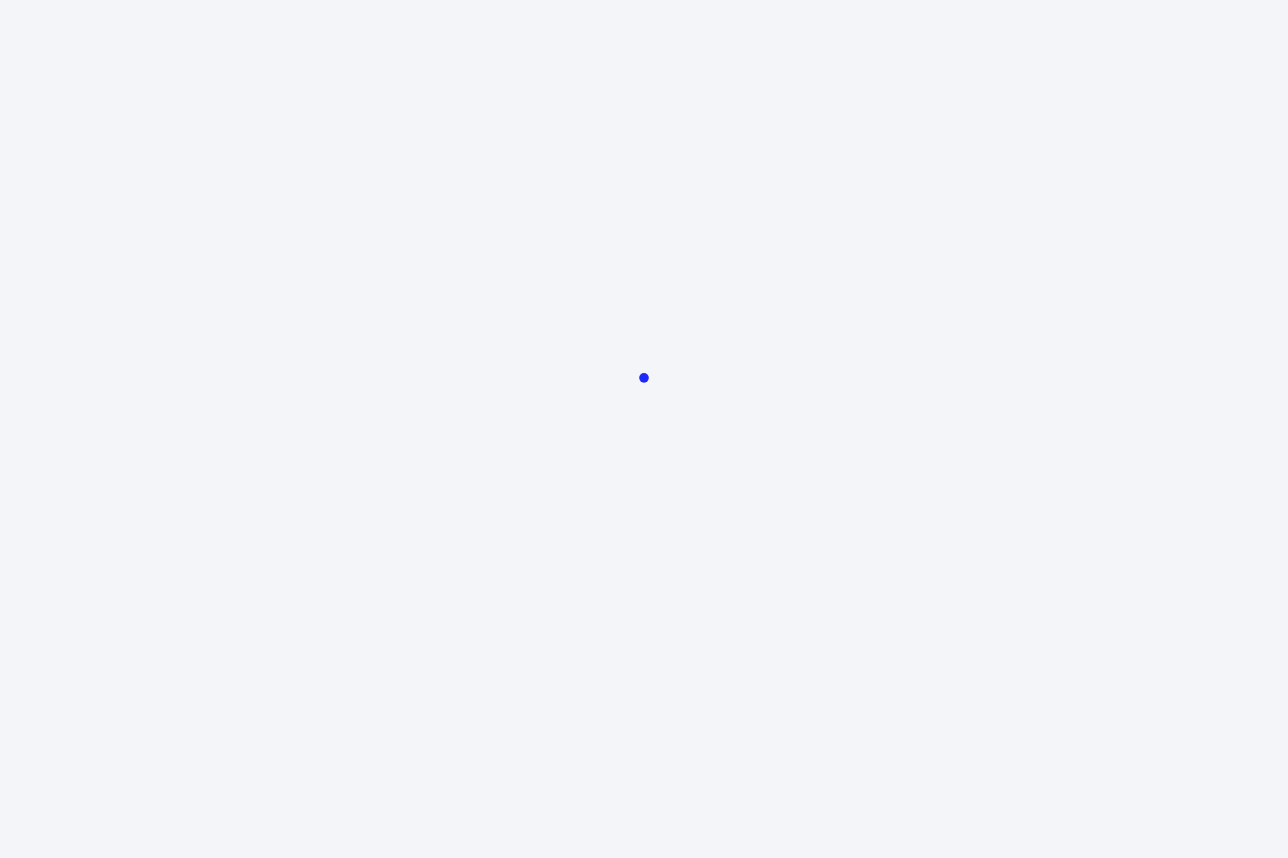 scroll, scrollTop: 0, scrollLeft: 0, axis: both 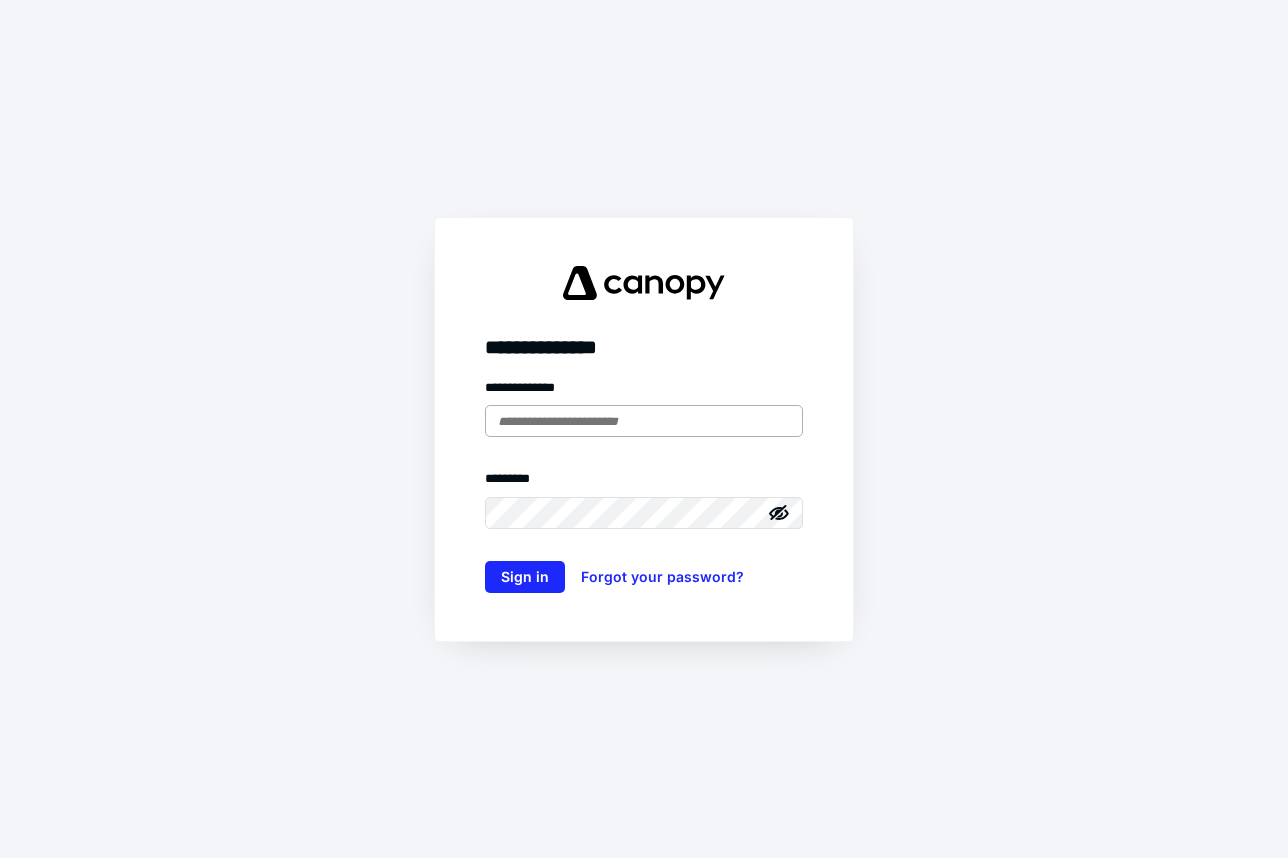 click at bounding box center [644, 421] 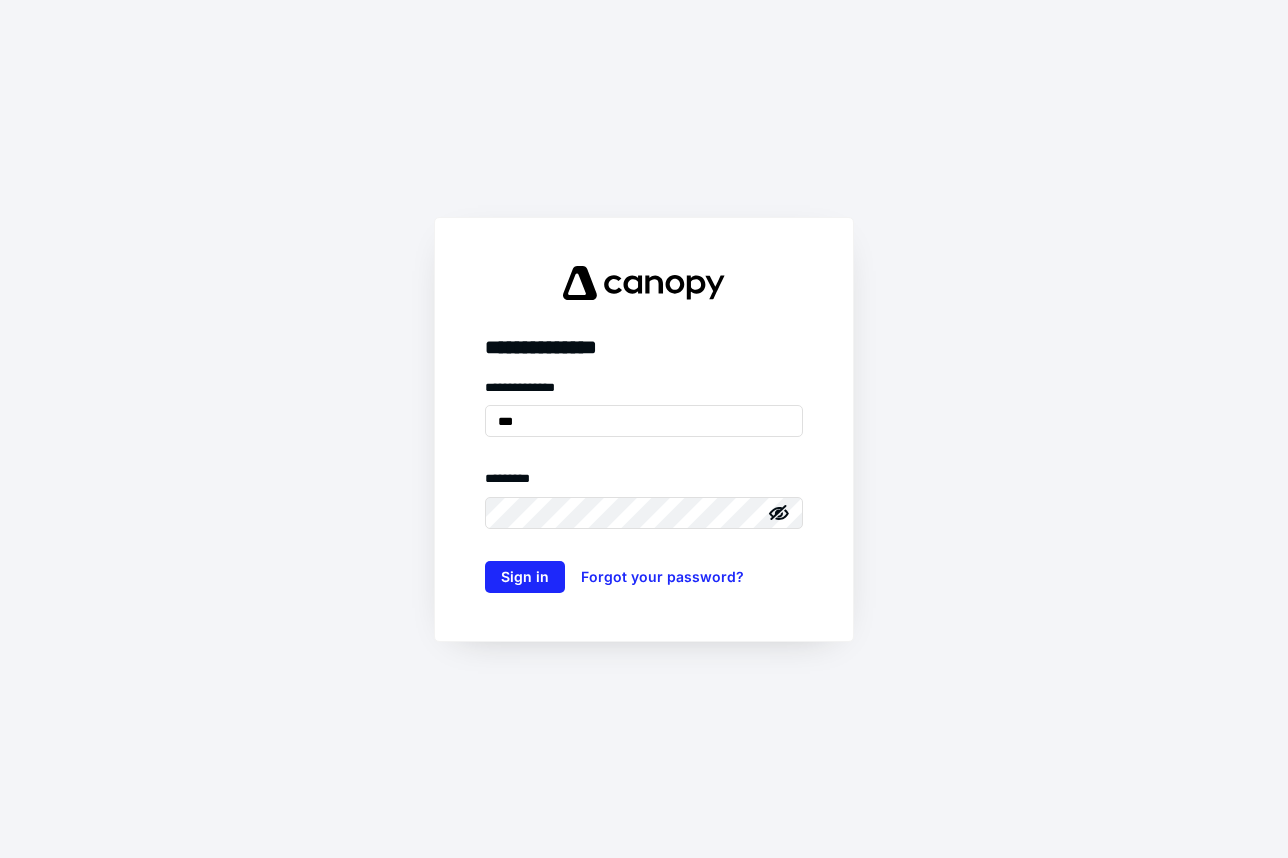 type on "**********" 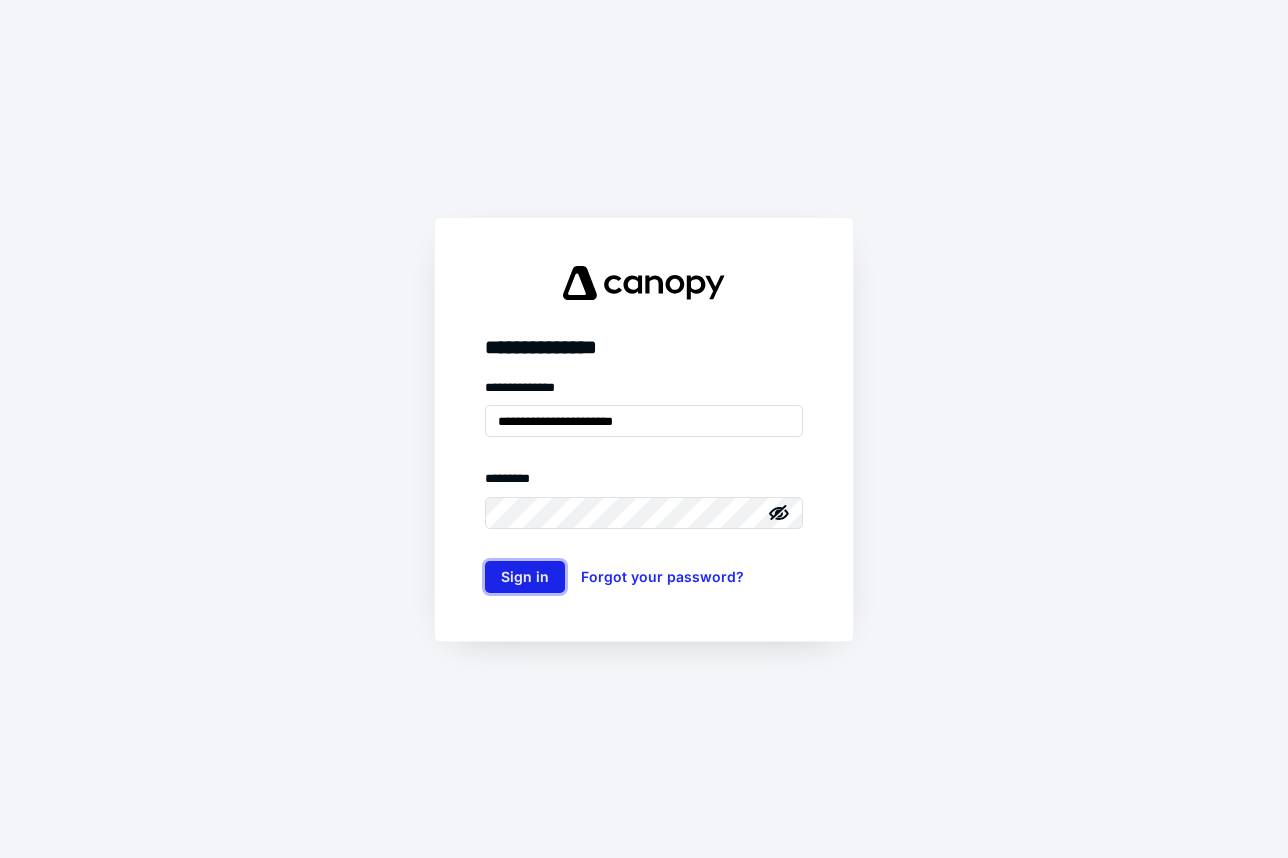 click on "Sign in" at bounding box center (525, 577) 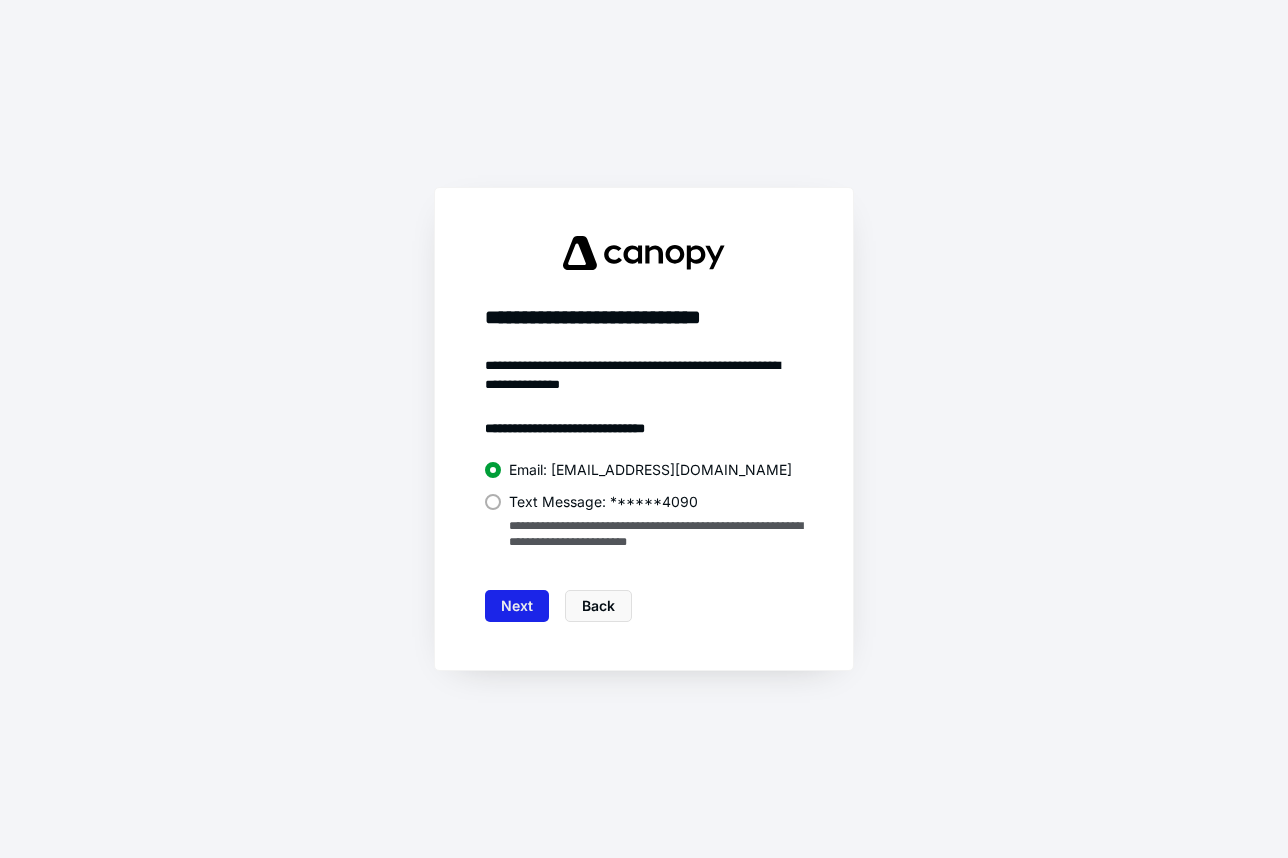click on "Next" at bounding box center [517, 606] 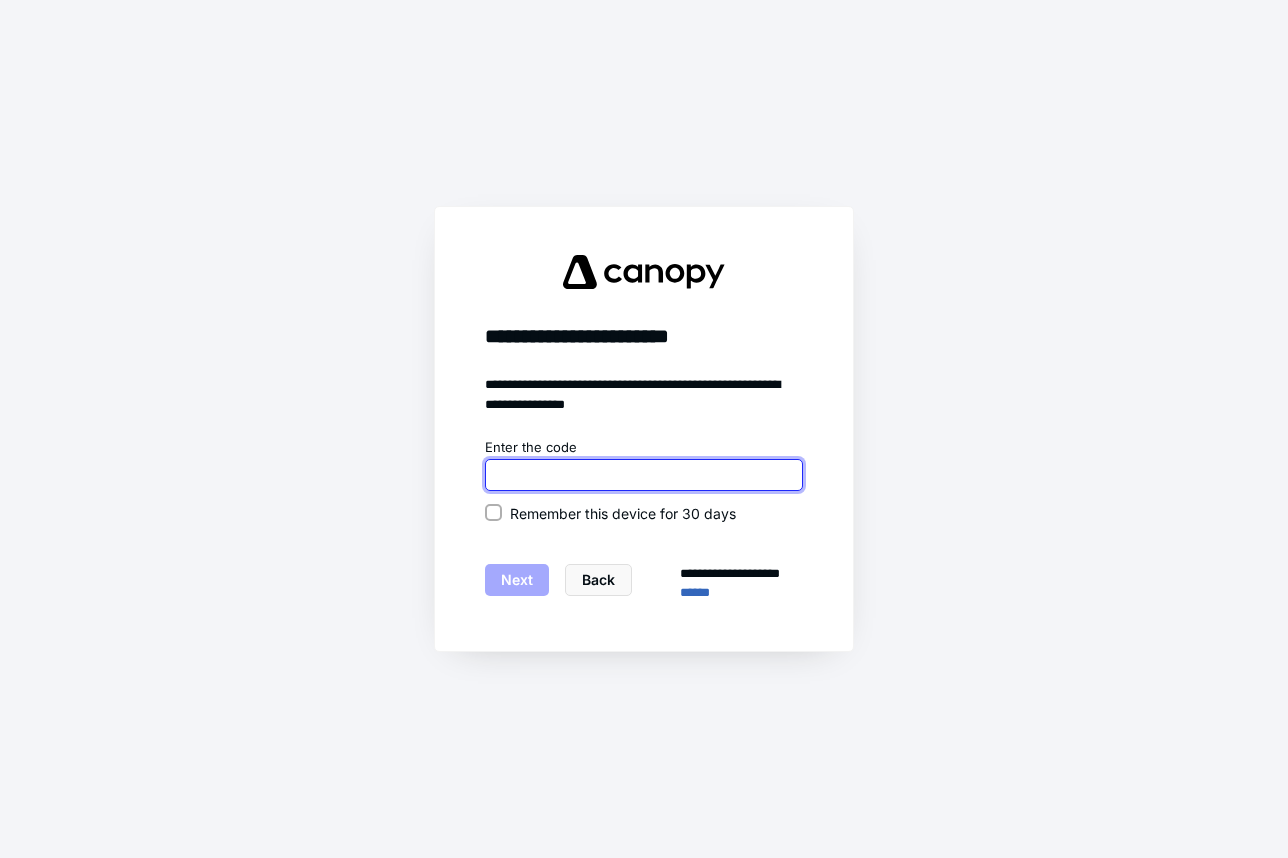 click at bounding box center [644, 475] 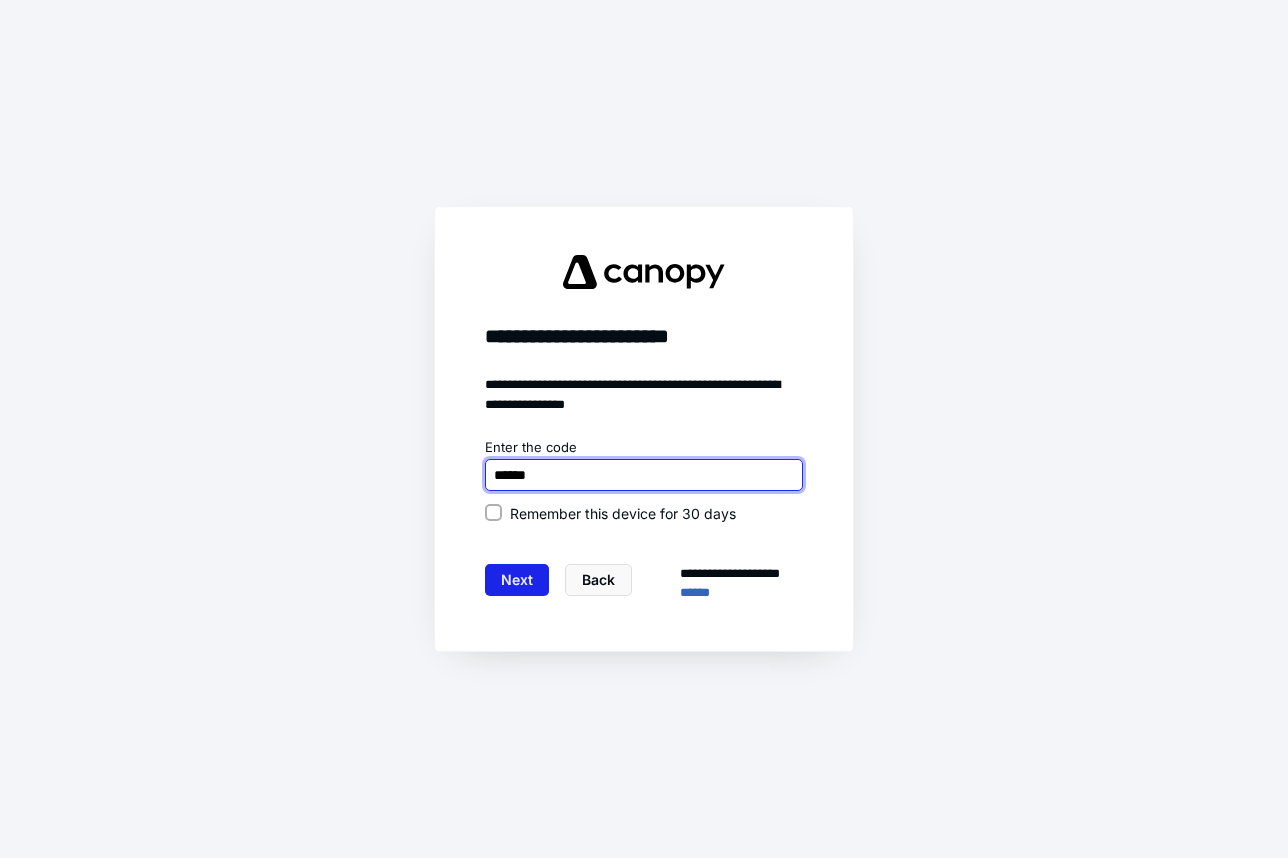 type on "******" 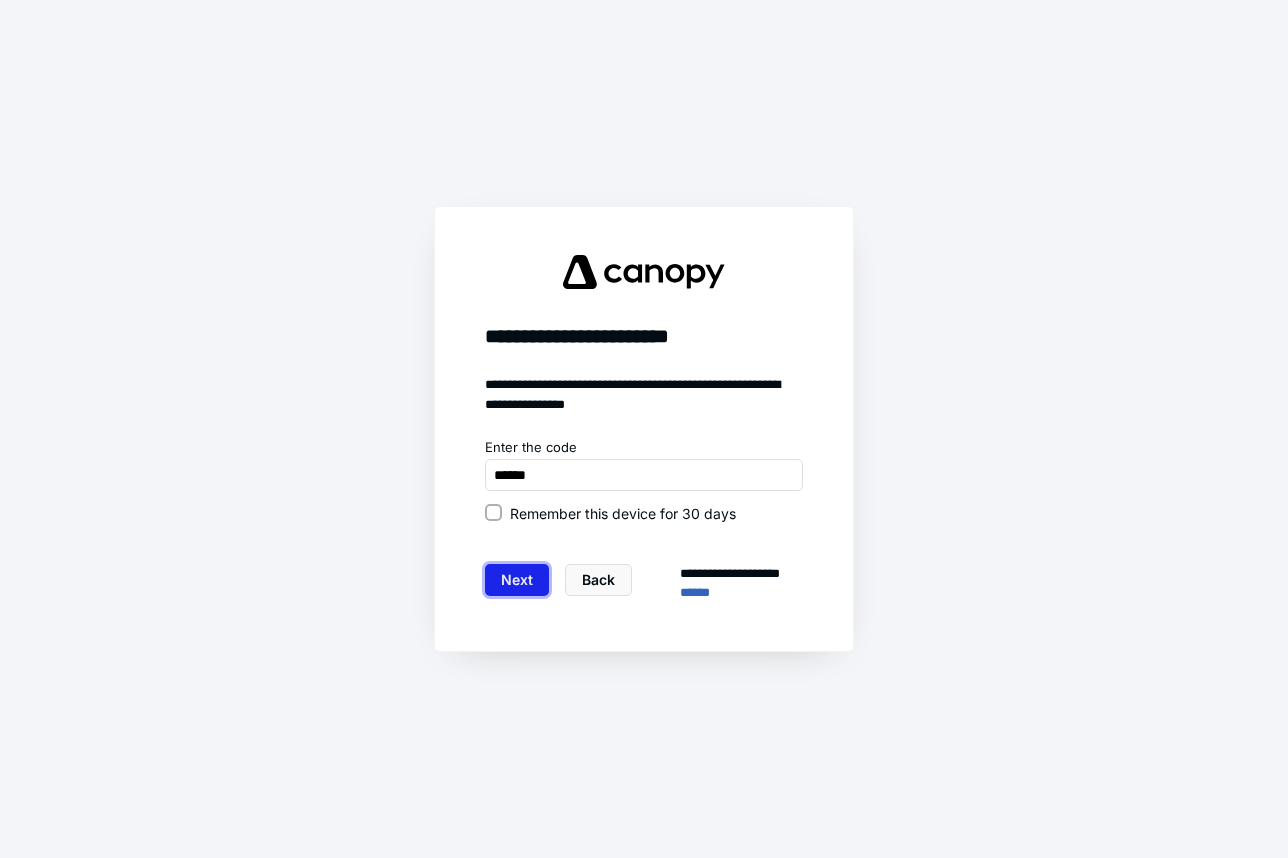 click on "Next" at bounding box center (517, 580) 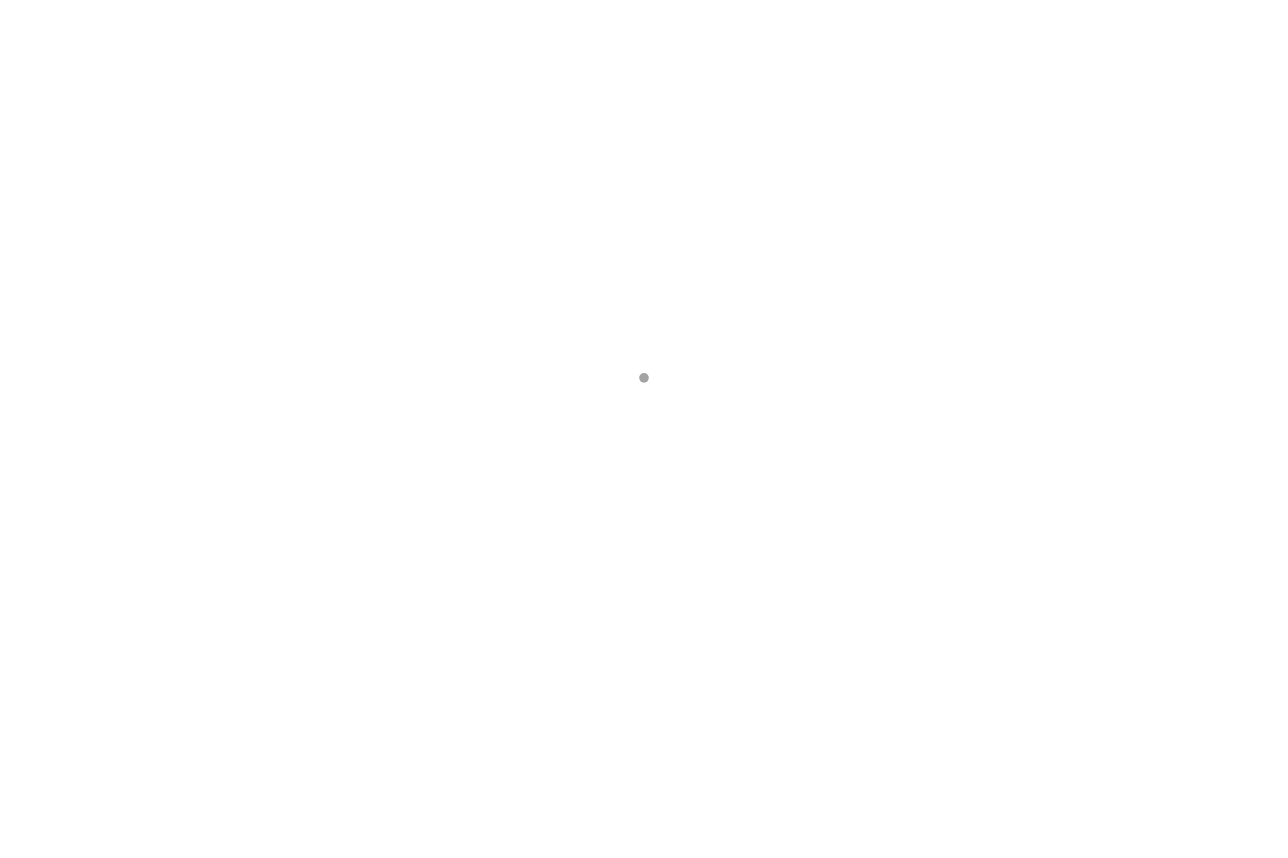scroll, scrollTop: 0, scrollLeft: 0, axis: both 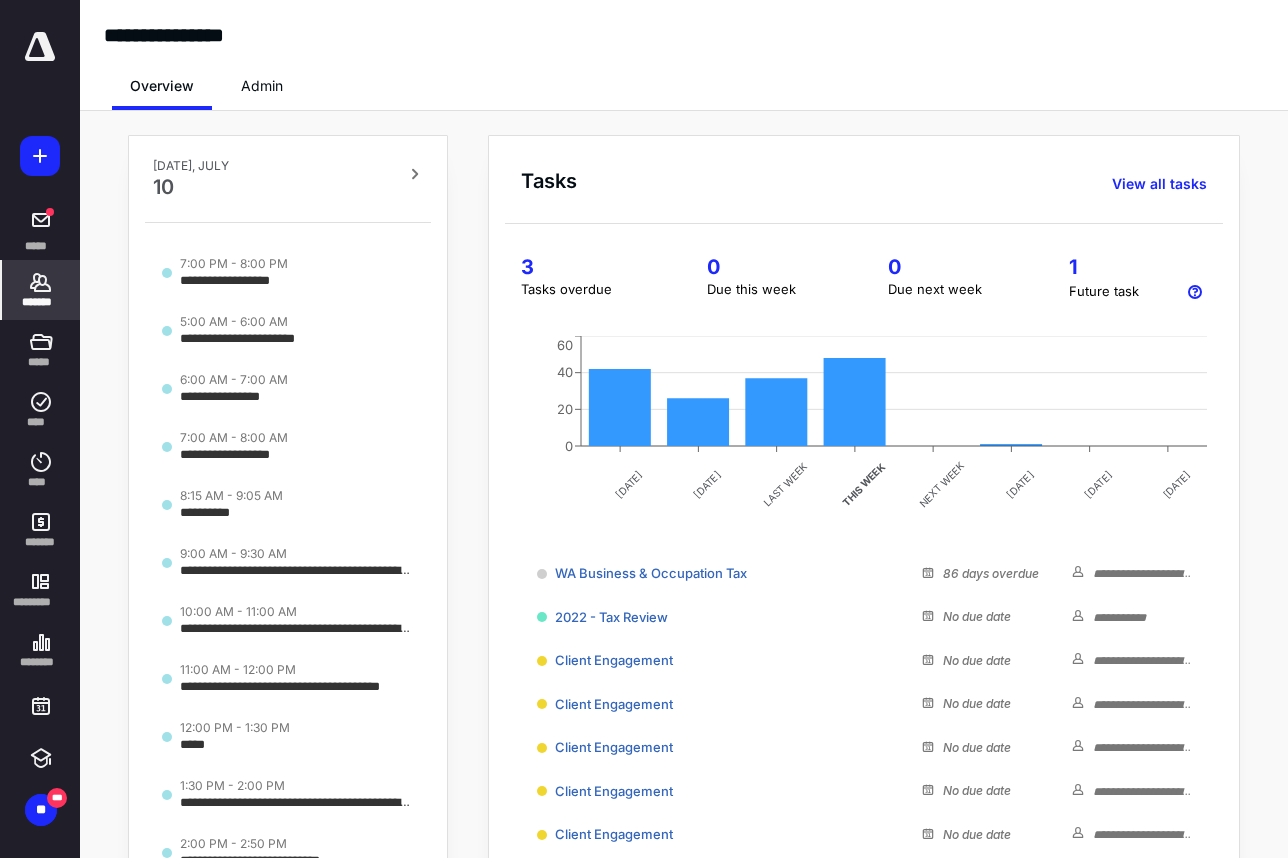 click 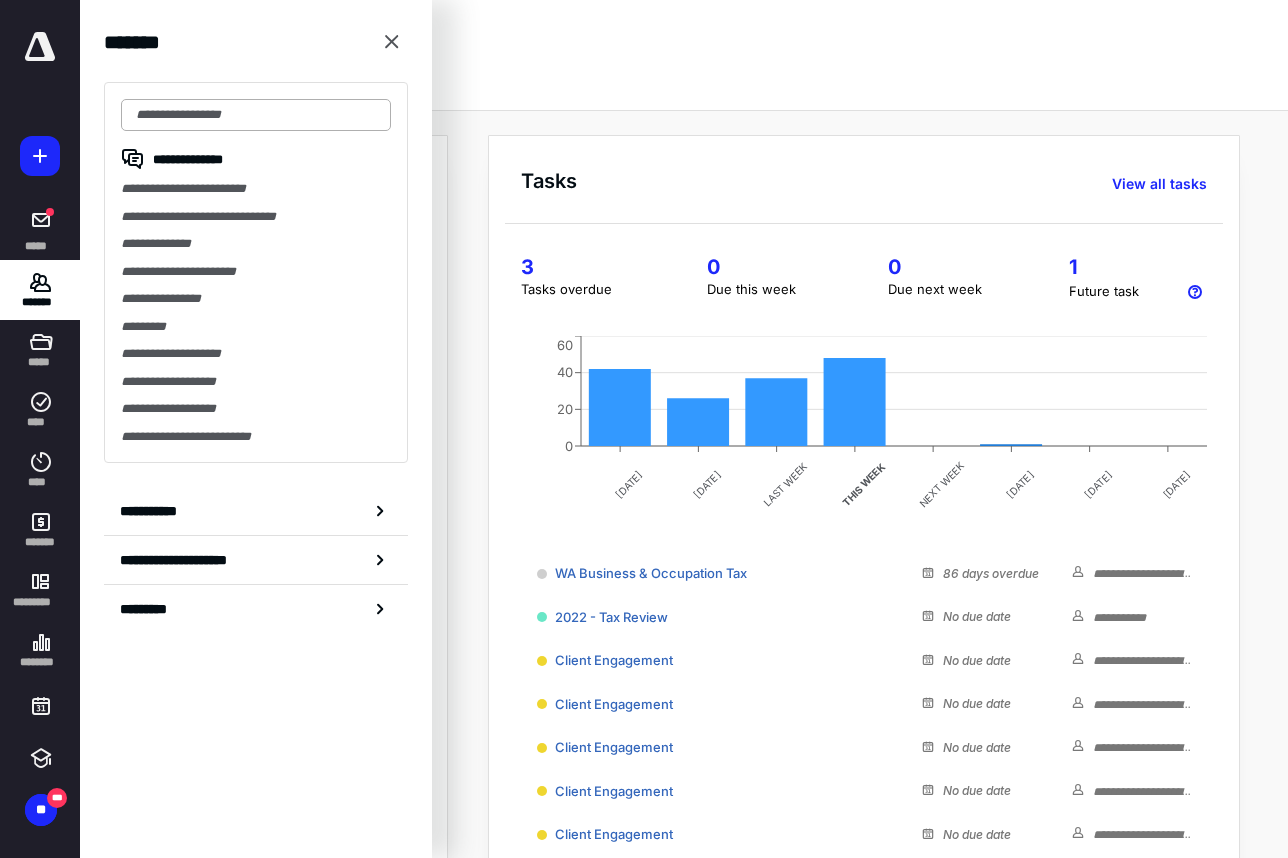 click at bounding box center [256, 115] 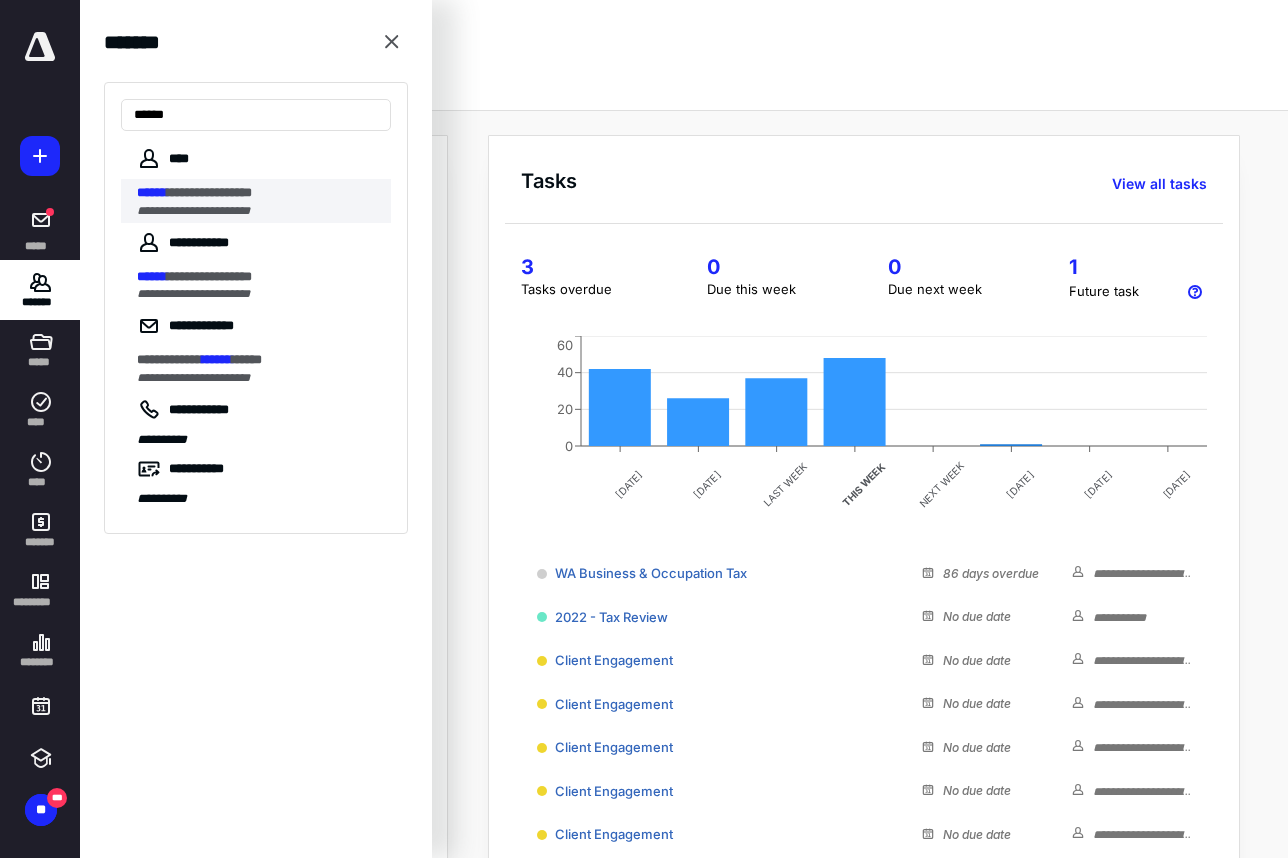 type on "******" 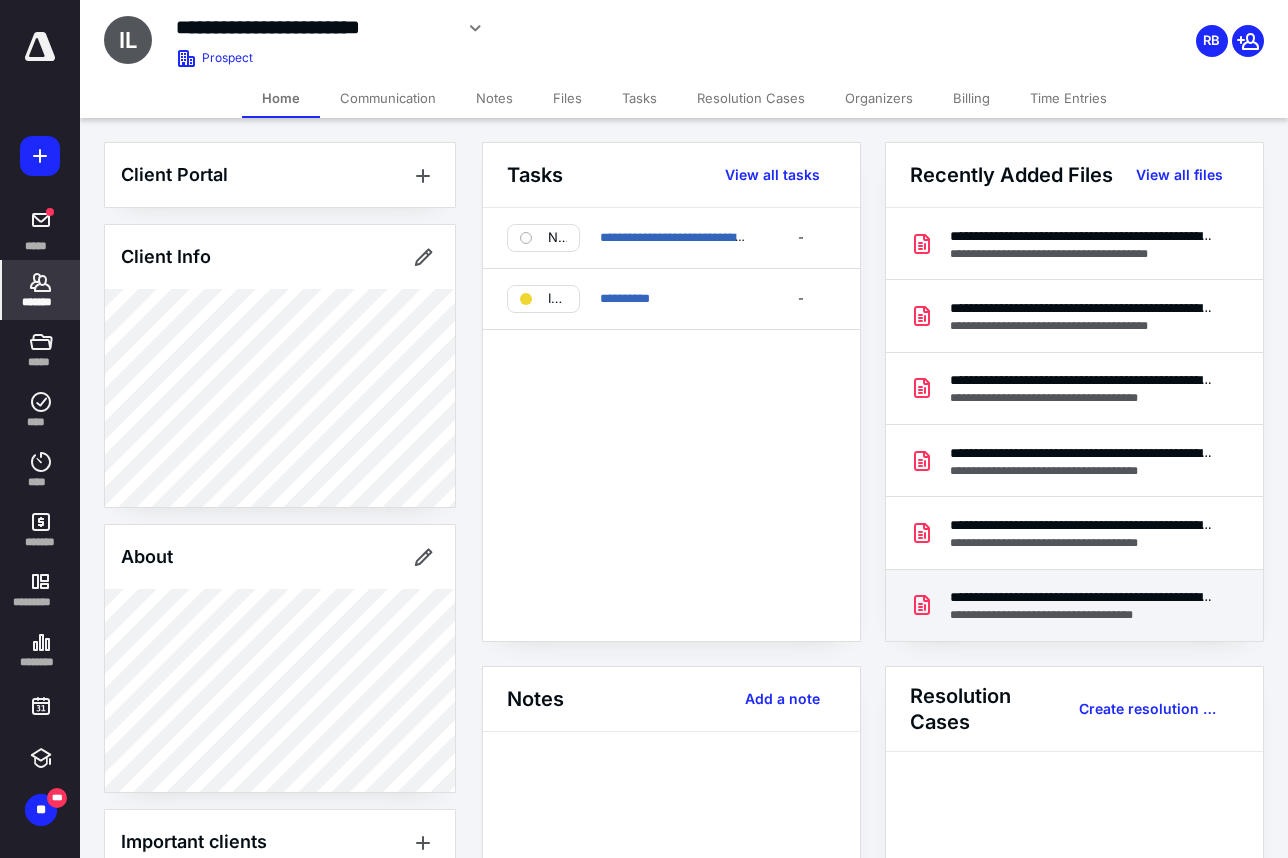 click on "**********" at bounding box center (1081, 615) 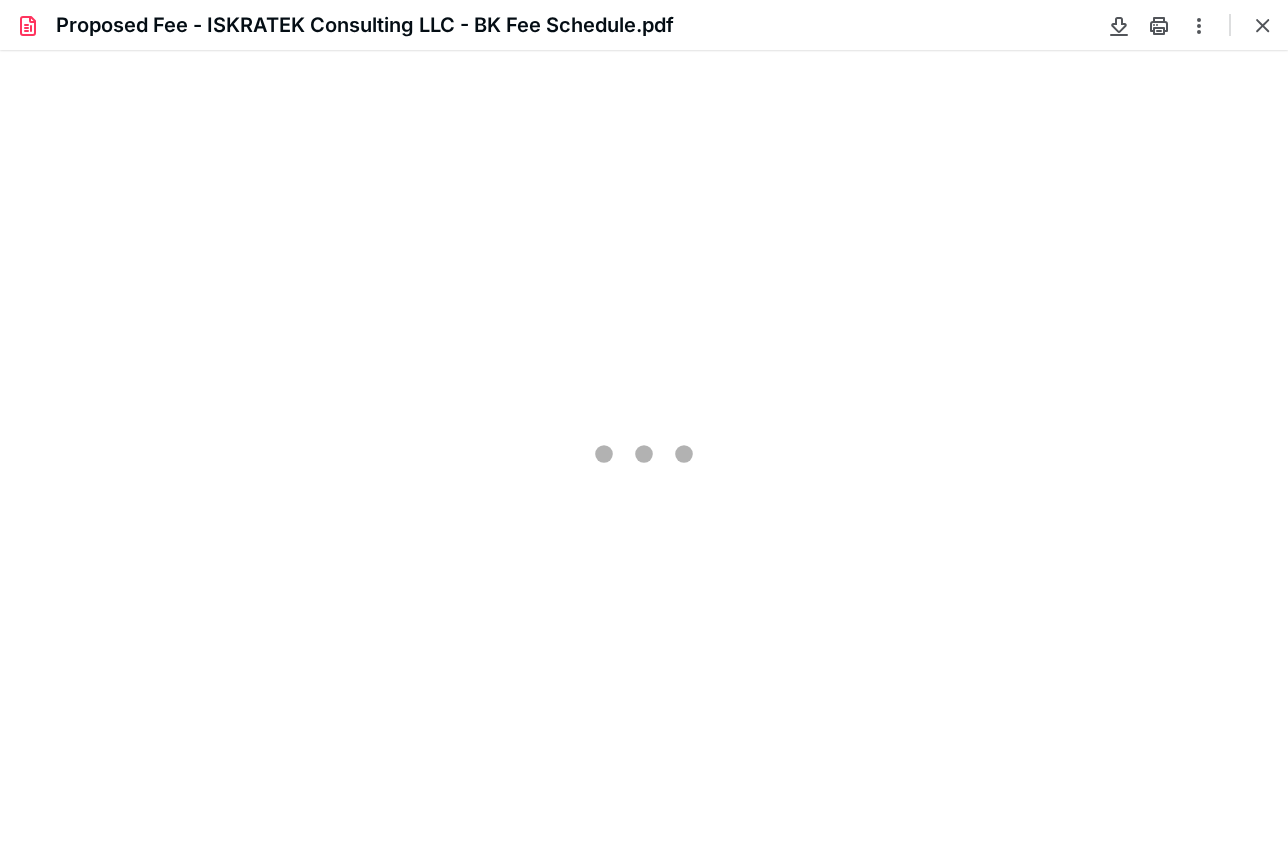 scroll, scrollTop: 0, scrollLeft: 0, axis: both 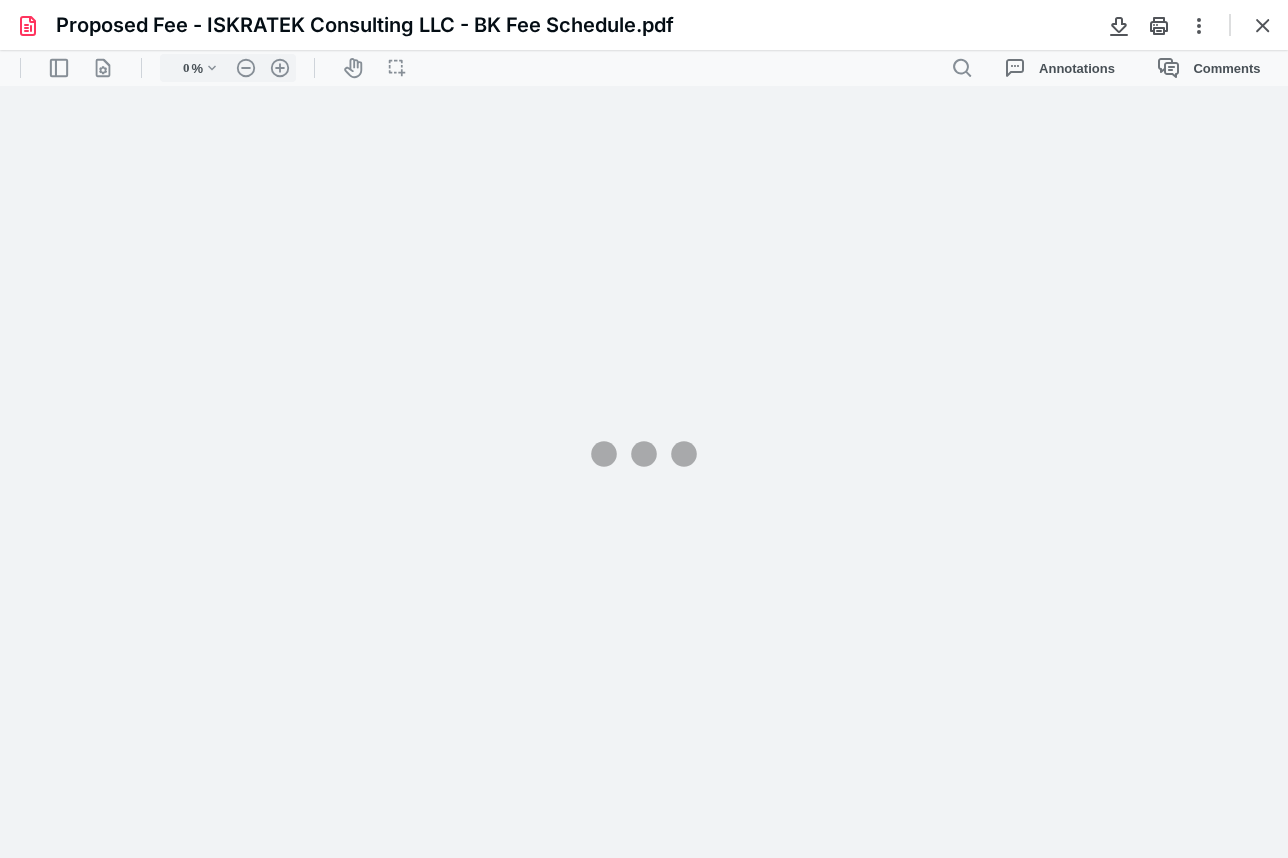type on "97" 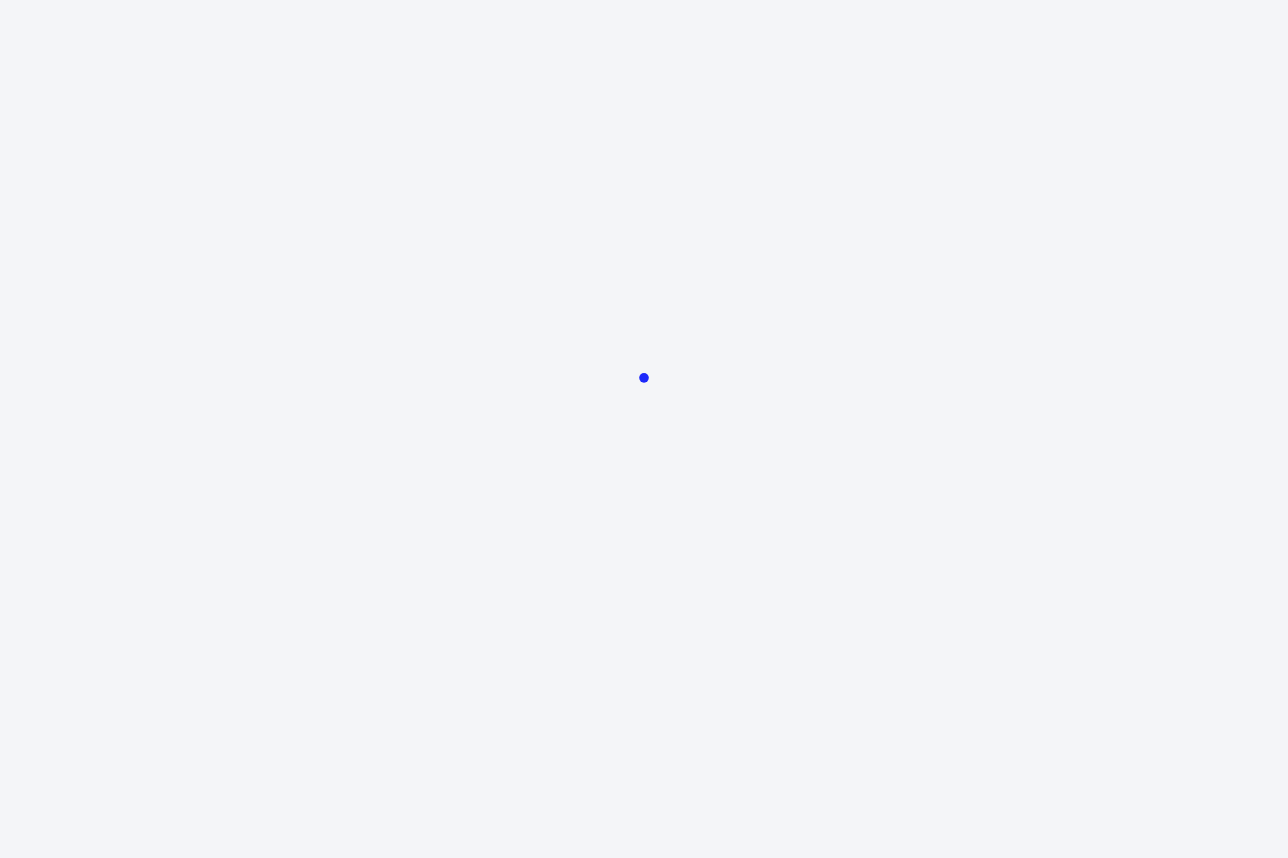 scroll, scrollTop: 0, scrollLeft: 0, axis: both 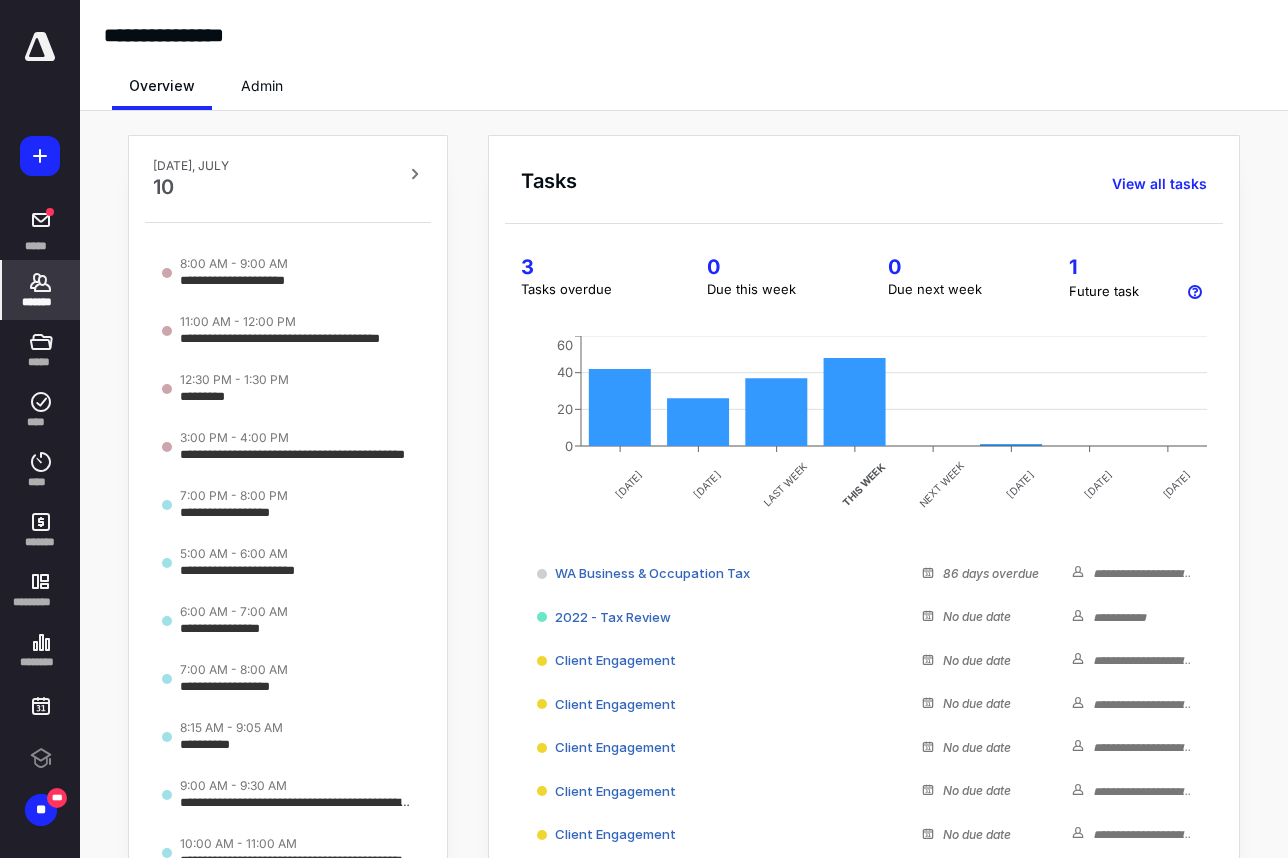 click 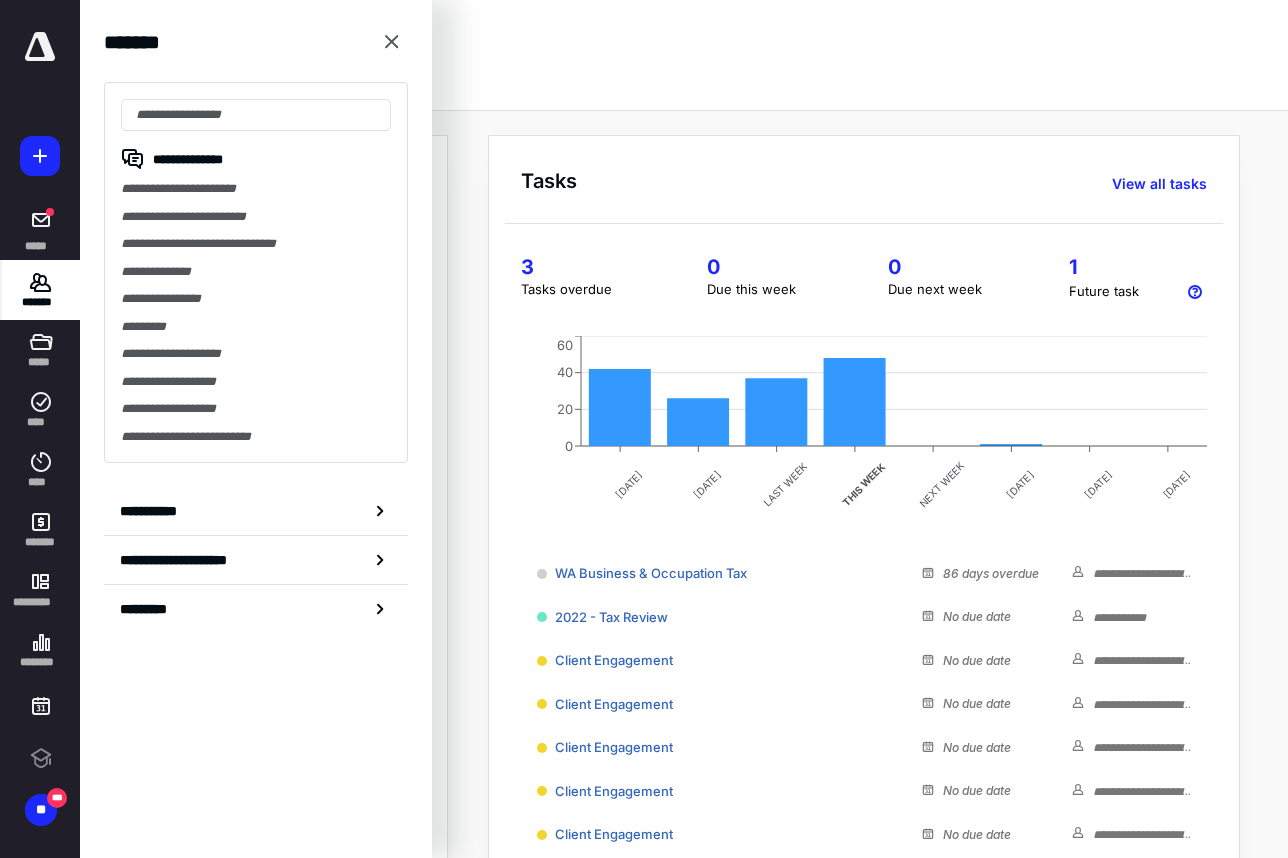 scroll, scrollTop: 0, scrollLeft: 0, axis: both 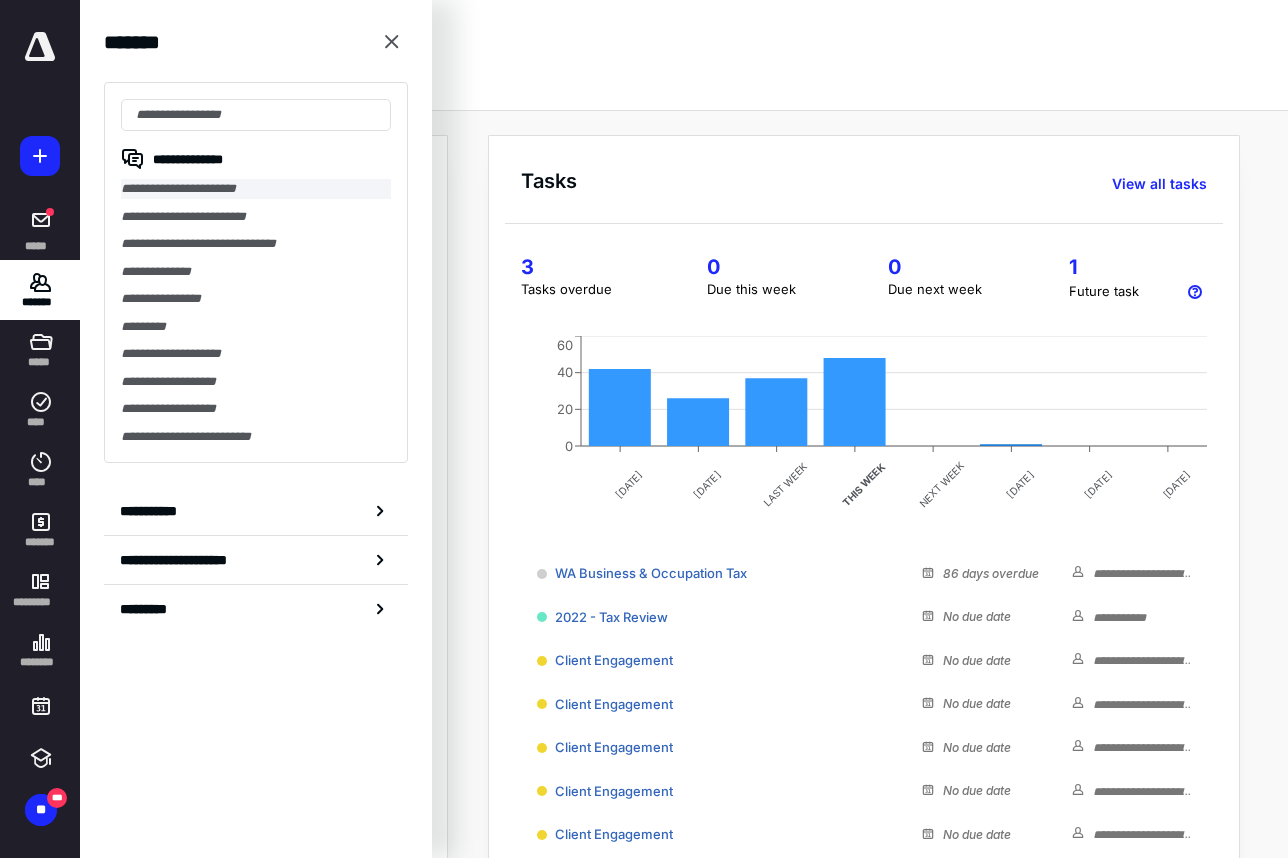 click on "**********" at bounding box center [256, 189] 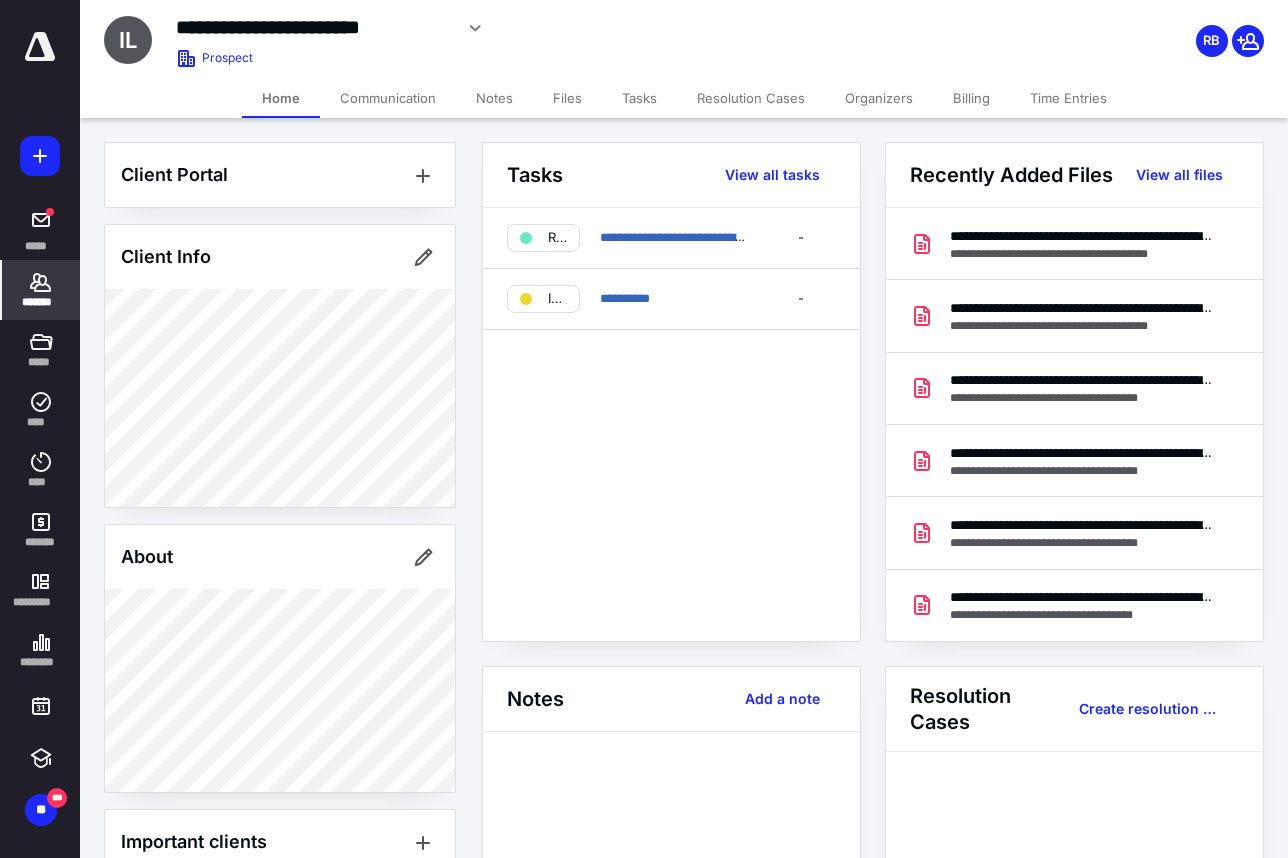click on "Files" at bounding box center [567, 98] 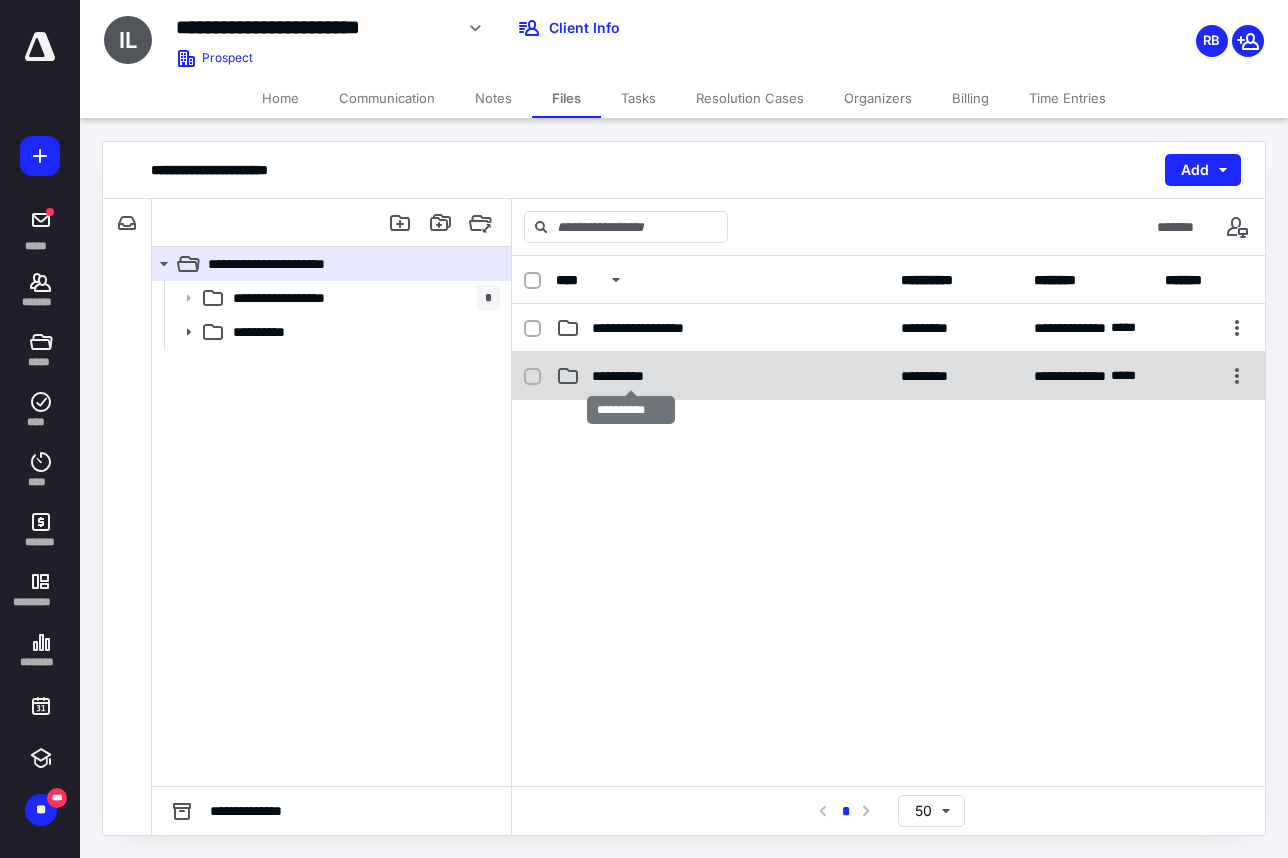 click on "**********" at bounding box center (631, 376) 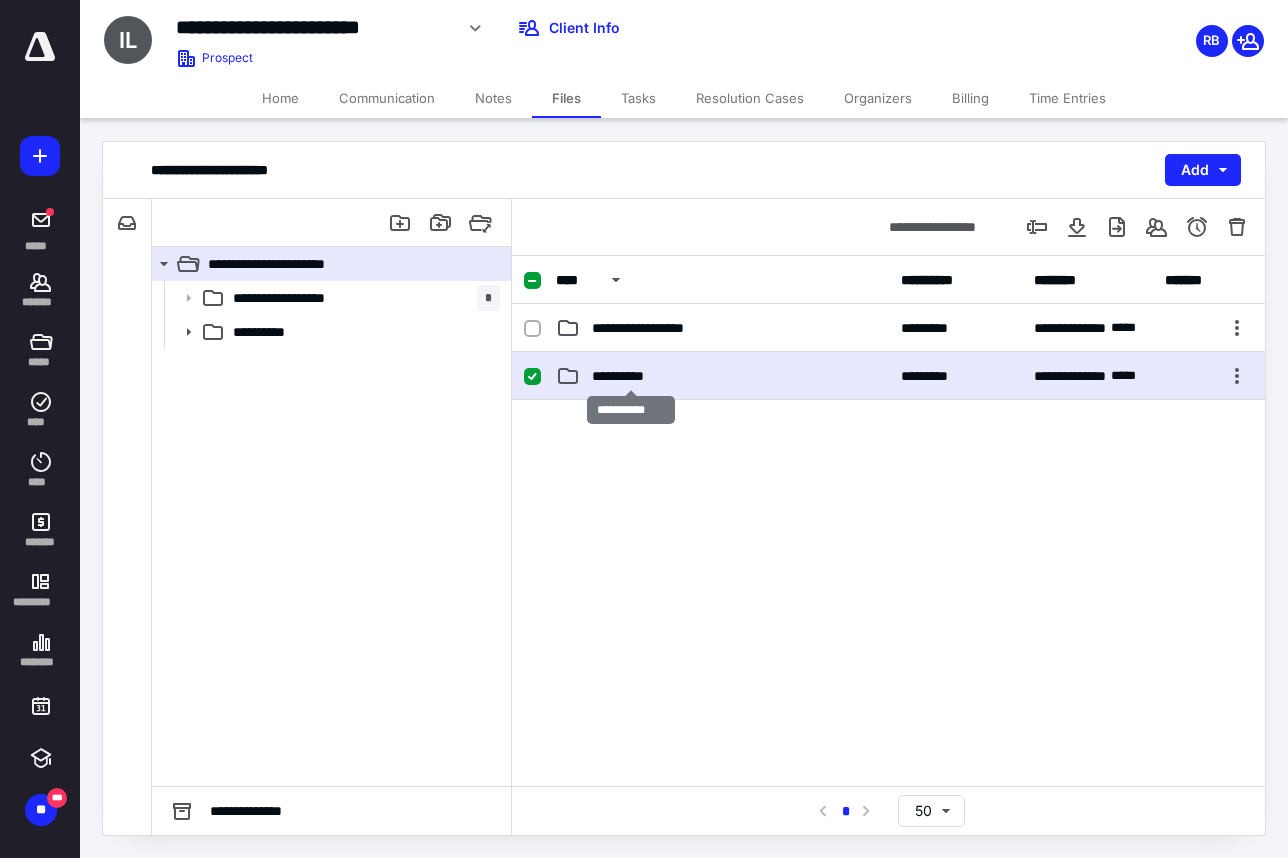 click on "**********" at bounding box center [631, 376] 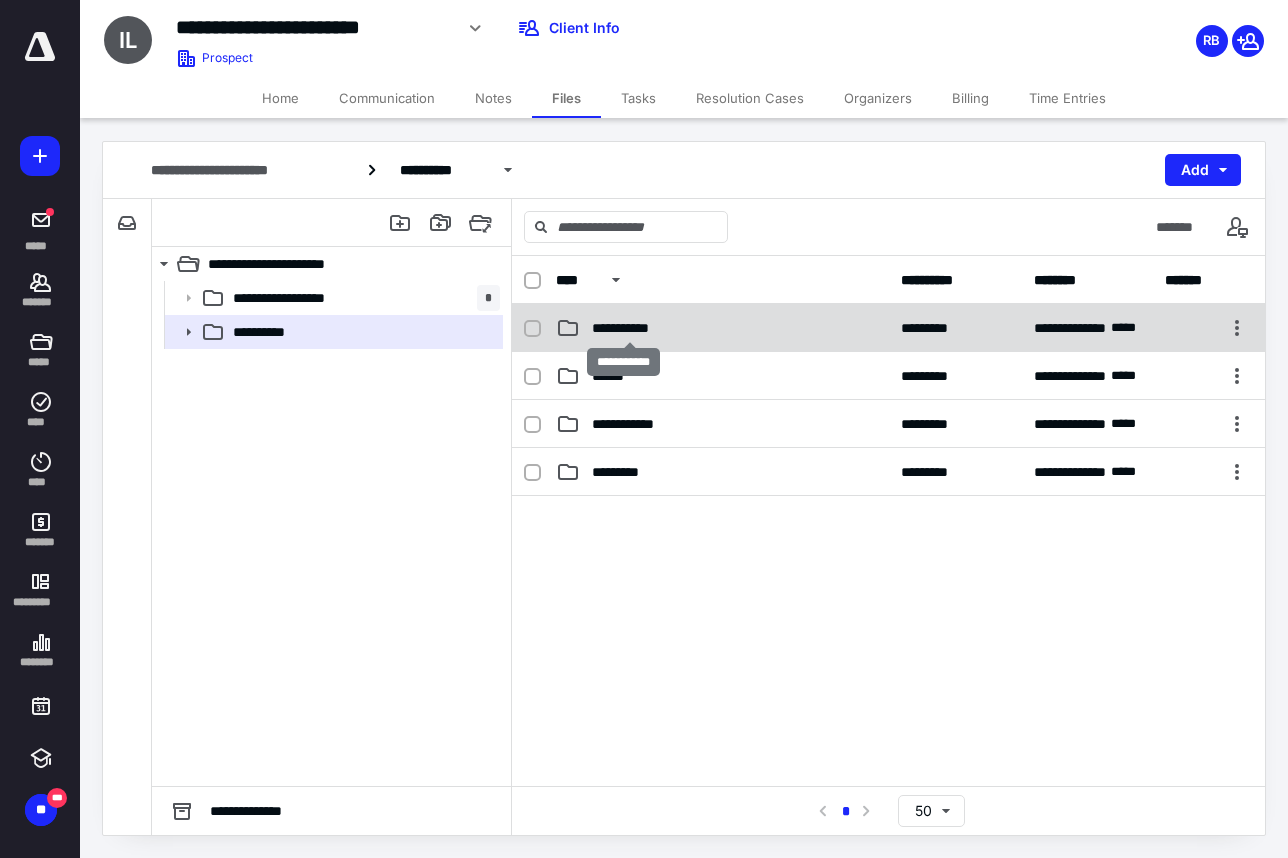 click on "**********" at bounding box center [630, 328] 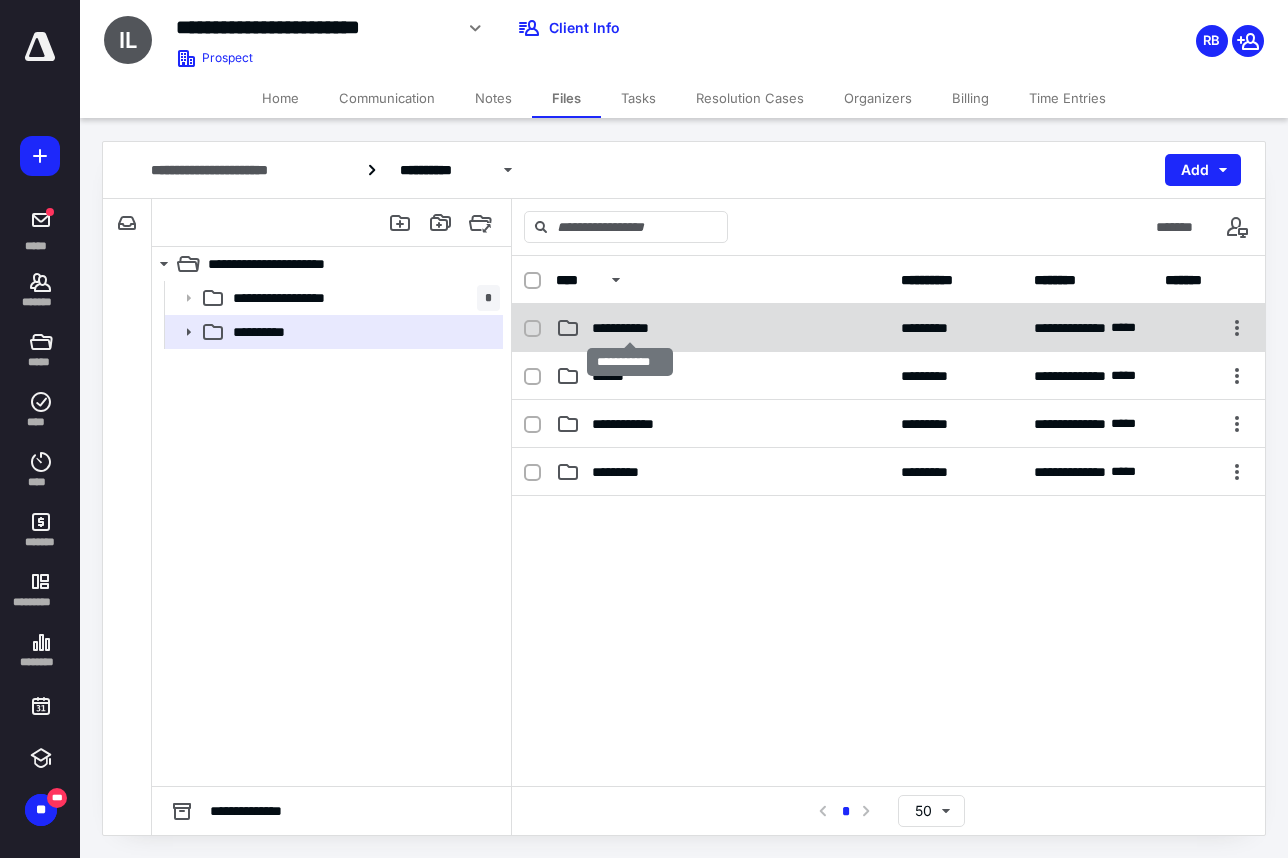 click on "**********" at bounding box center (630, 328) 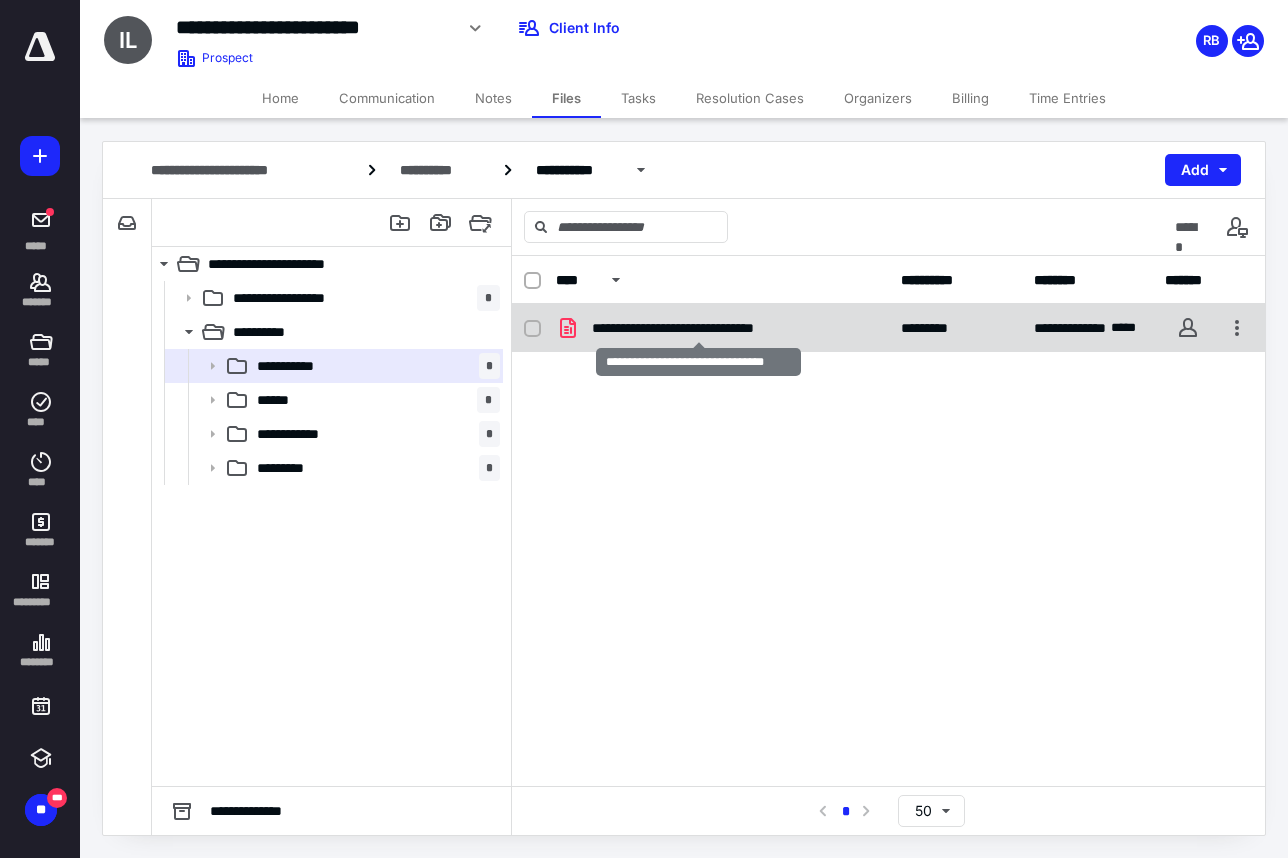 click on "**********" at bounding box center [699, 328] 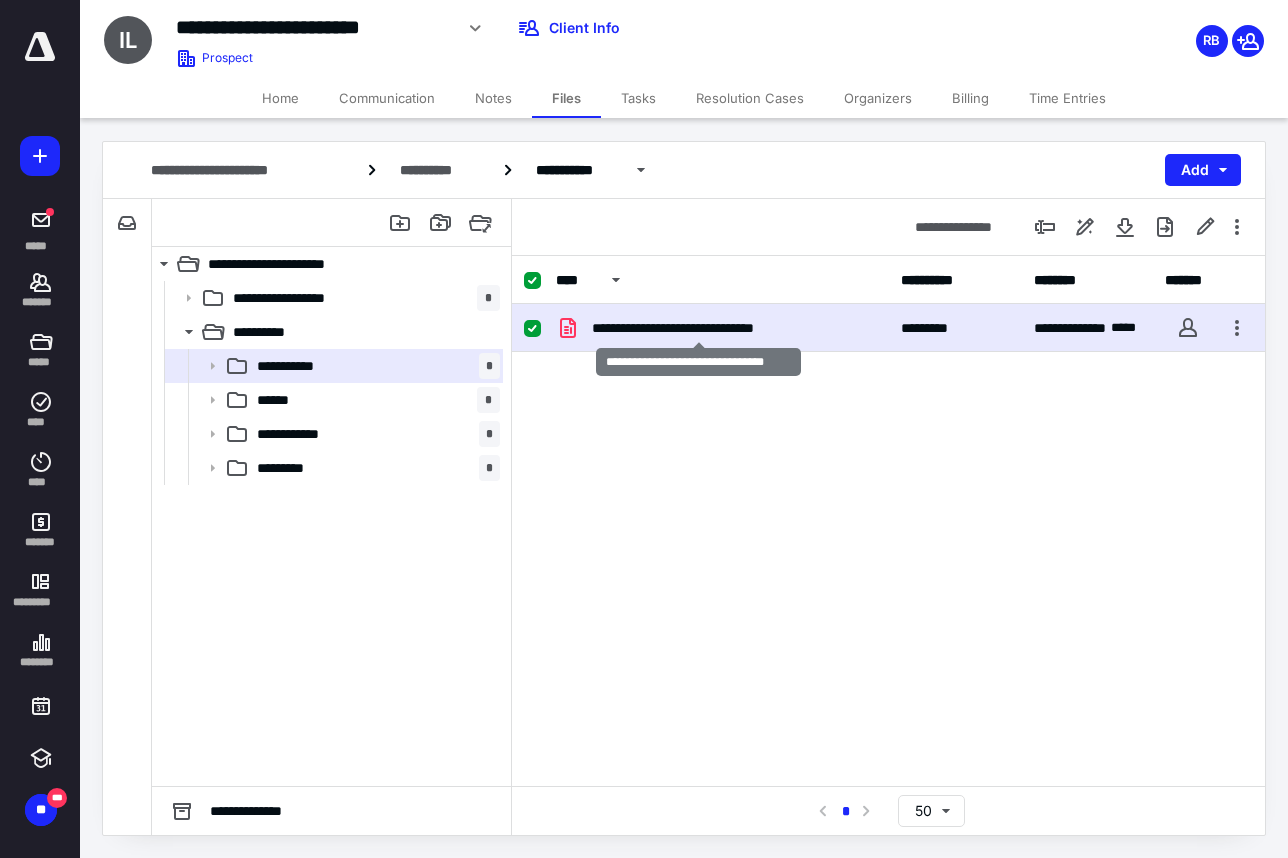 click on "**********" at bounding box center [699, 328] 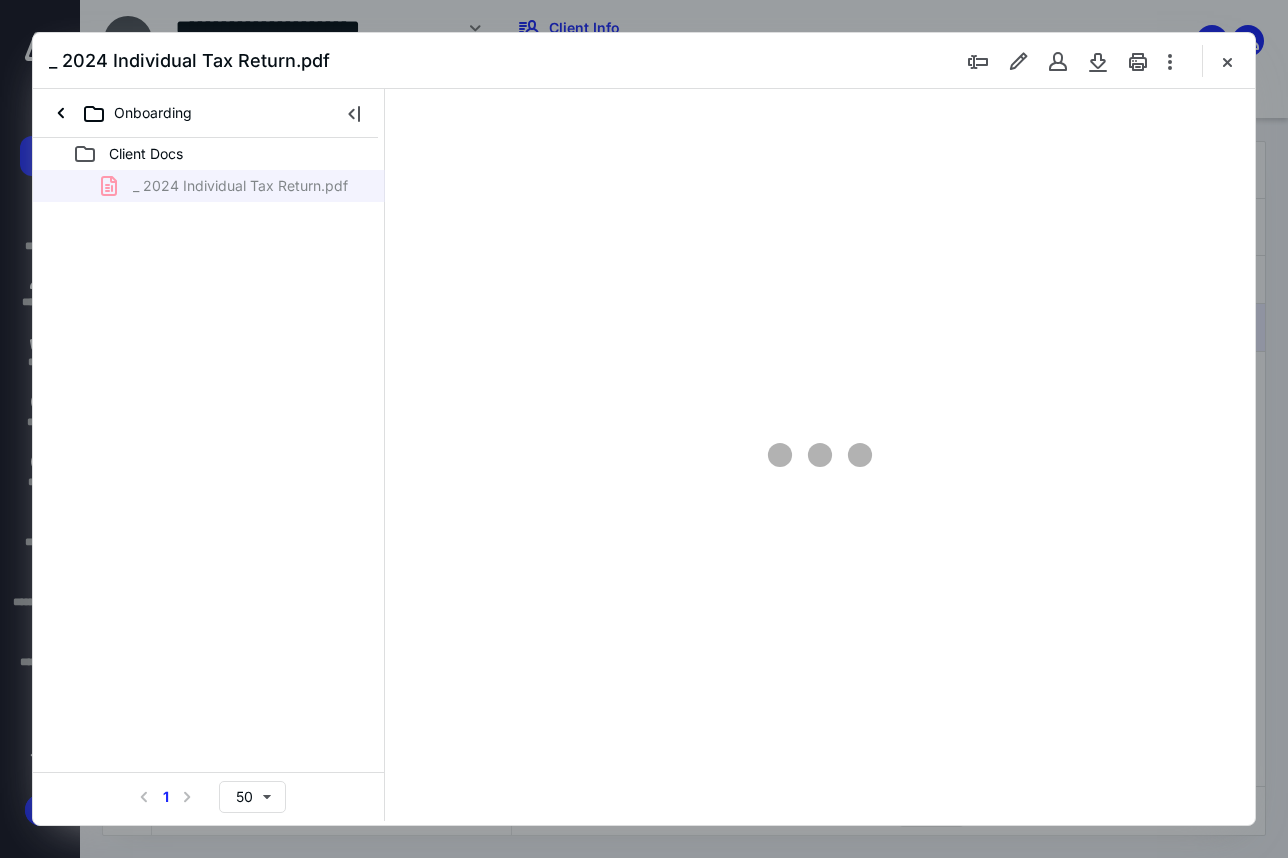 scroll, scrollTop: 0, scrollLeft: 0, axis: both 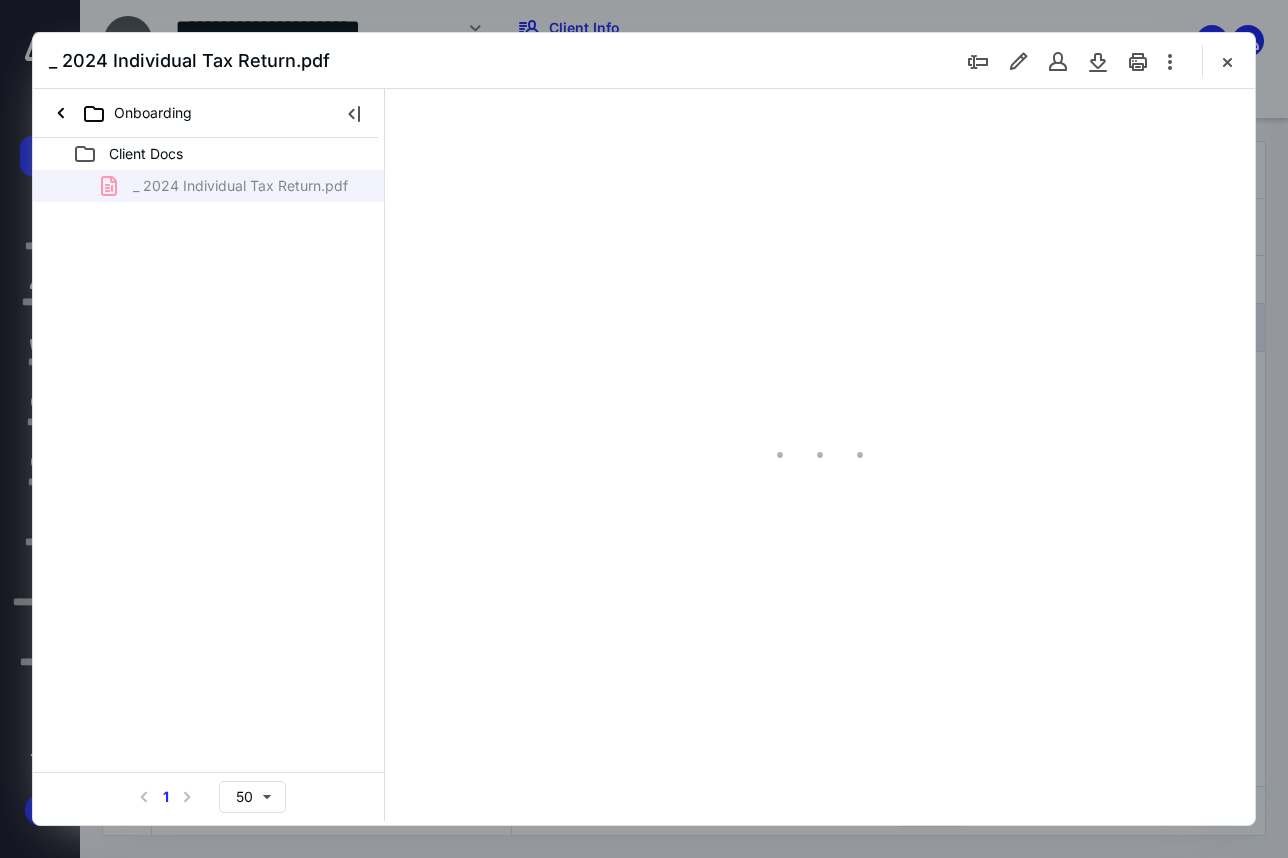 type on "79" 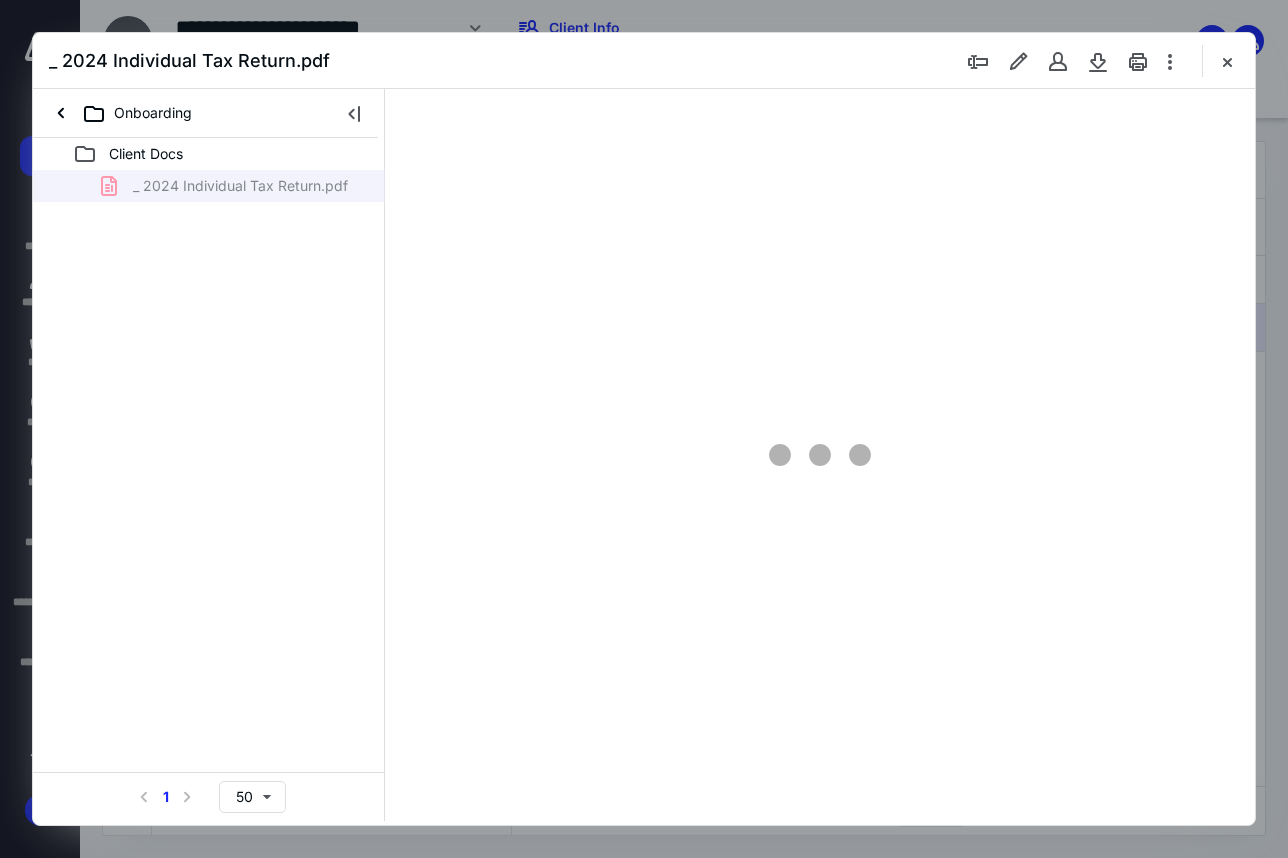 scroll, scrollTop: 107, scrollLeft: 0, axis: vertical 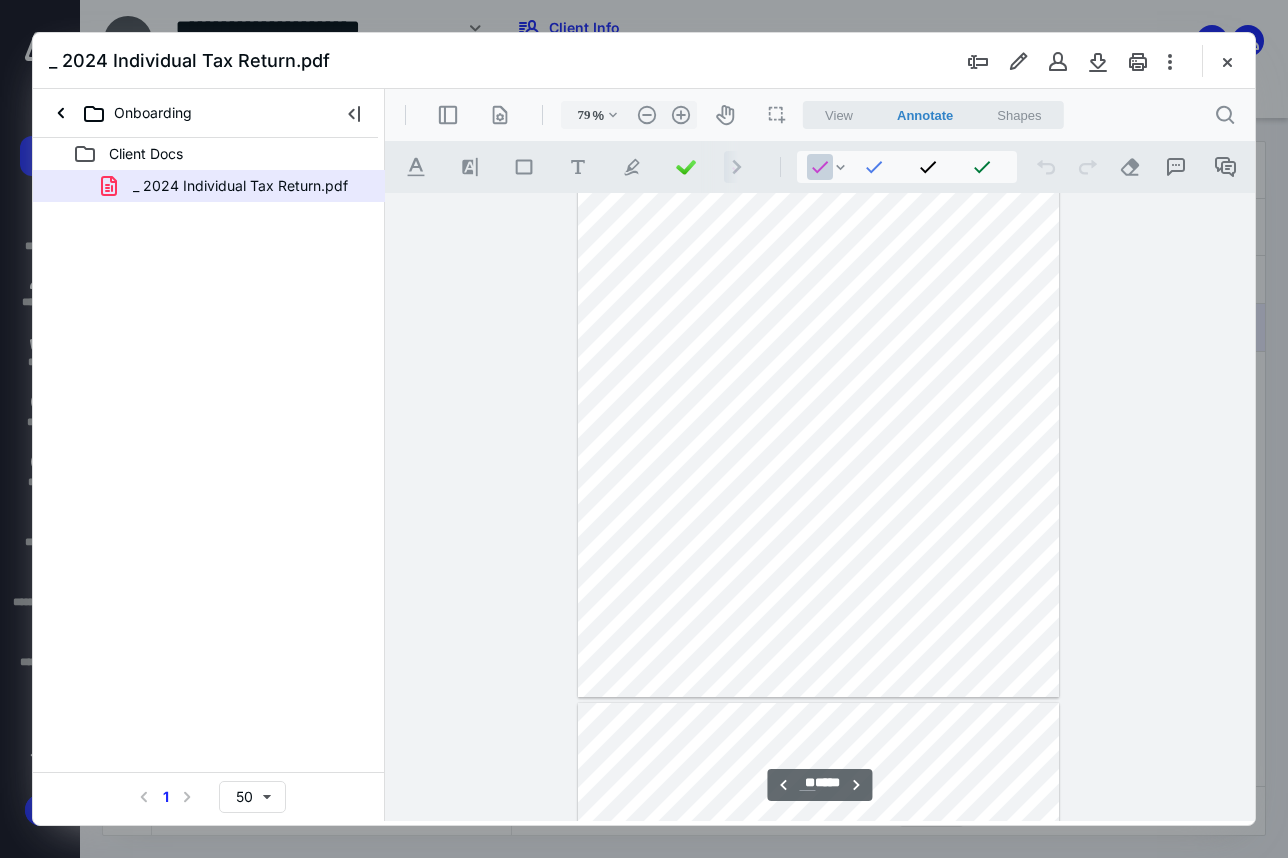 type on "**" 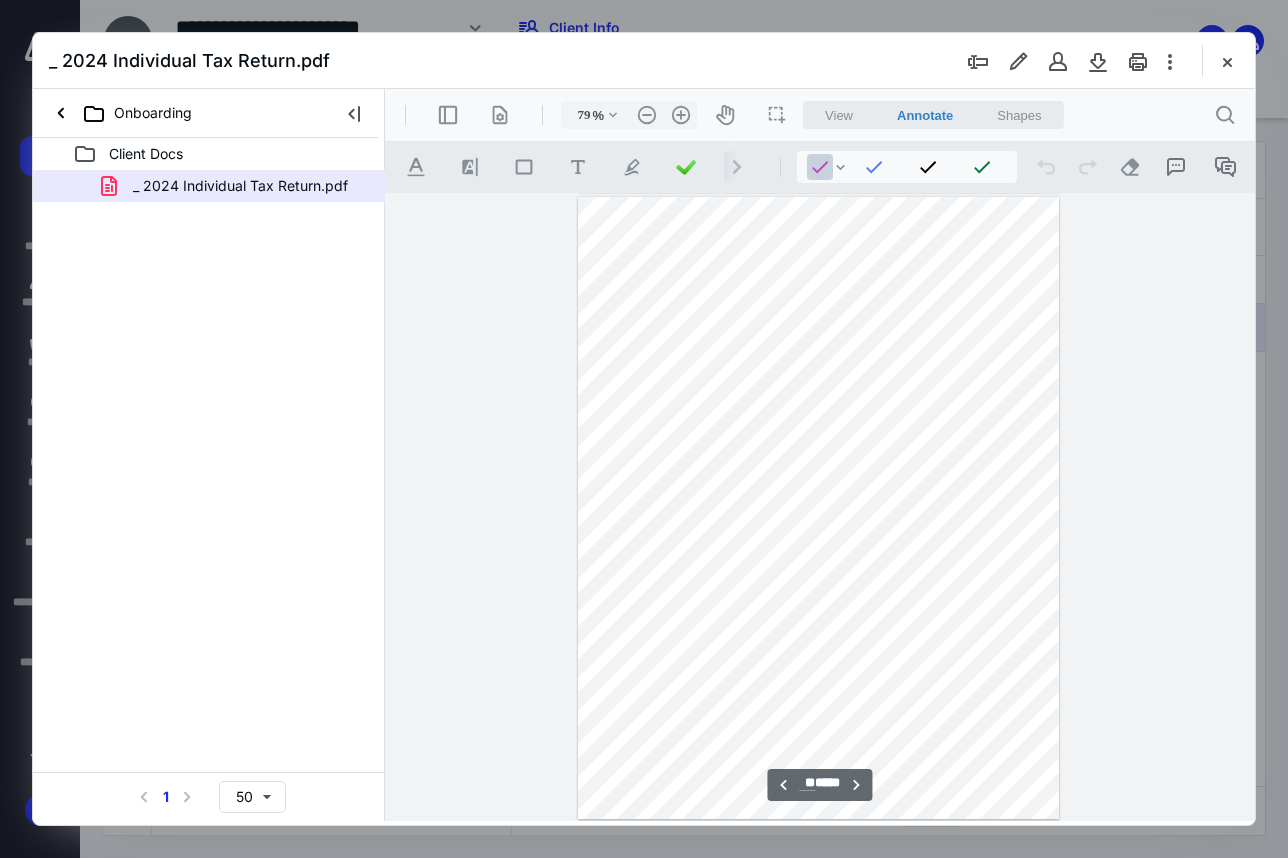scroll, scrollTop: 6899, scrollLeft: 0, axis: vertical 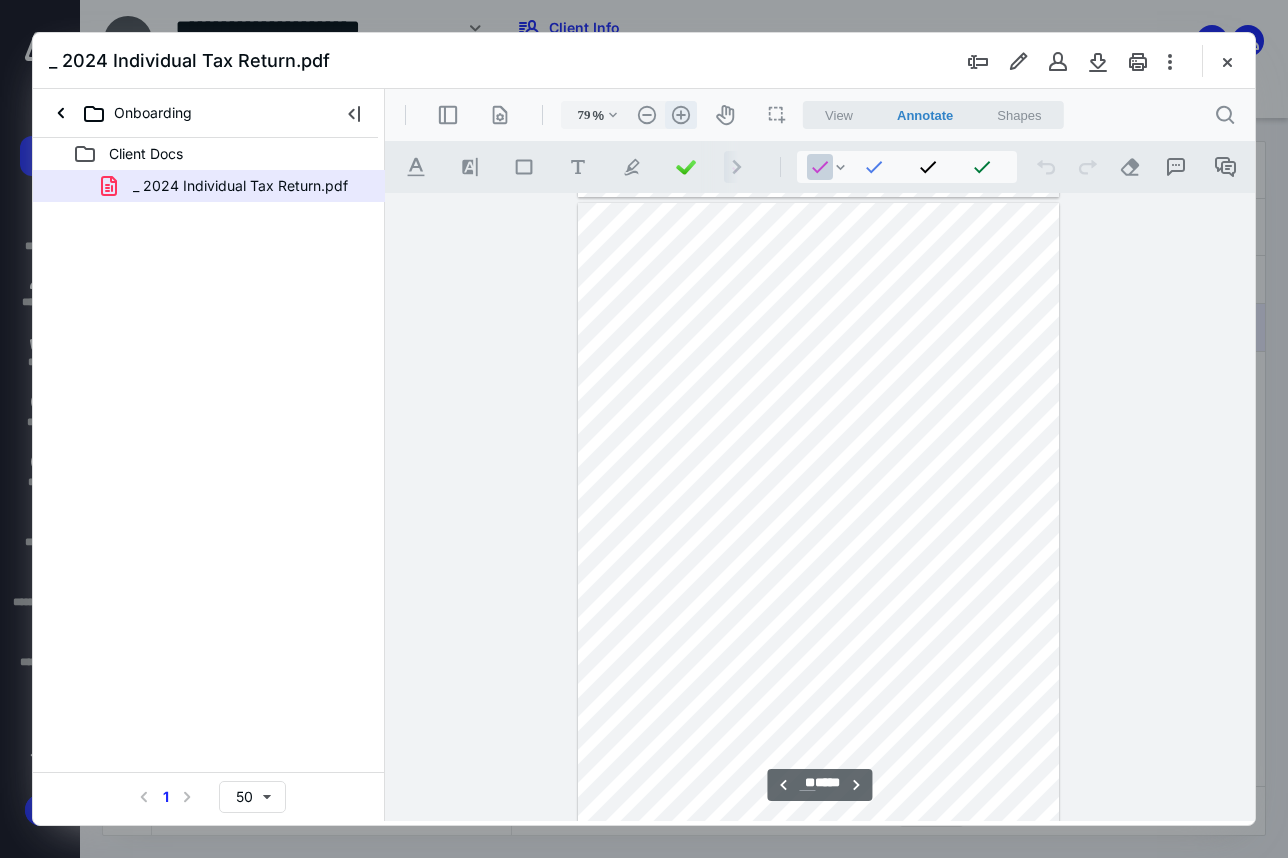 click on ".cls-1{fill:#abb0c4;} icon - header - zoom - in - line" at bounding box center [681, 115] 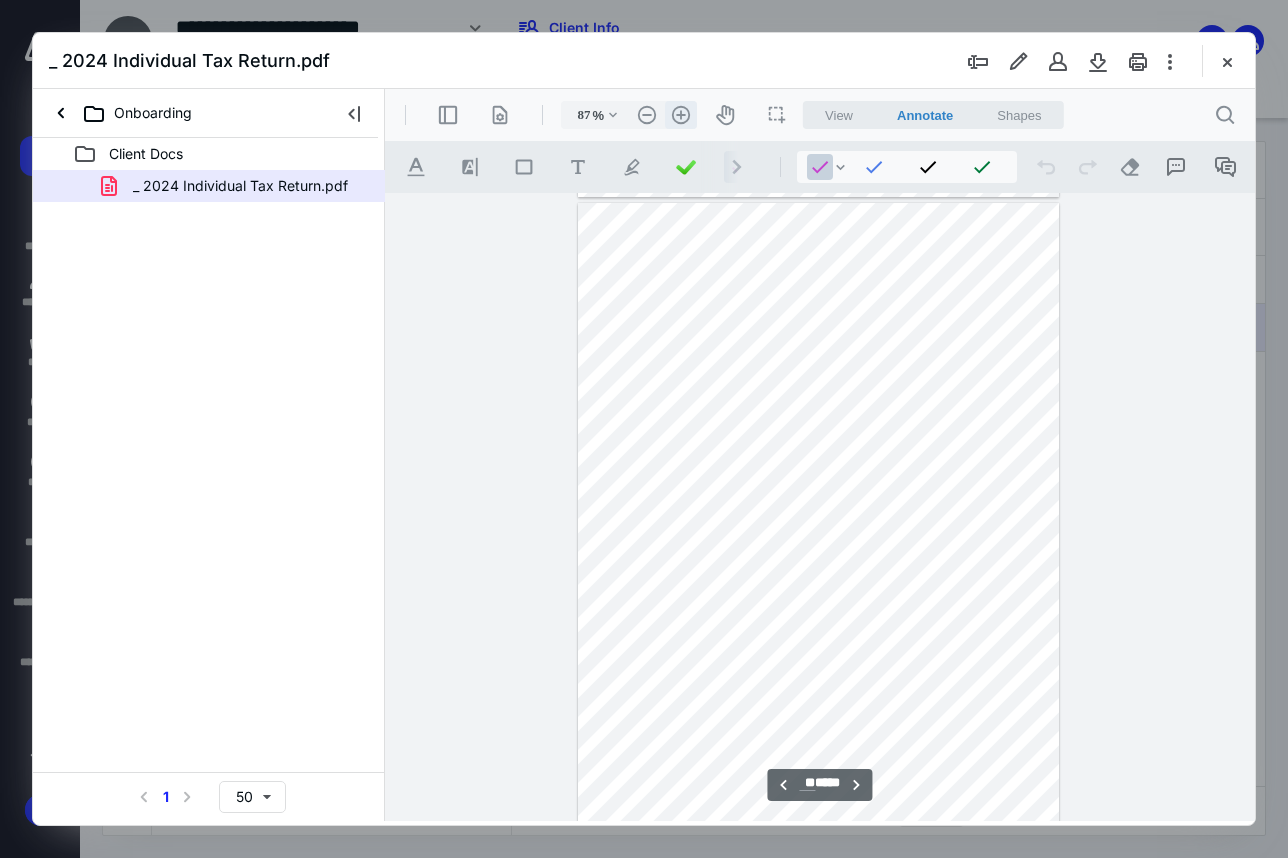 click on ".cls-1{fill:#abb0c4;} icon - header - zoom - in - line" at bounding box center [681, 115] 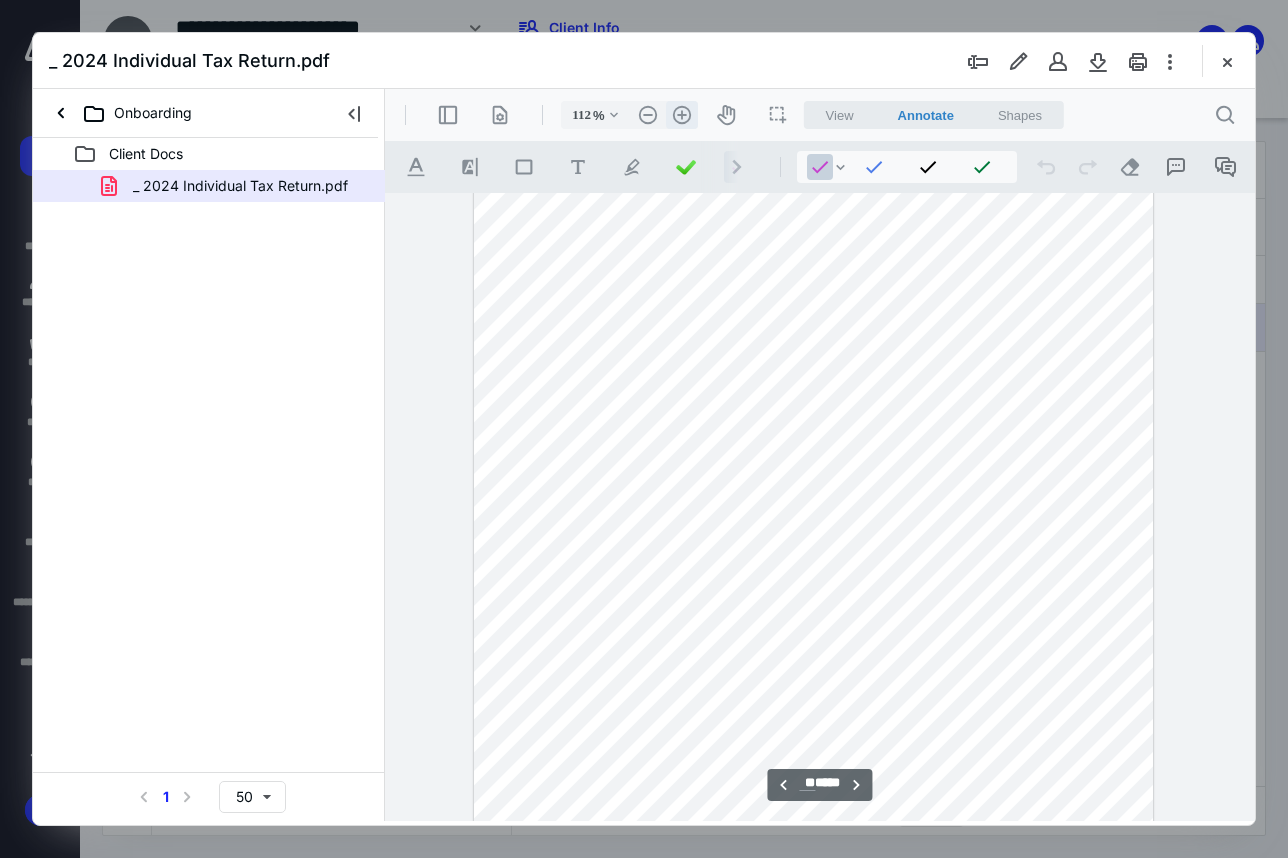 click on ".cls-1{fill:#abb0c4;} icon - header - zoom - in - line" at bounding box center (682, 115) 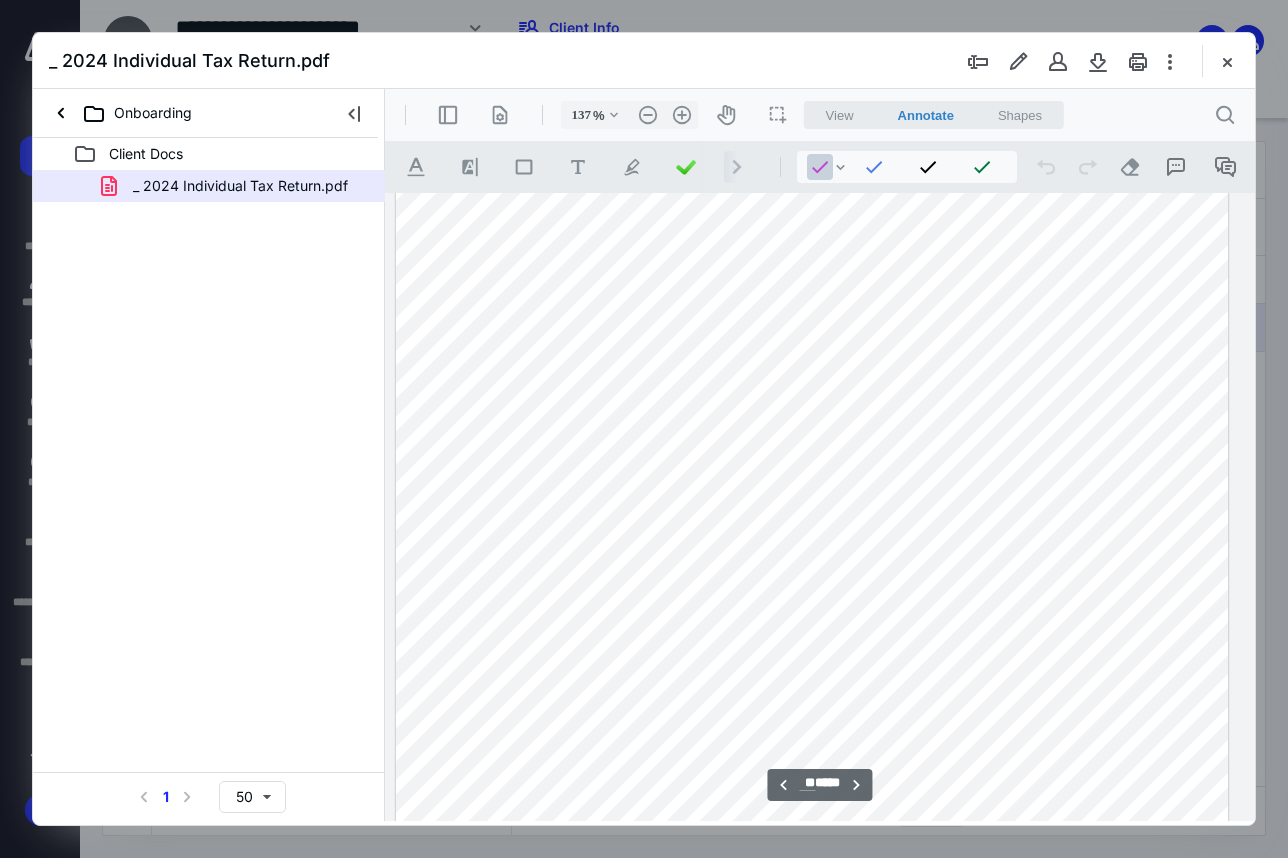 scroll, scrollTop: 12012, scrollLeft: 117, axis: both 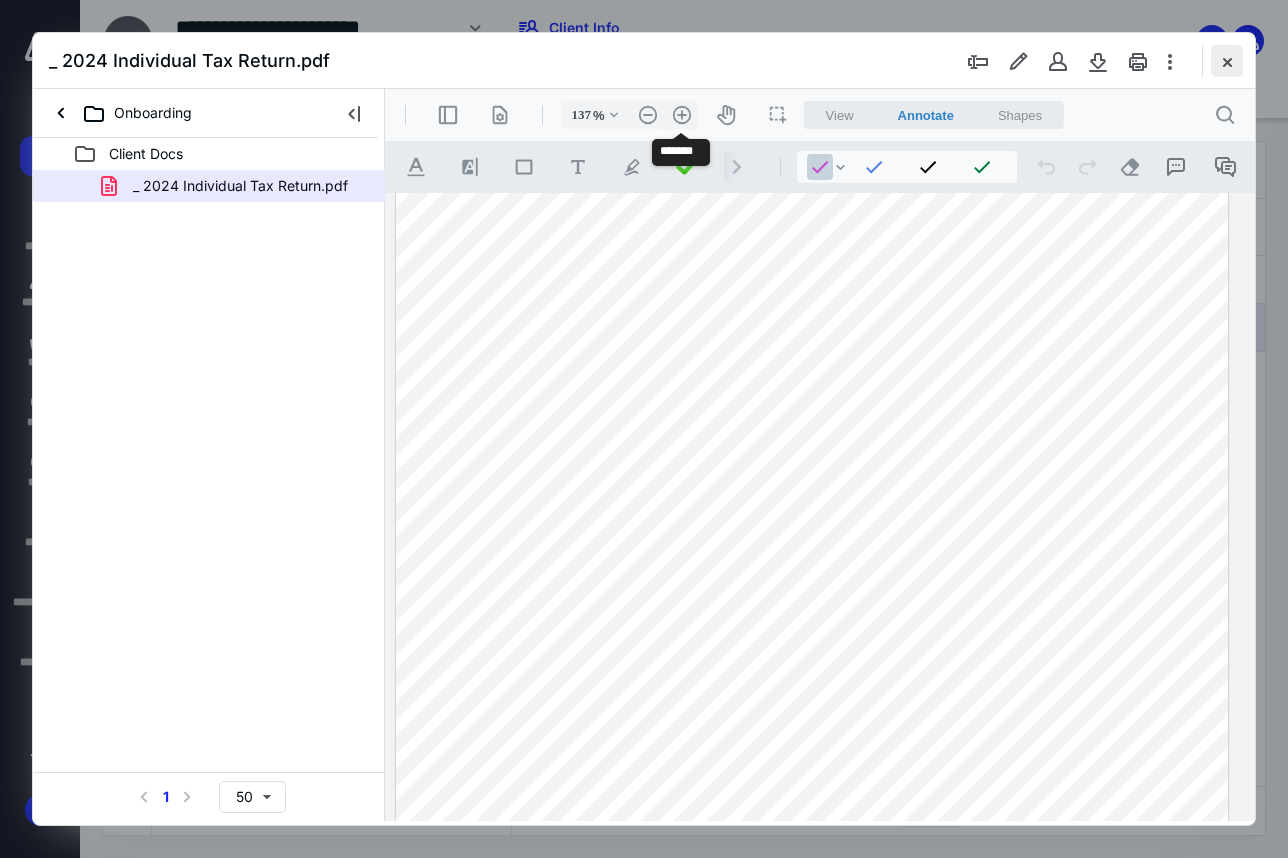 click at bounding box center [1227, 61] 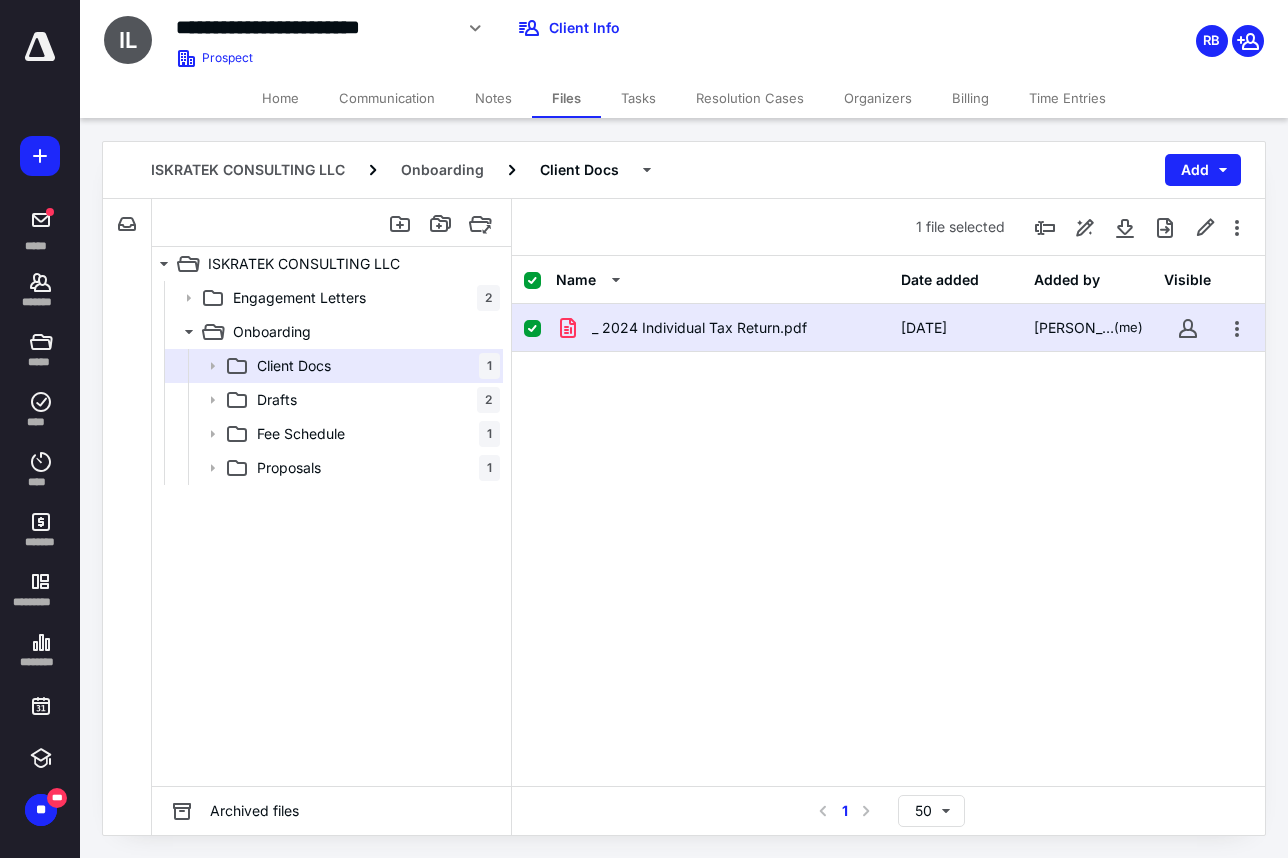 click on "Home" at bounding box center [280, 98] 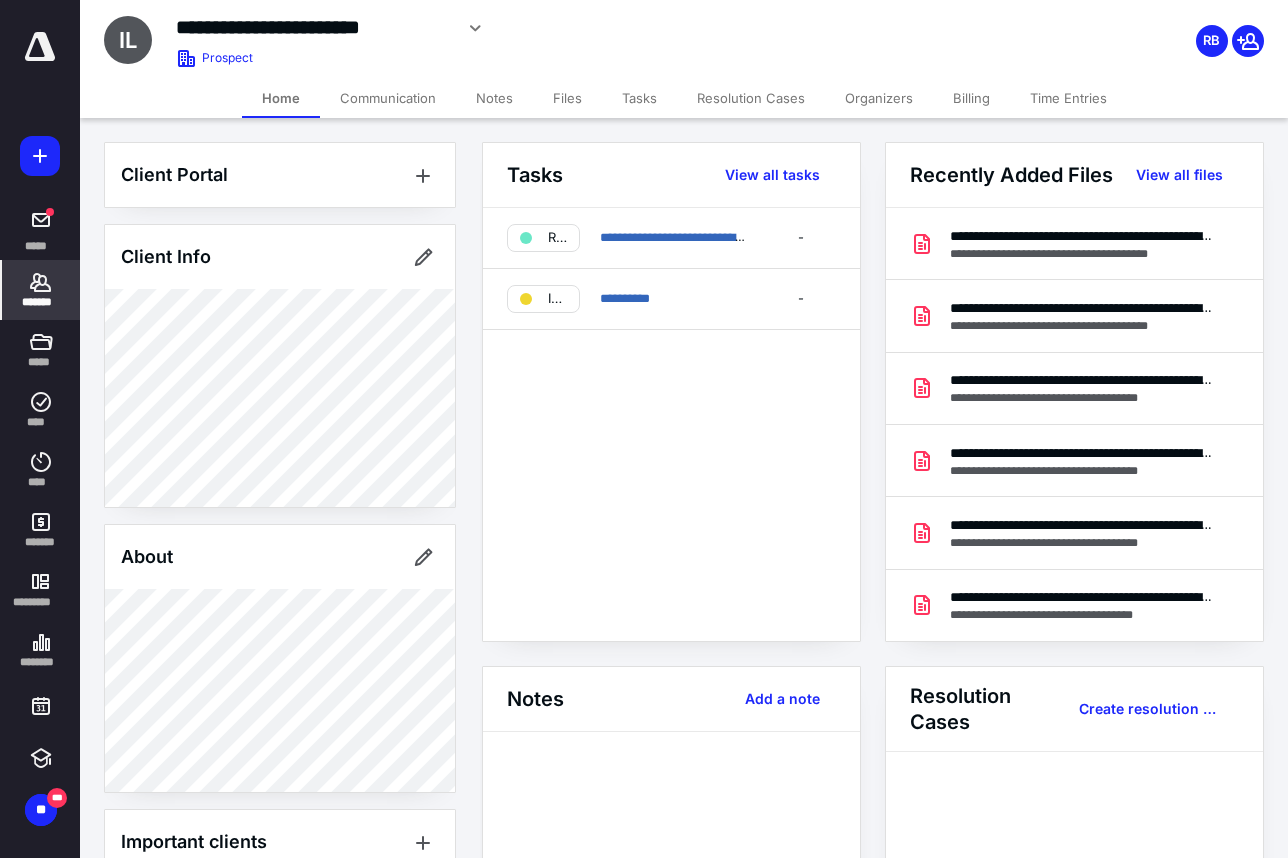 click on "Files" at bounding box center [567, 98] 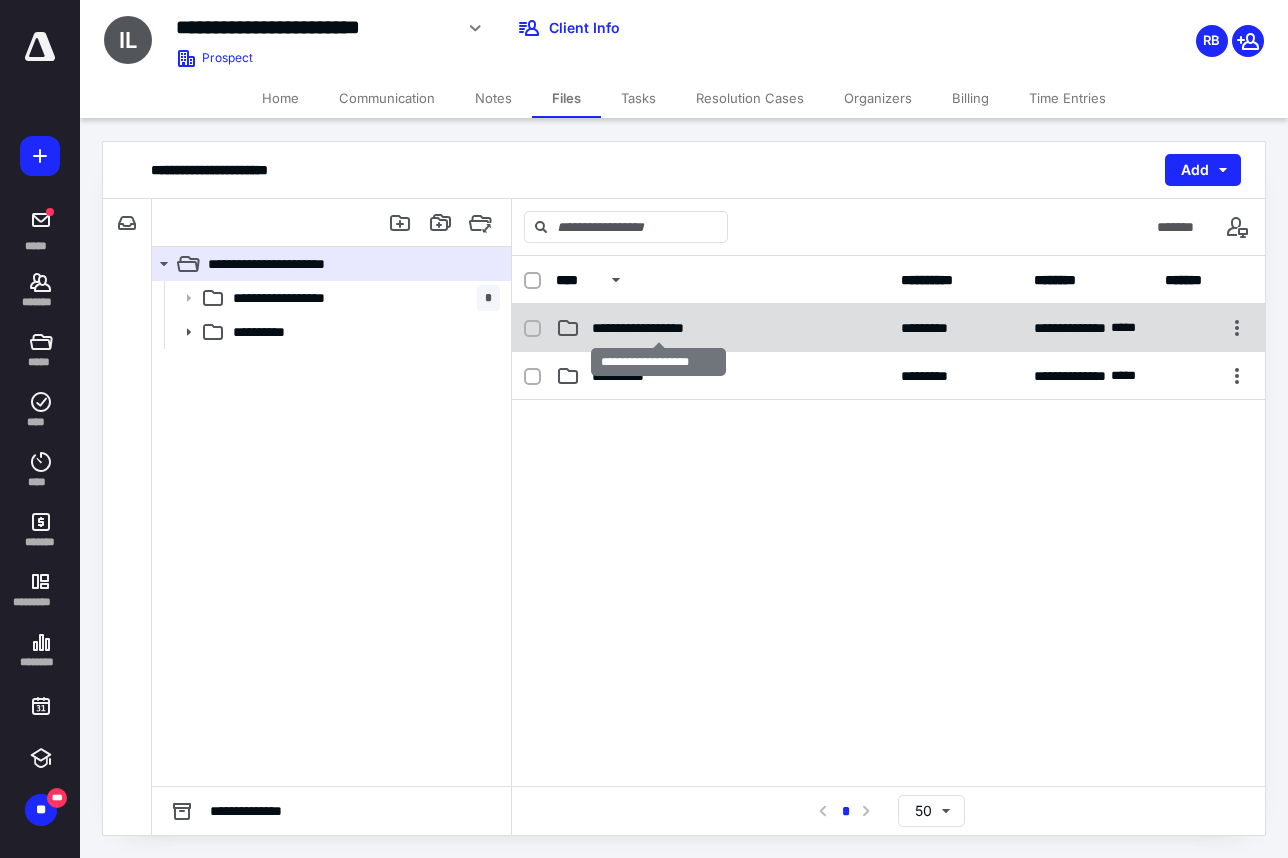 click on "**********" at bounding box center (658, 328) 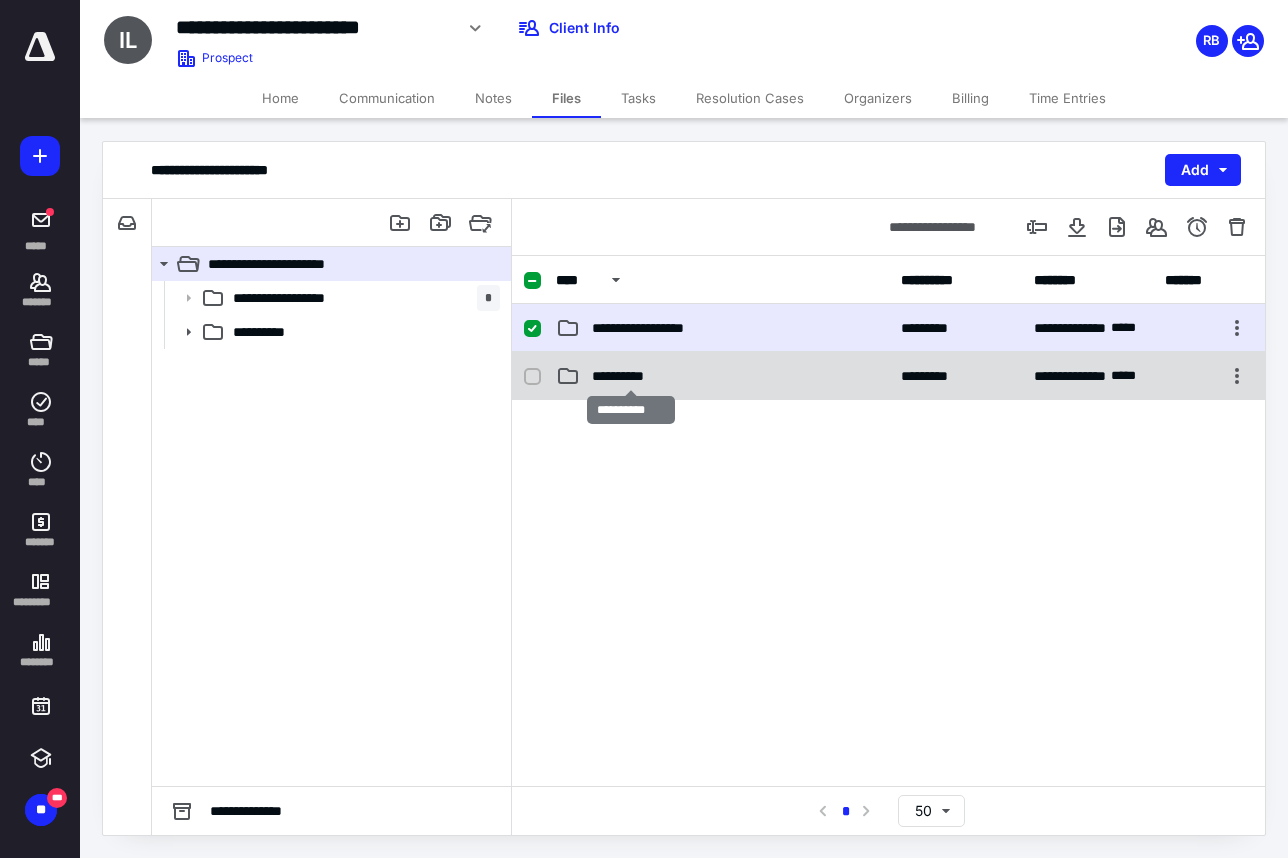 click on "**********" at bounding box center [631, 376] 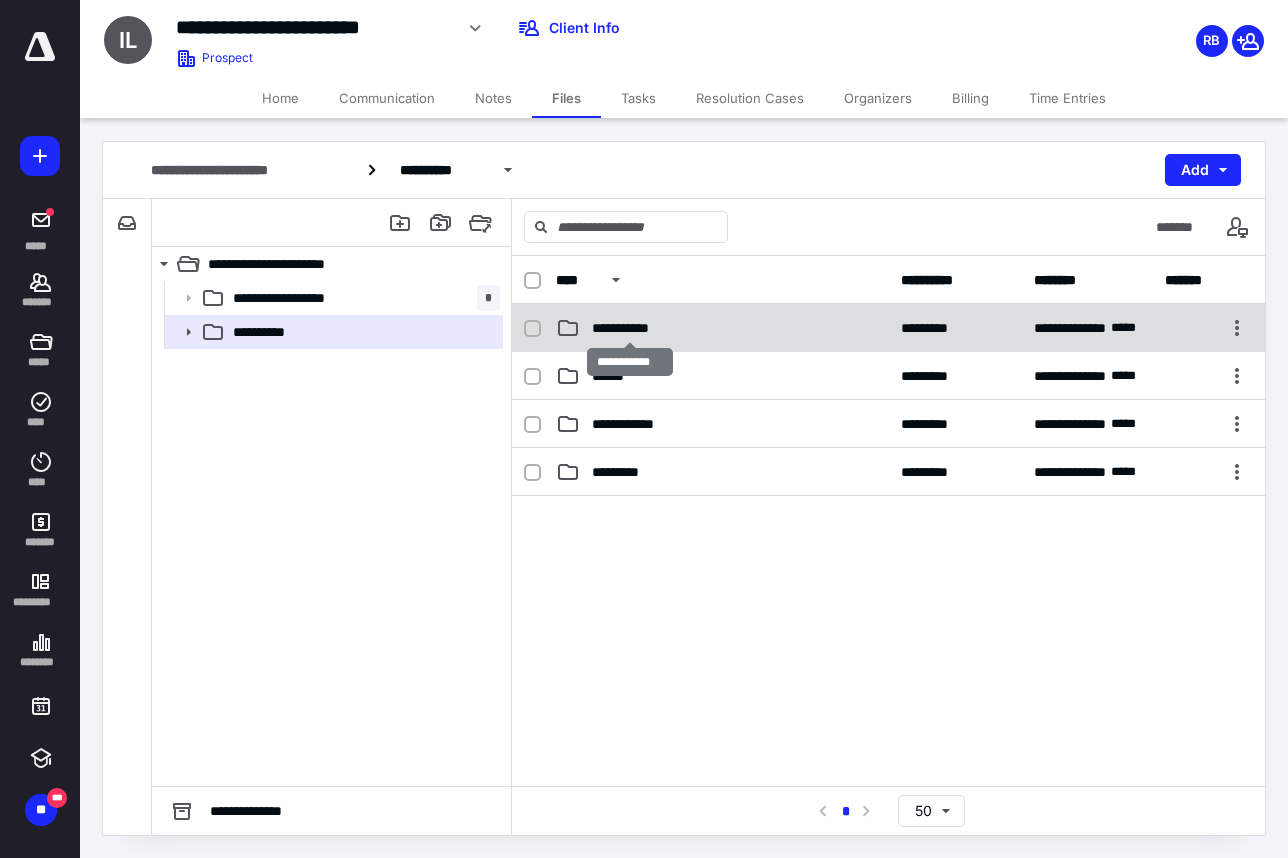 click on "**********" at bounding box center [630, 328] 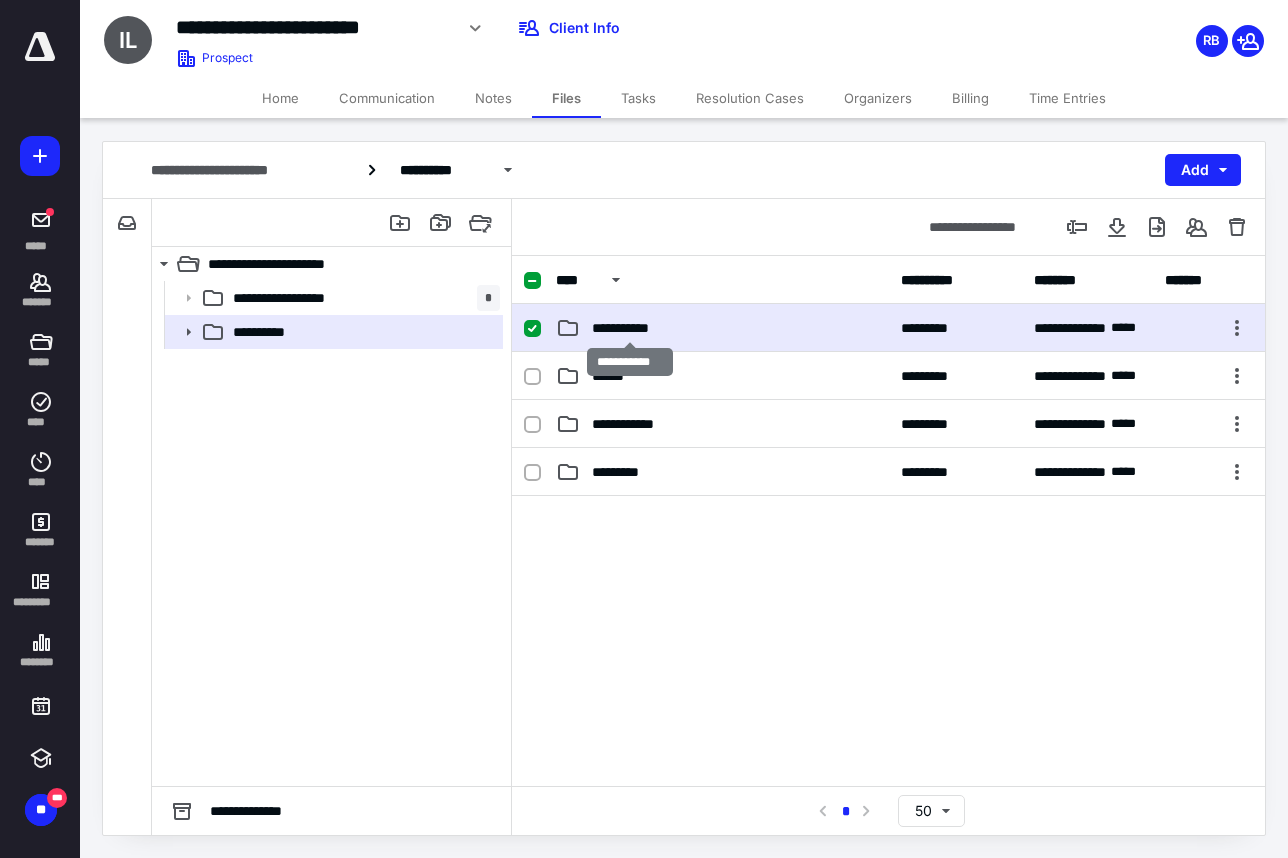click on "**********" at bounding box center (630, 328) 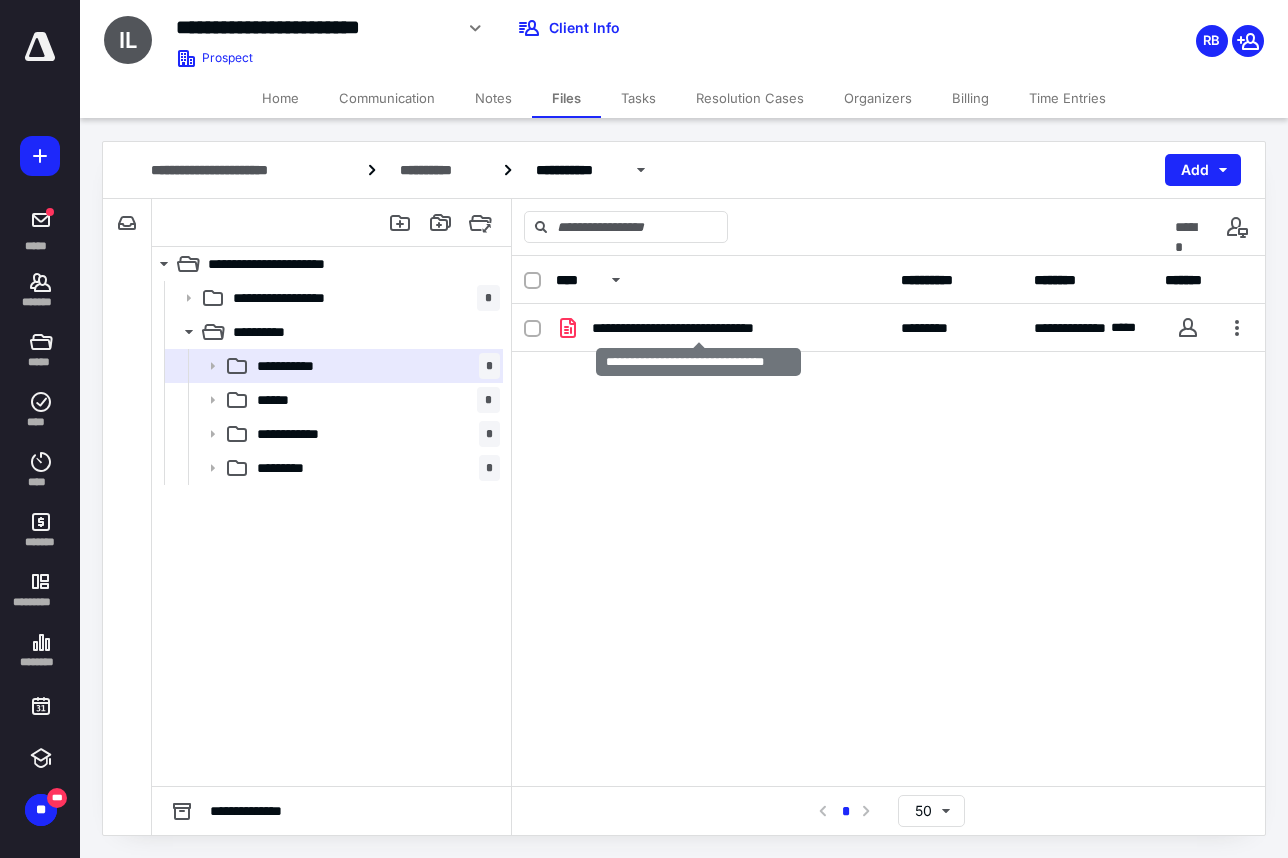click on "**********" at bounding box center (699, 328) 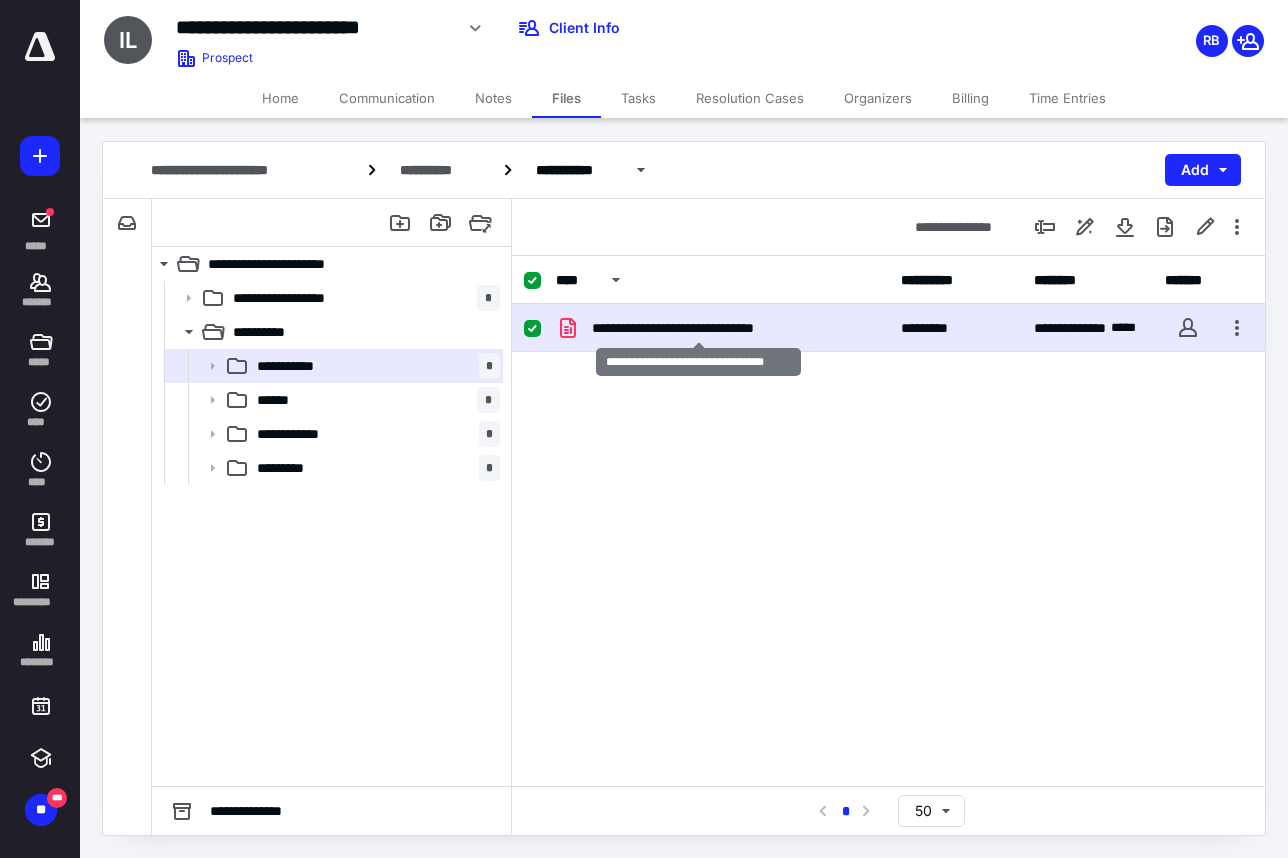 click on "**********" at bounding box center (699, 328) 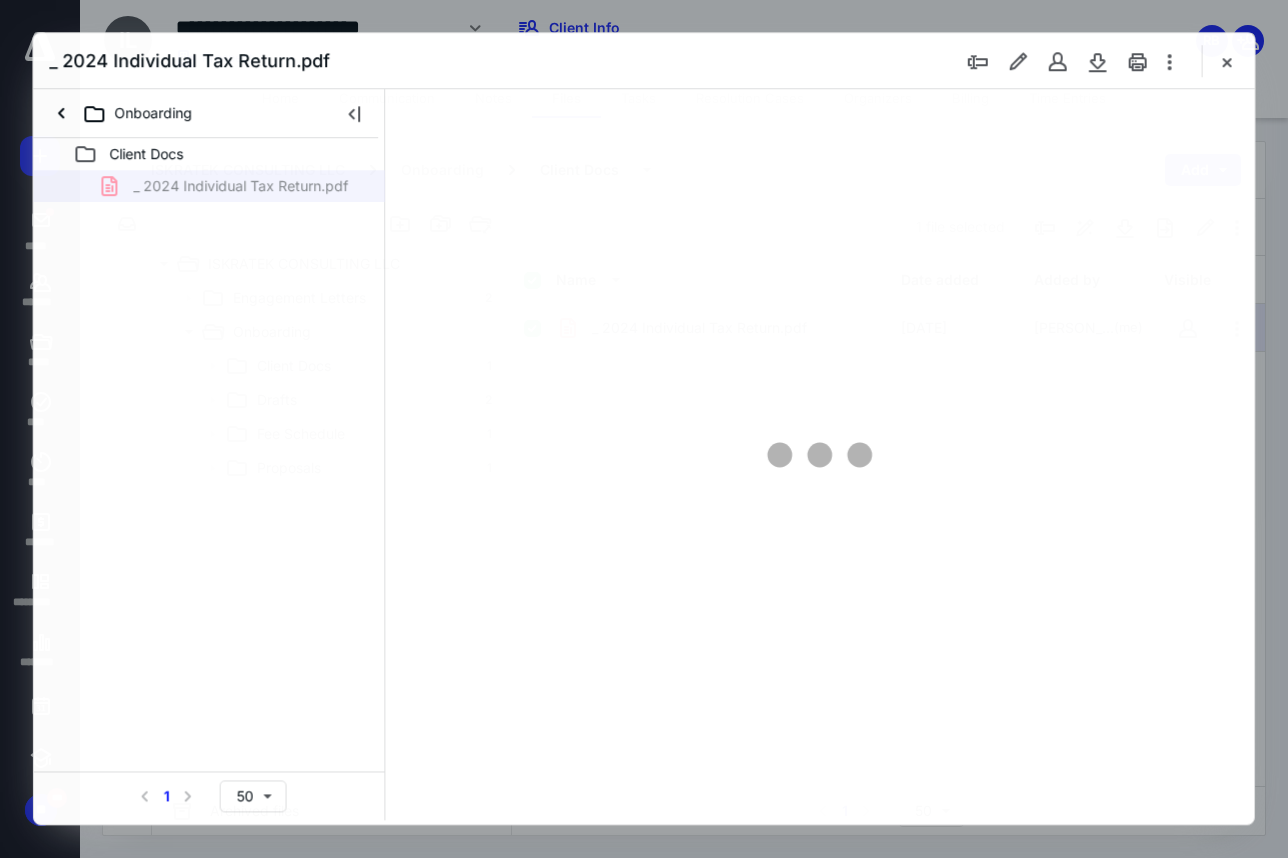 scroll, scrollTop: 0, scrollLeft: 0, axis: both 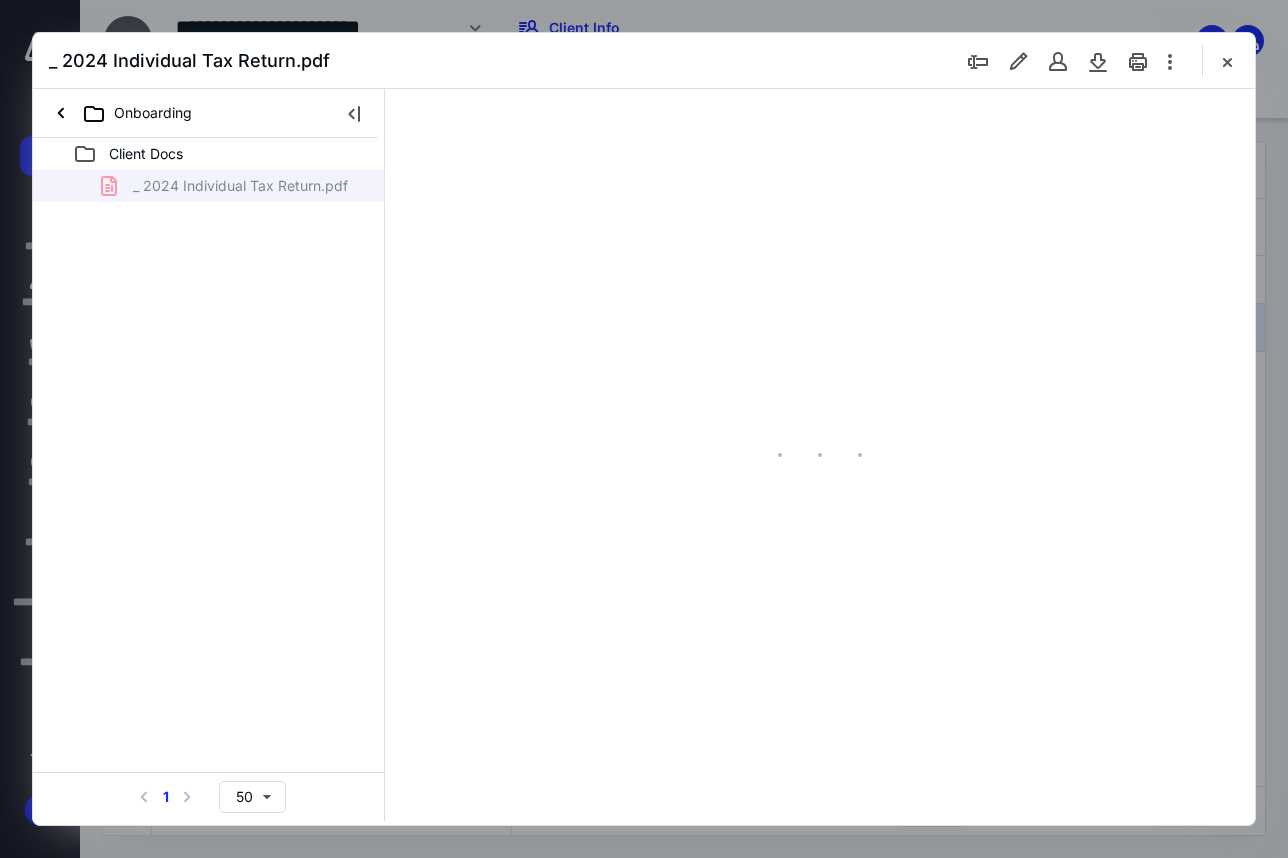 type on "79" 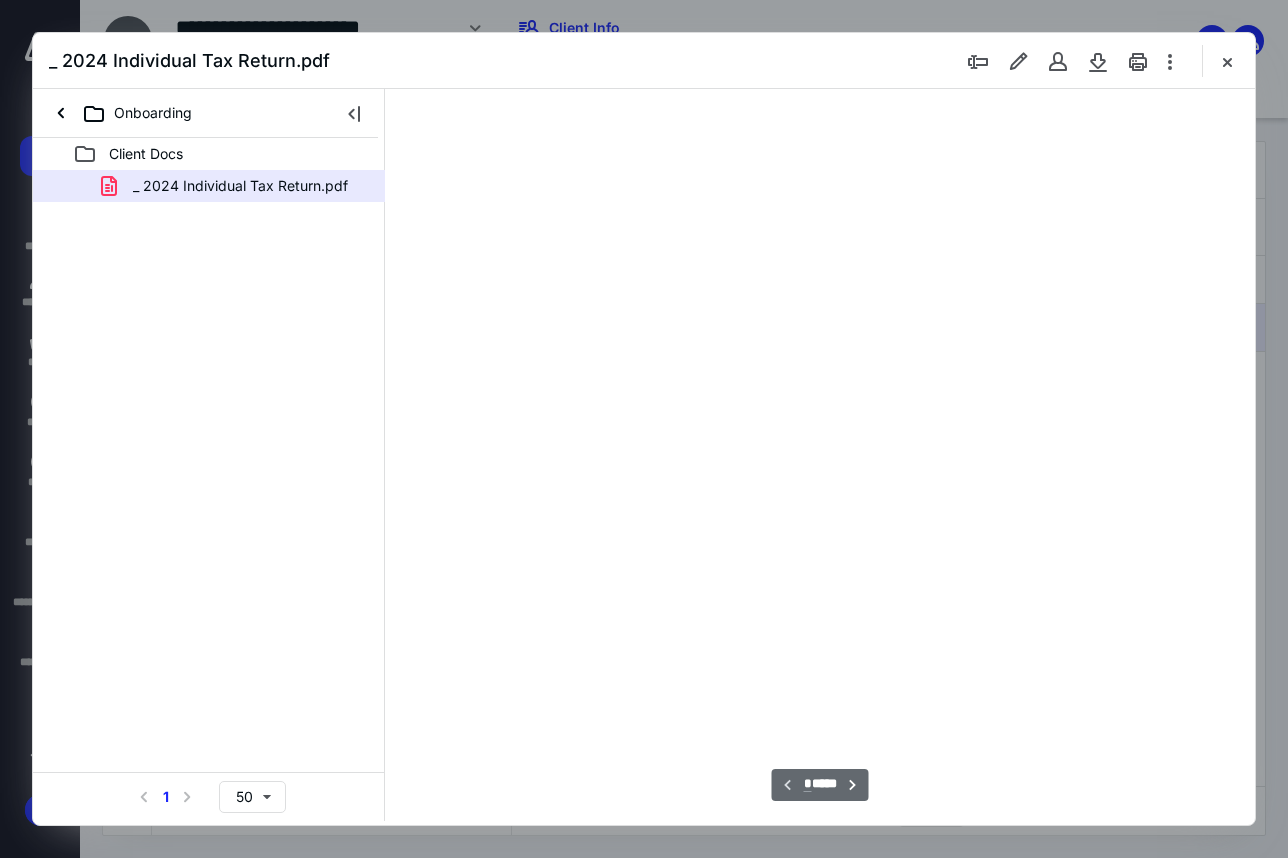 scroll, scrollTop: 107, scrollLeft: 0, axis: vertical 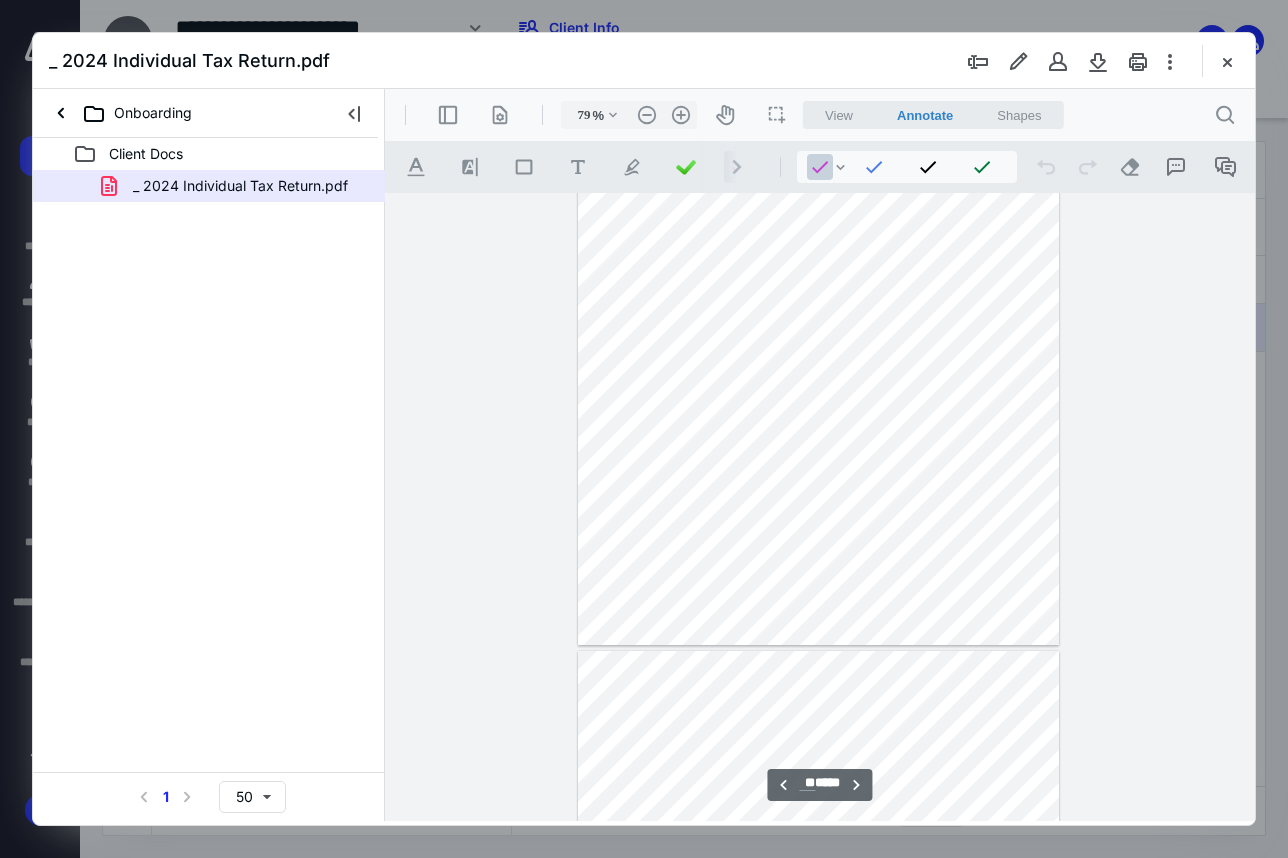 type on "**" 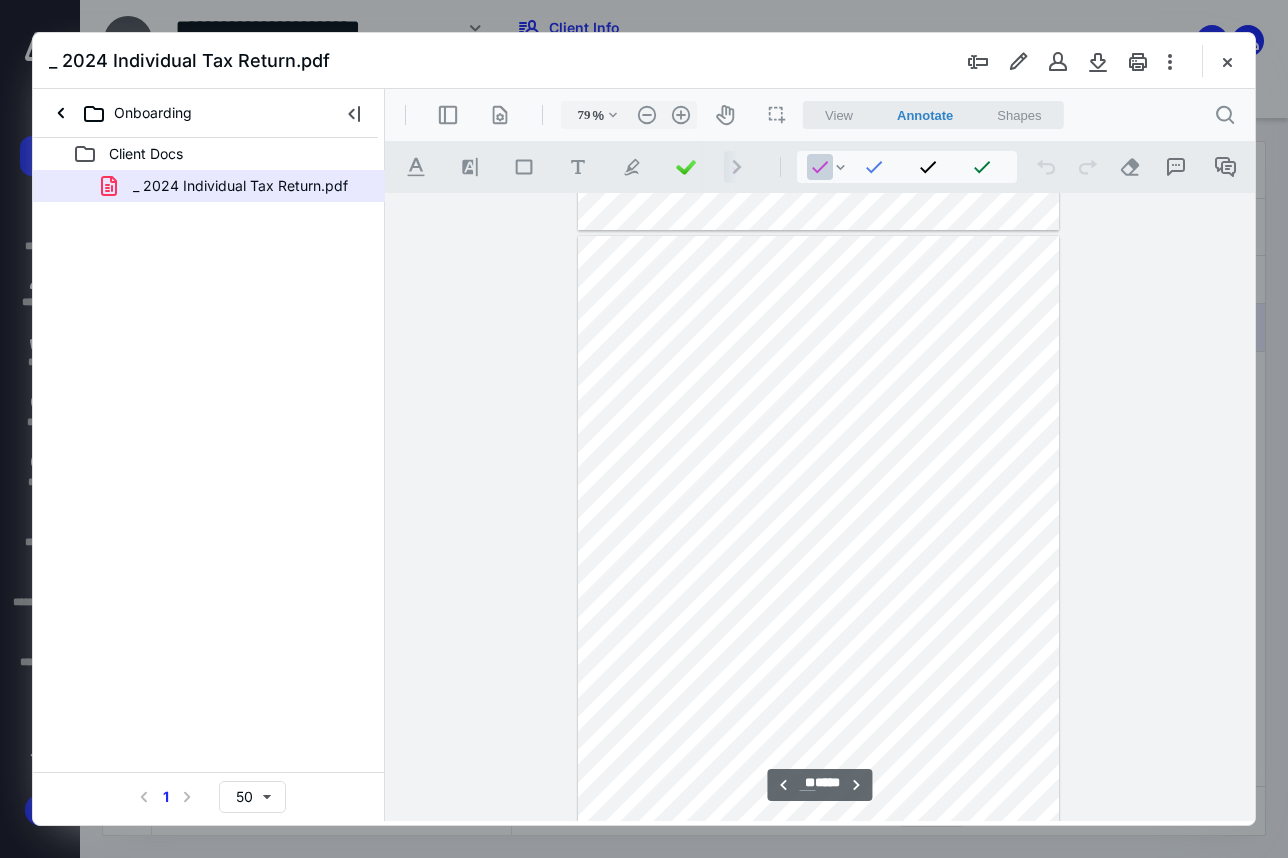 scroll, scrollTop: 6867, scrollLeft: 0, axis: vertical 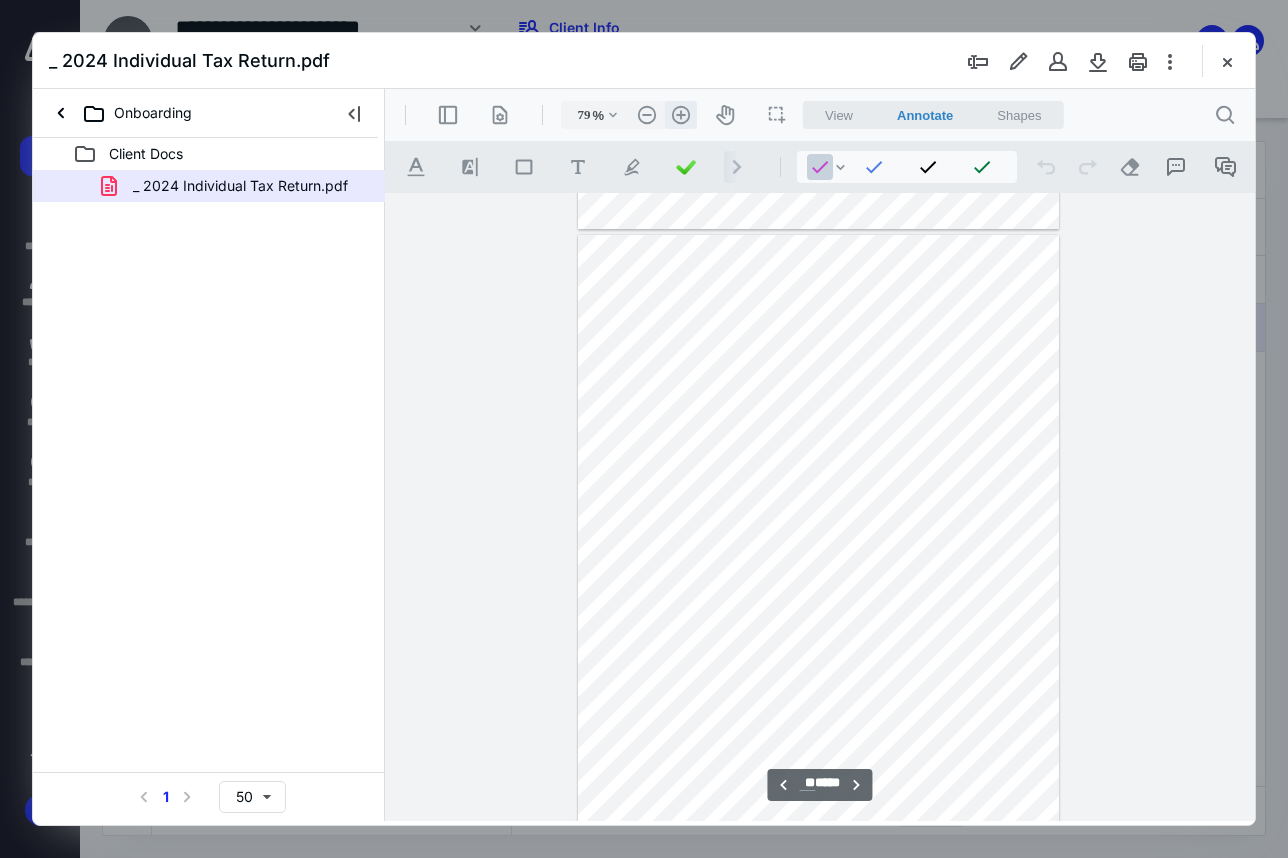 click on ".cls-1{fill:#abb0c4;} icon - header - zoom - in - line" at bounding box center (681, 115) 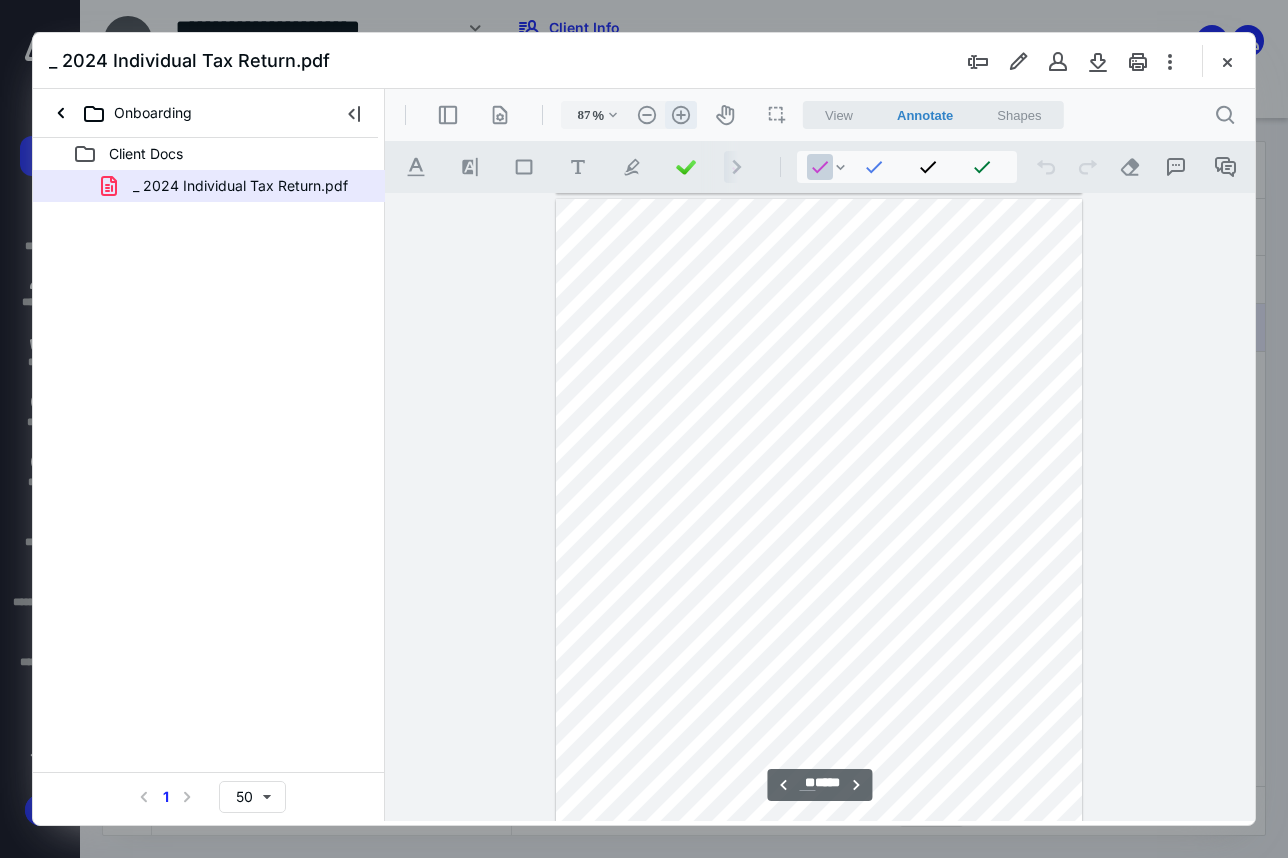 scroll, scrollTop: 7547, scrollLeft: 0, axis: vertical 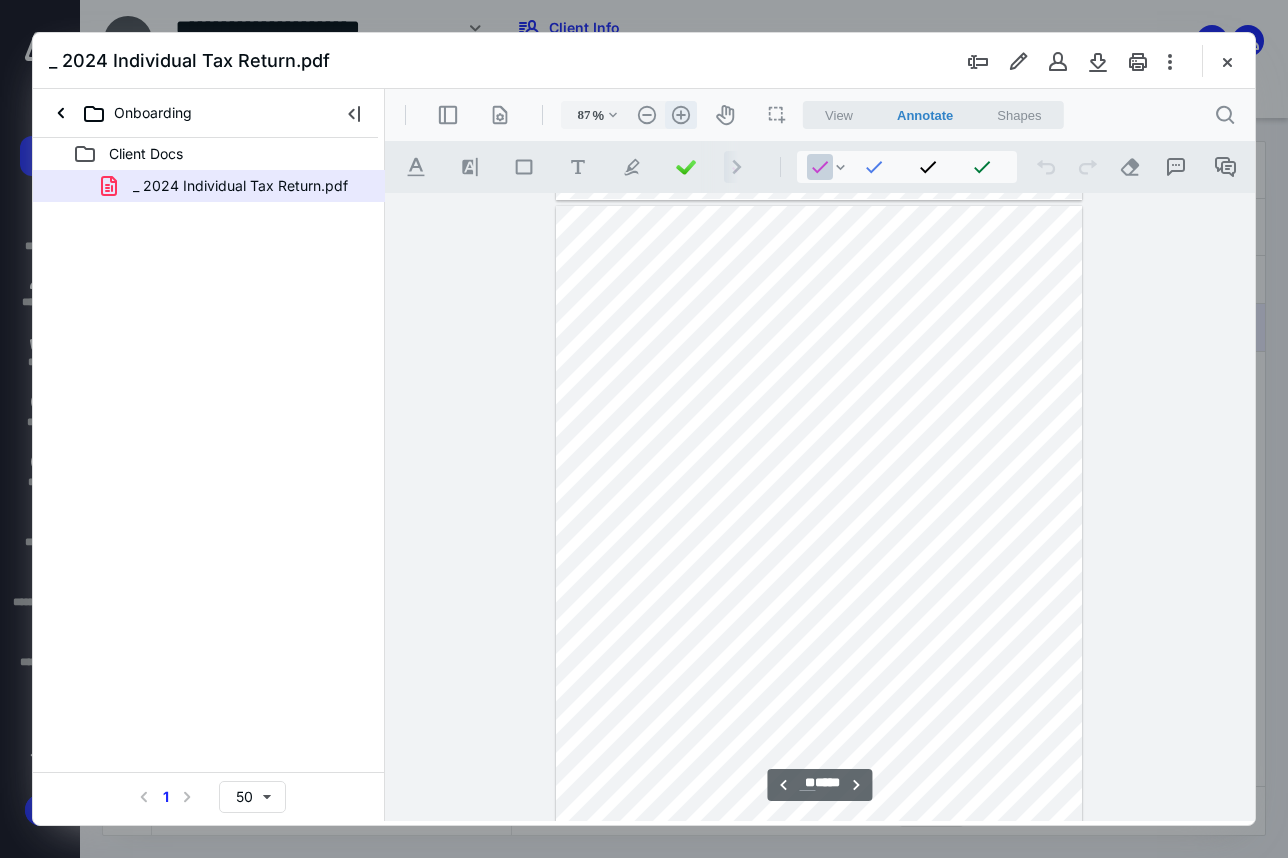 click on ".cls-1{fill:#abb0c4;} icon - header - zoom - in - line" at bounding box center [681, 115] 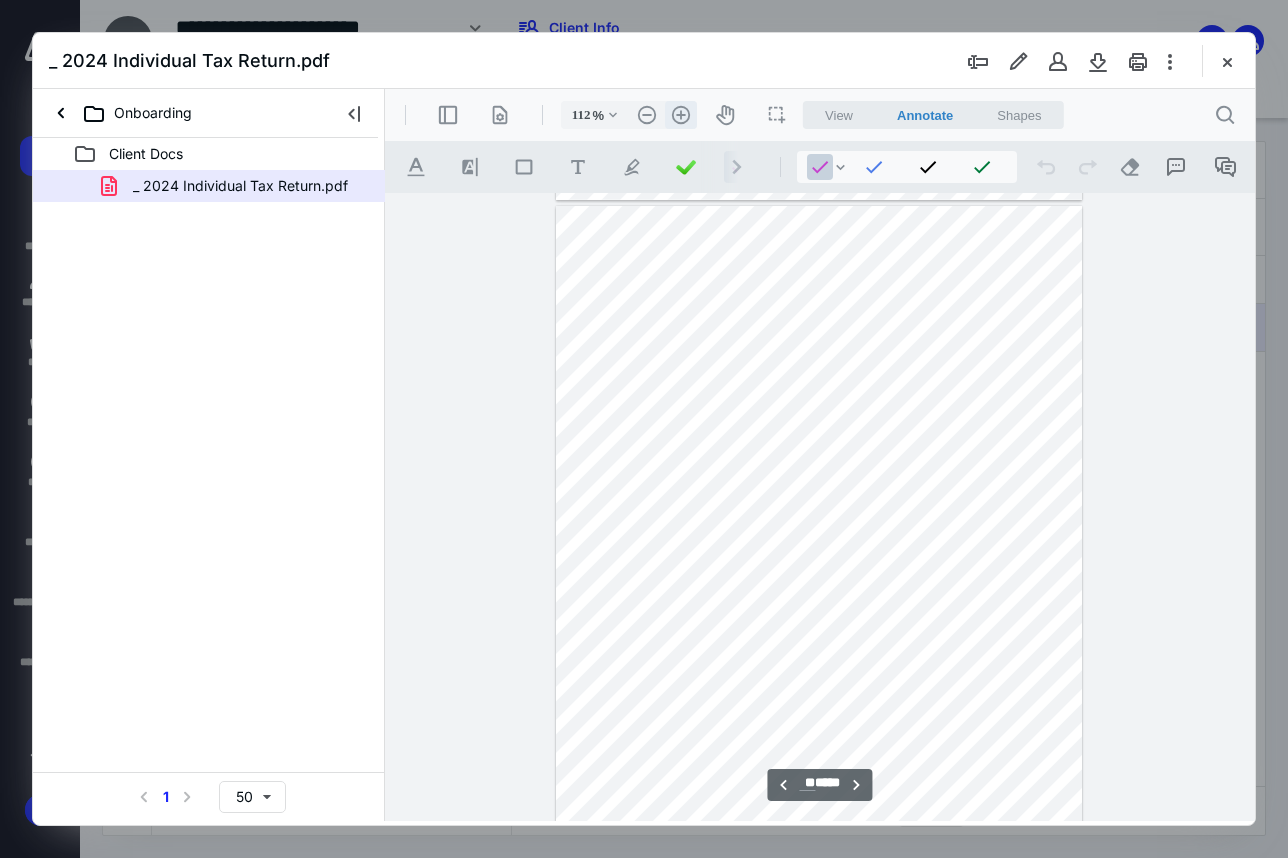 scroll, scrollTop: 9815, scrollLeft: 15, axis: both 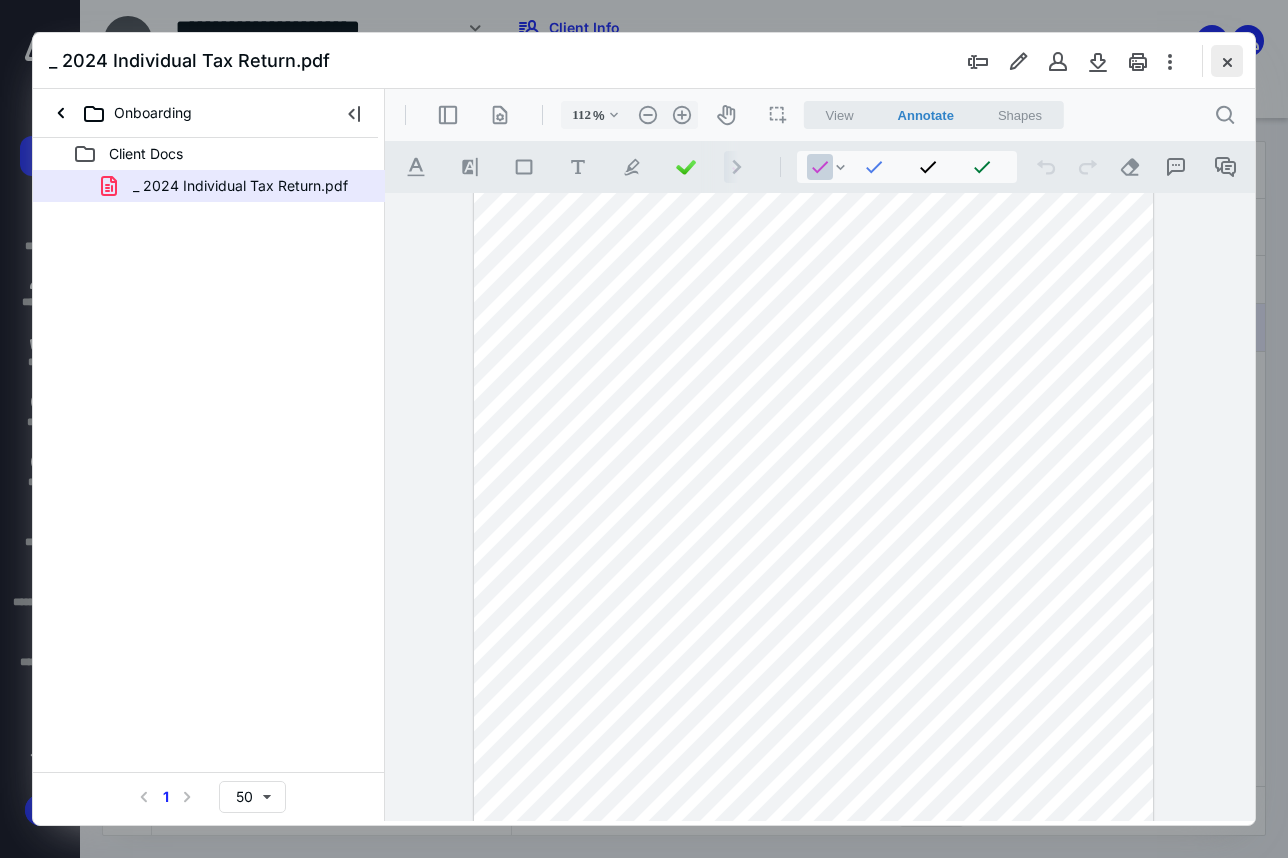 click at bounding box center [1227, 61] 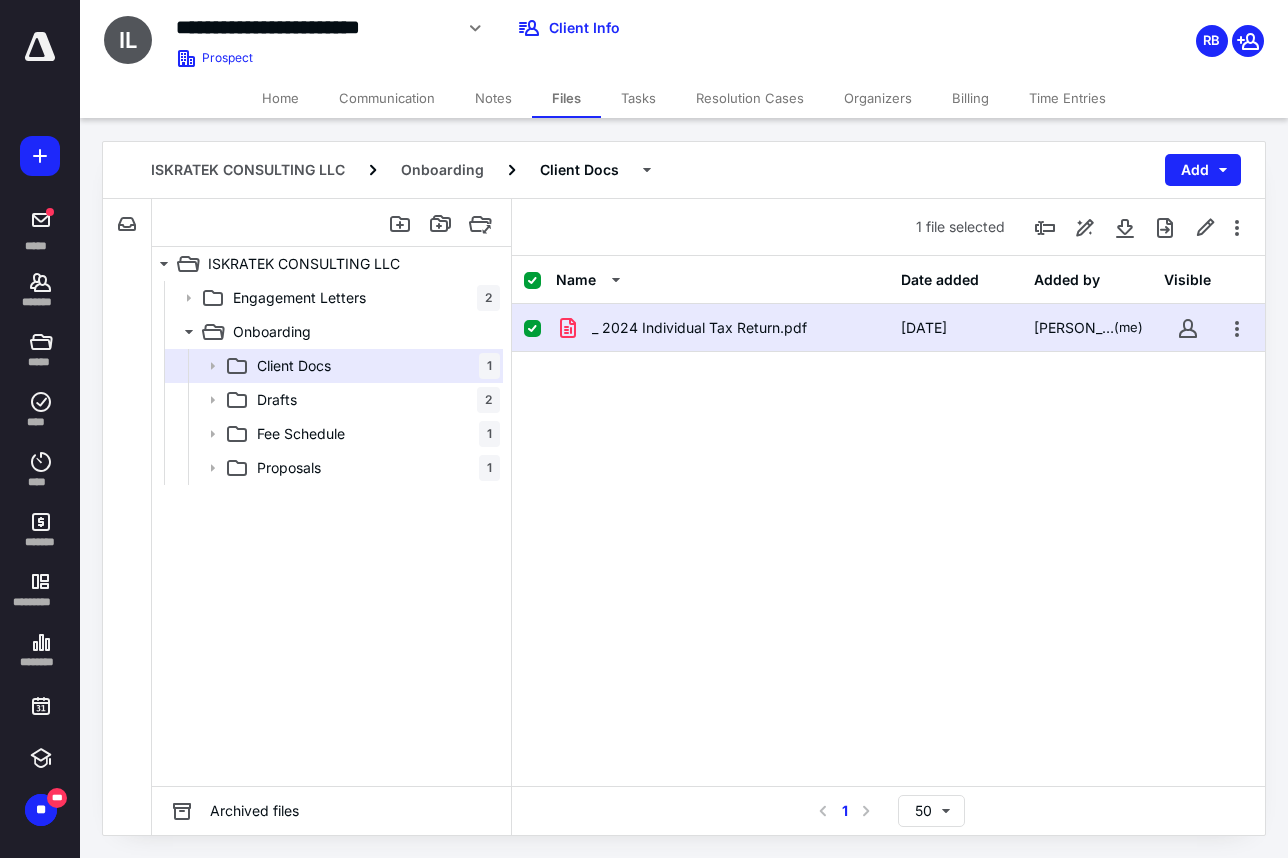 click on "Home" at bounding box center (280, 98) 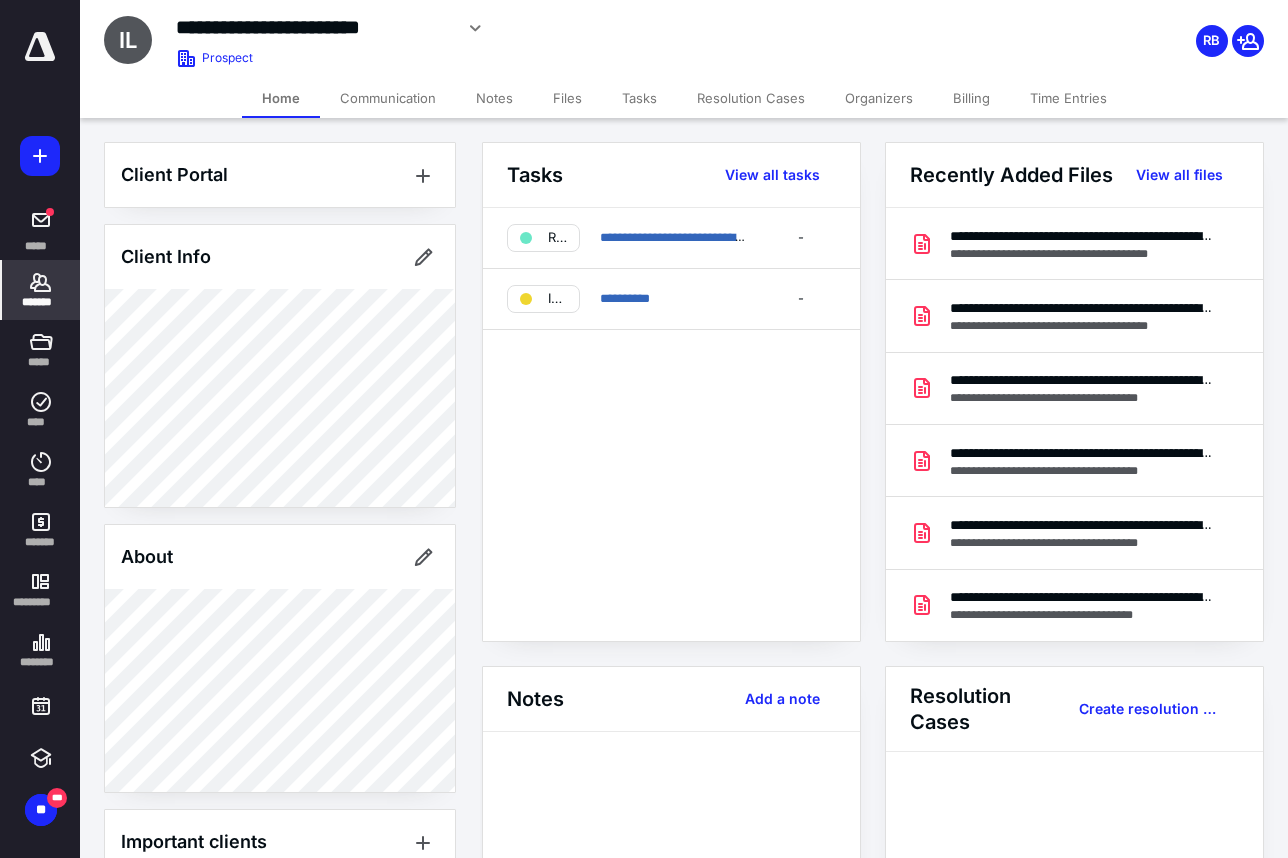 click on "Files" at bounding box center [567, 98] 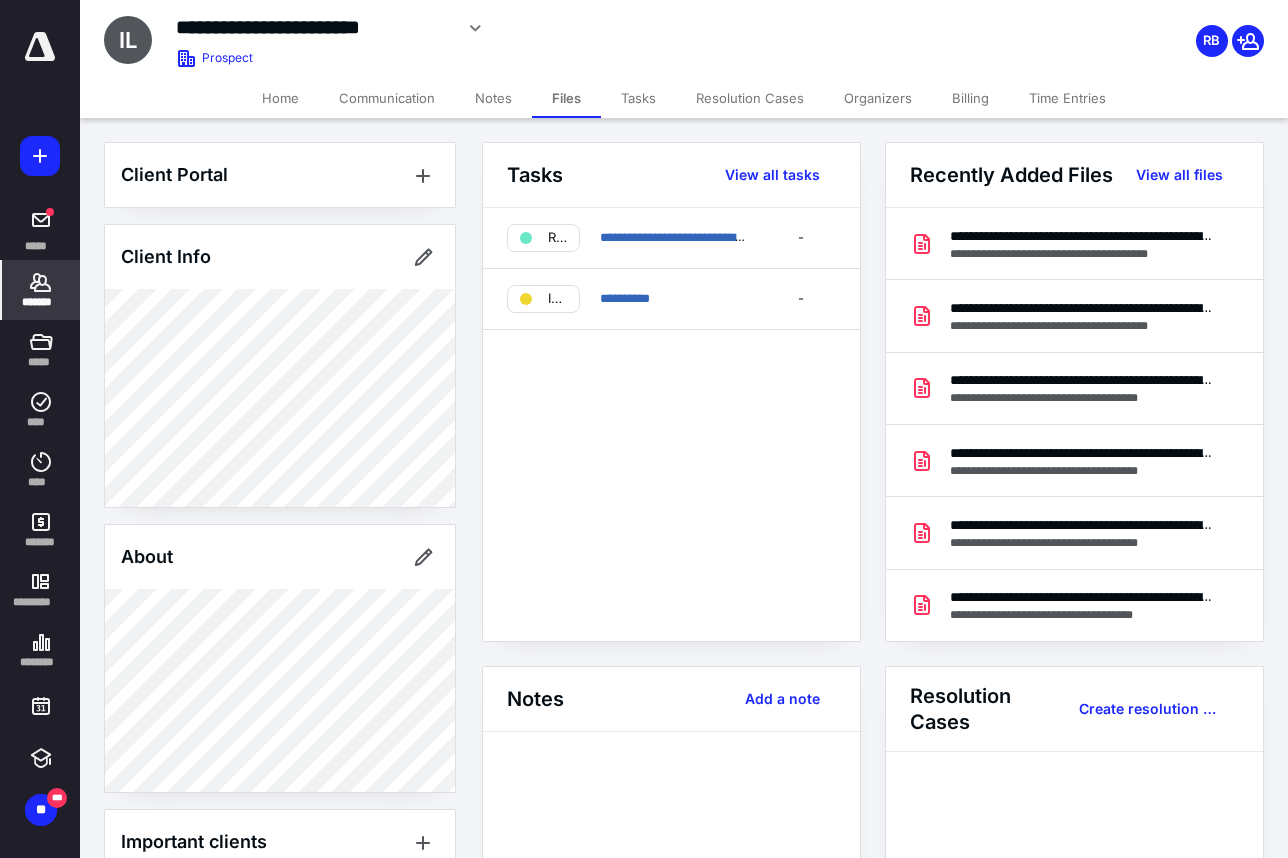 click on "Files" at bounding box center [566, 98] 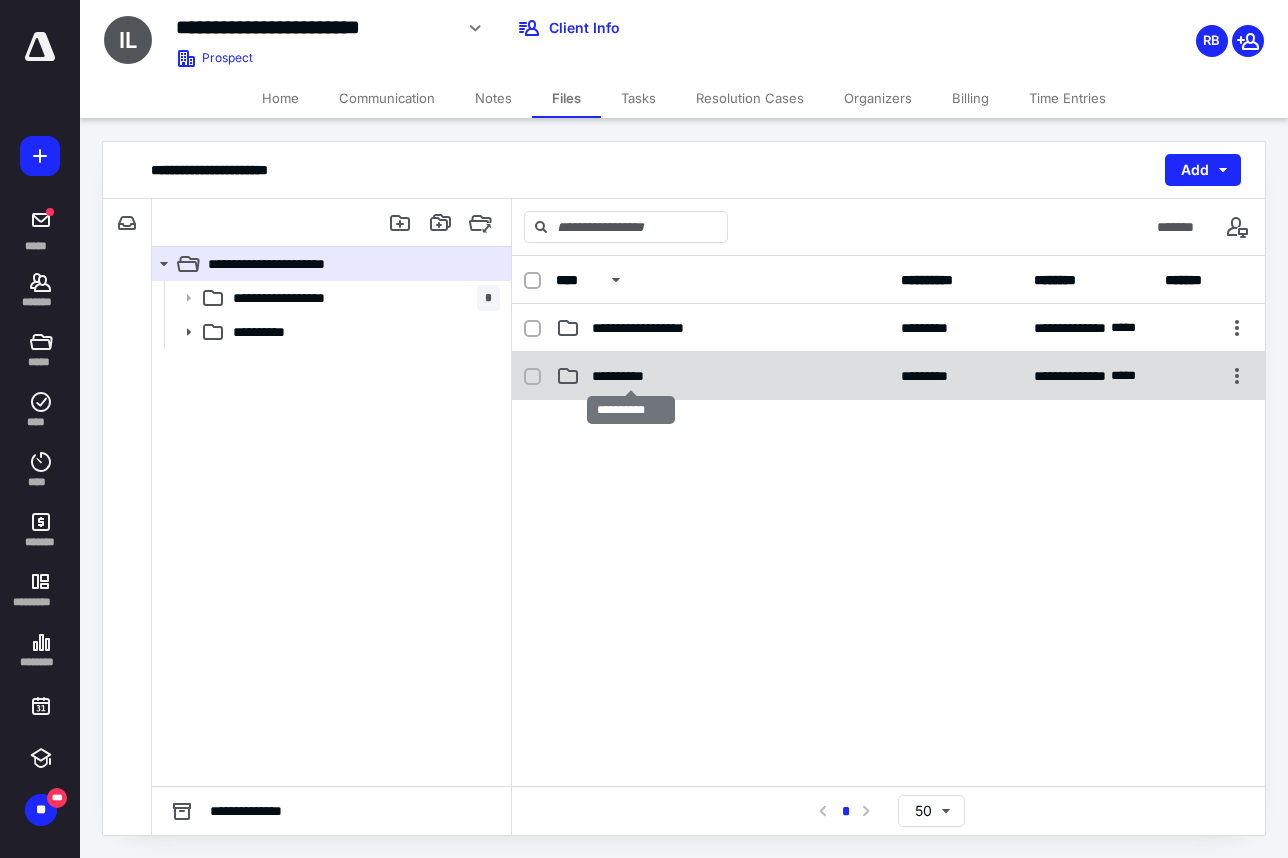 click on "**********" at bounding box center [631, 376] 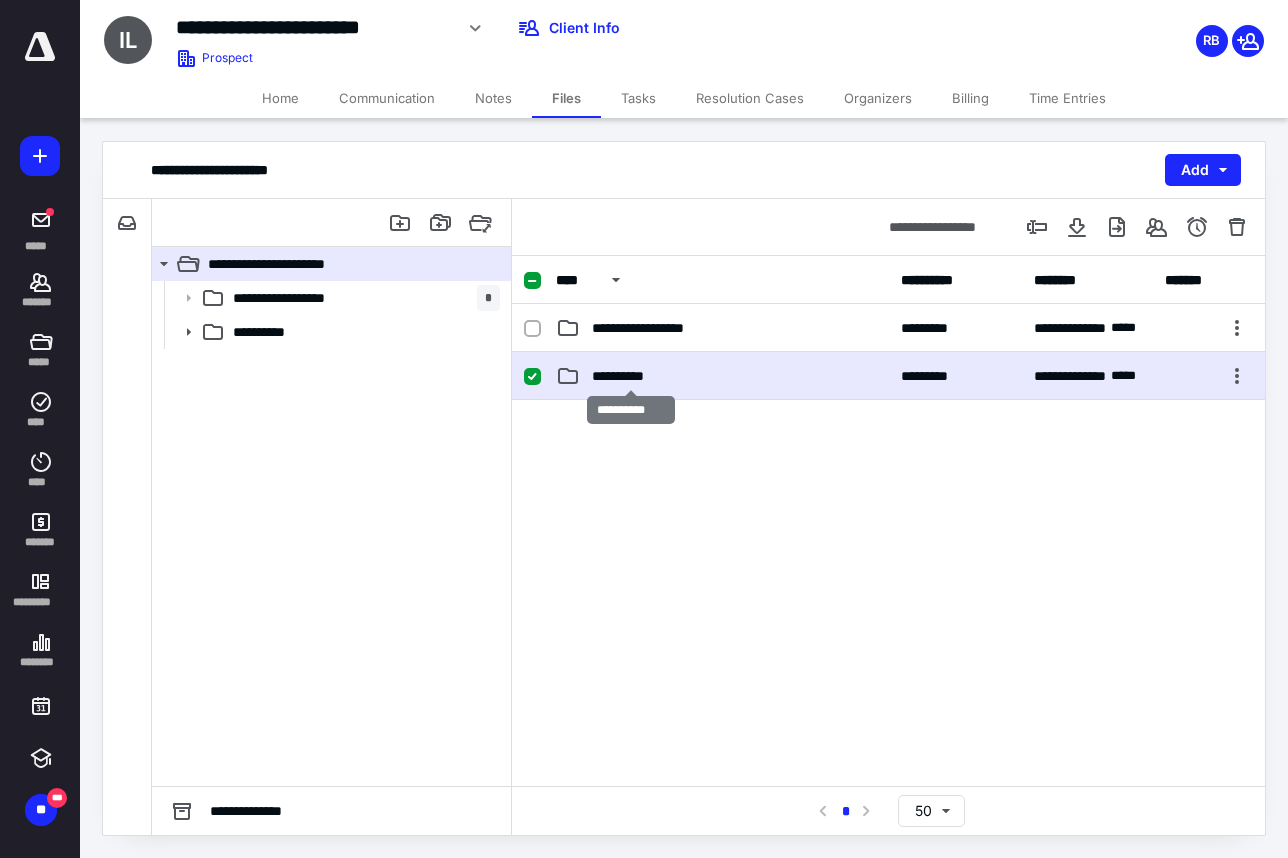 click on "**********" at bounding box center (631, 376) 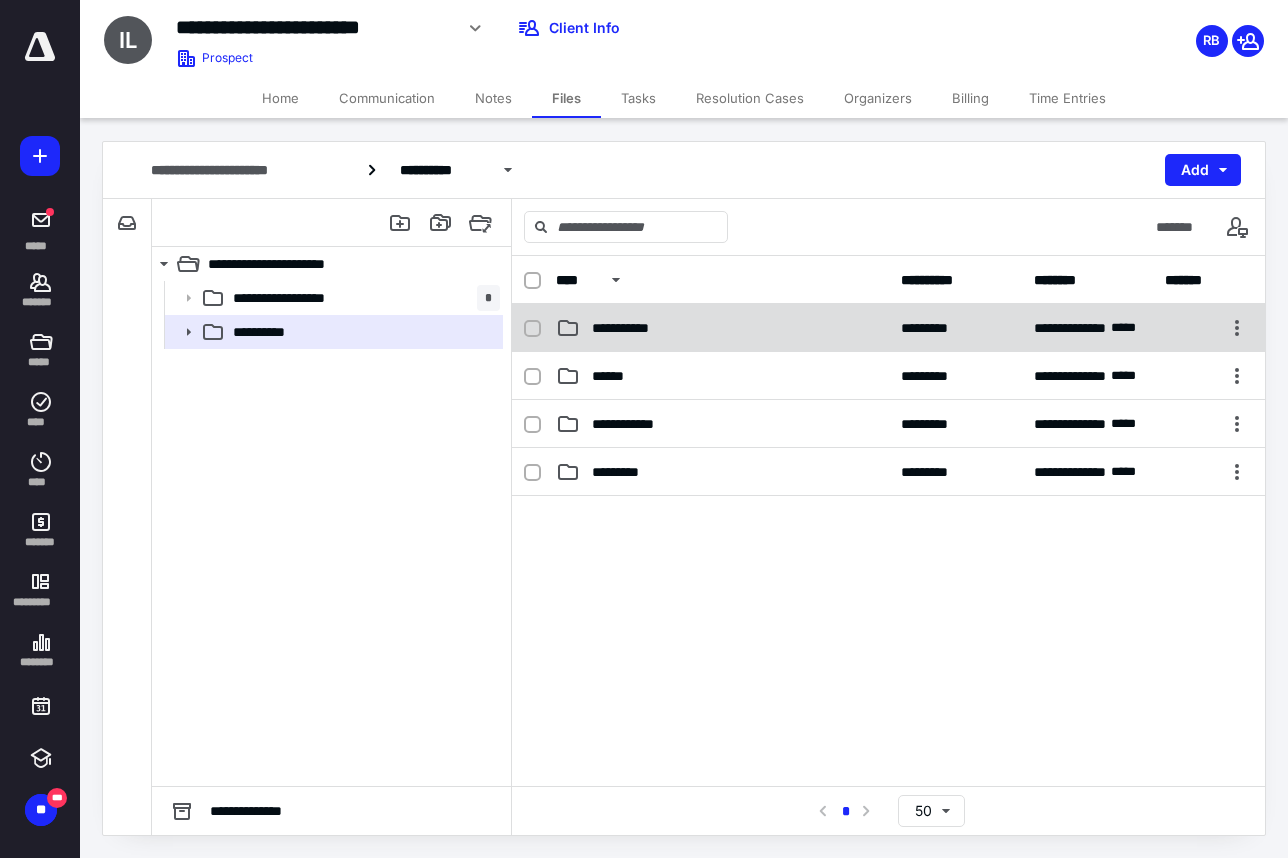 click on "**********" at bounding box center (888, 328) 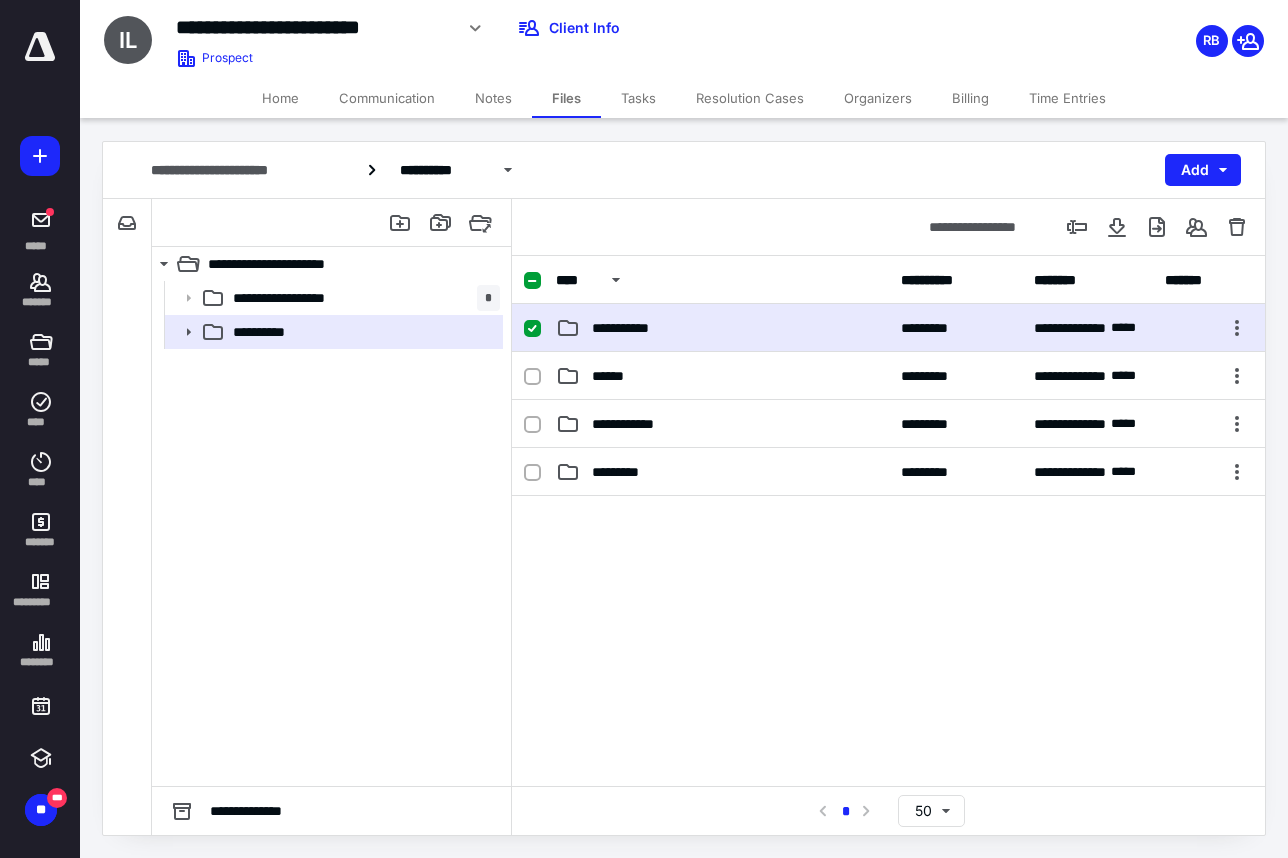 click on "**********" at bounding box center (630, 328) 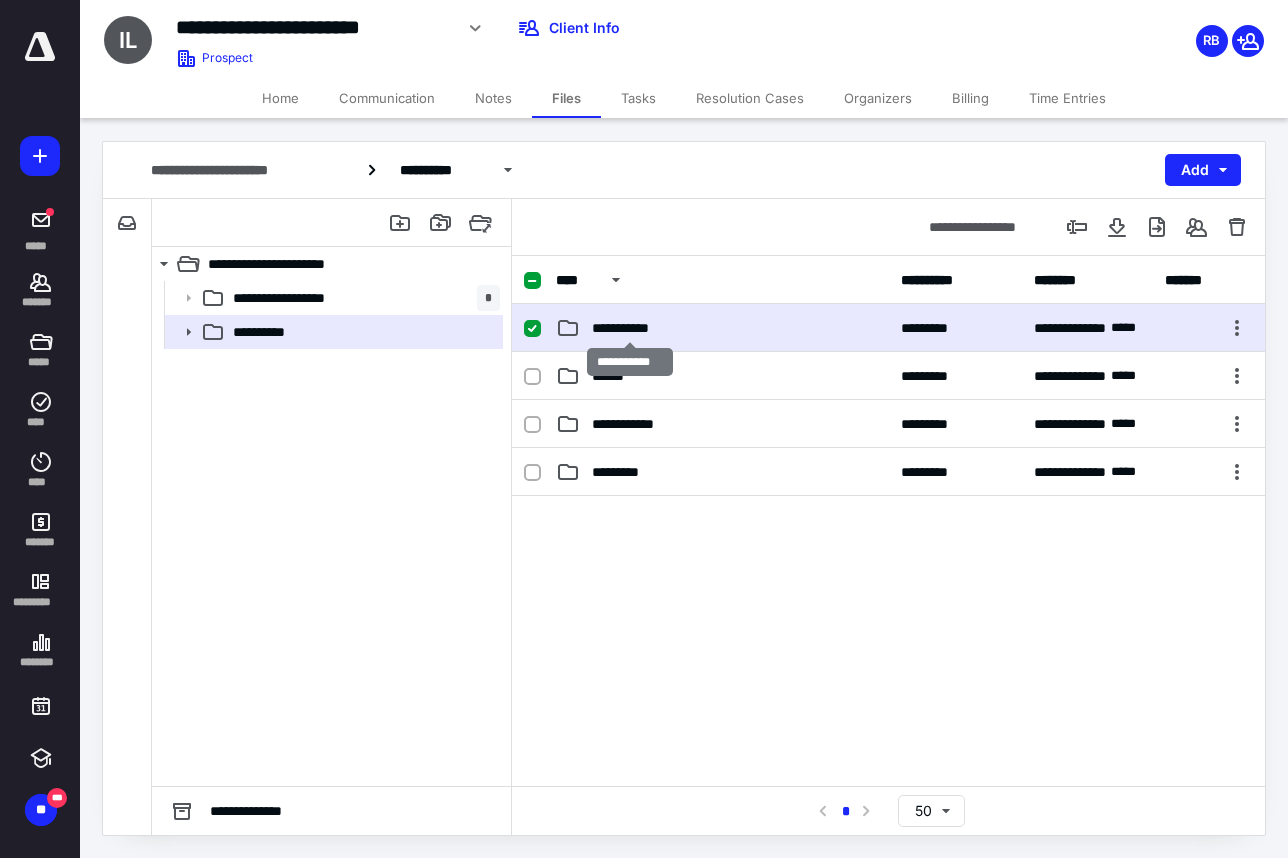 click on "**********" at bounding box center [630, 328] 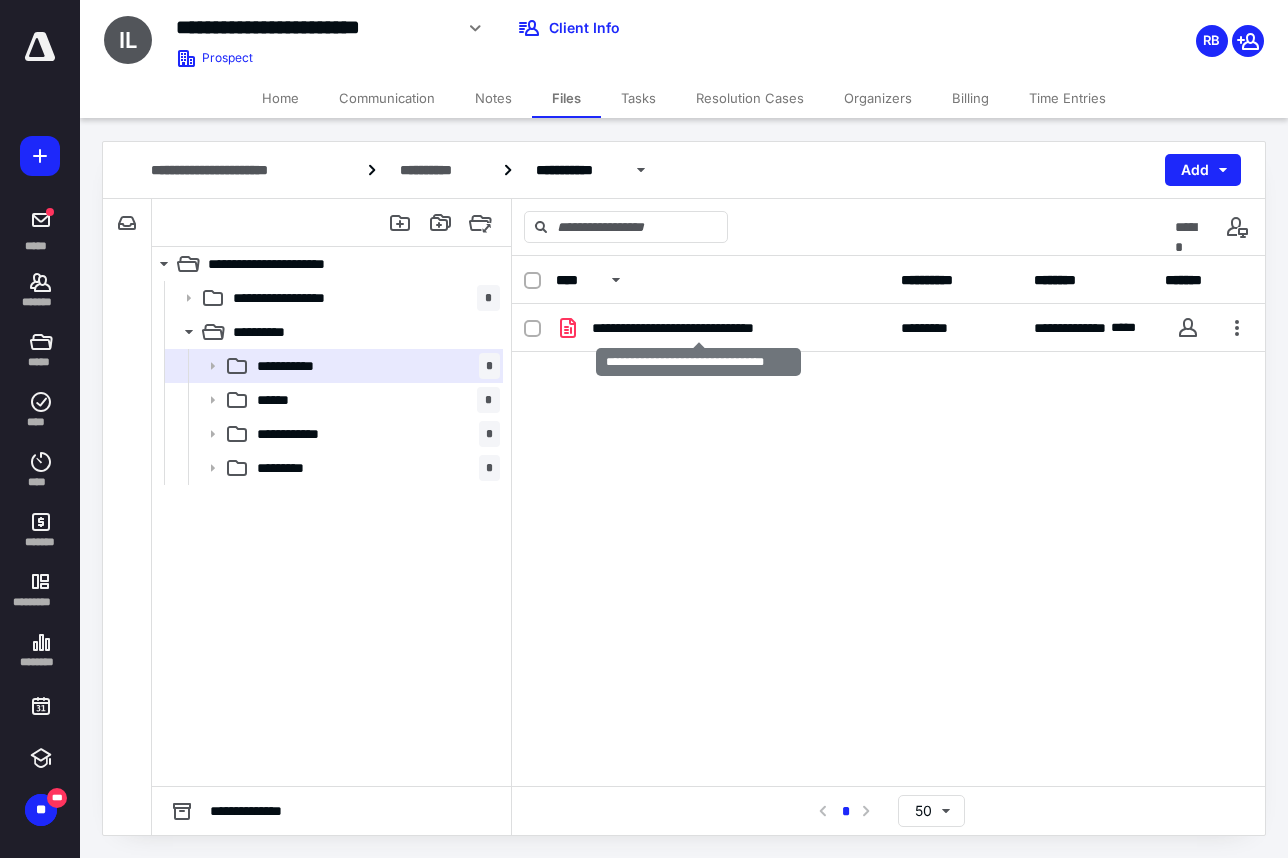 click on "**********" at bounding box center [699, 328] 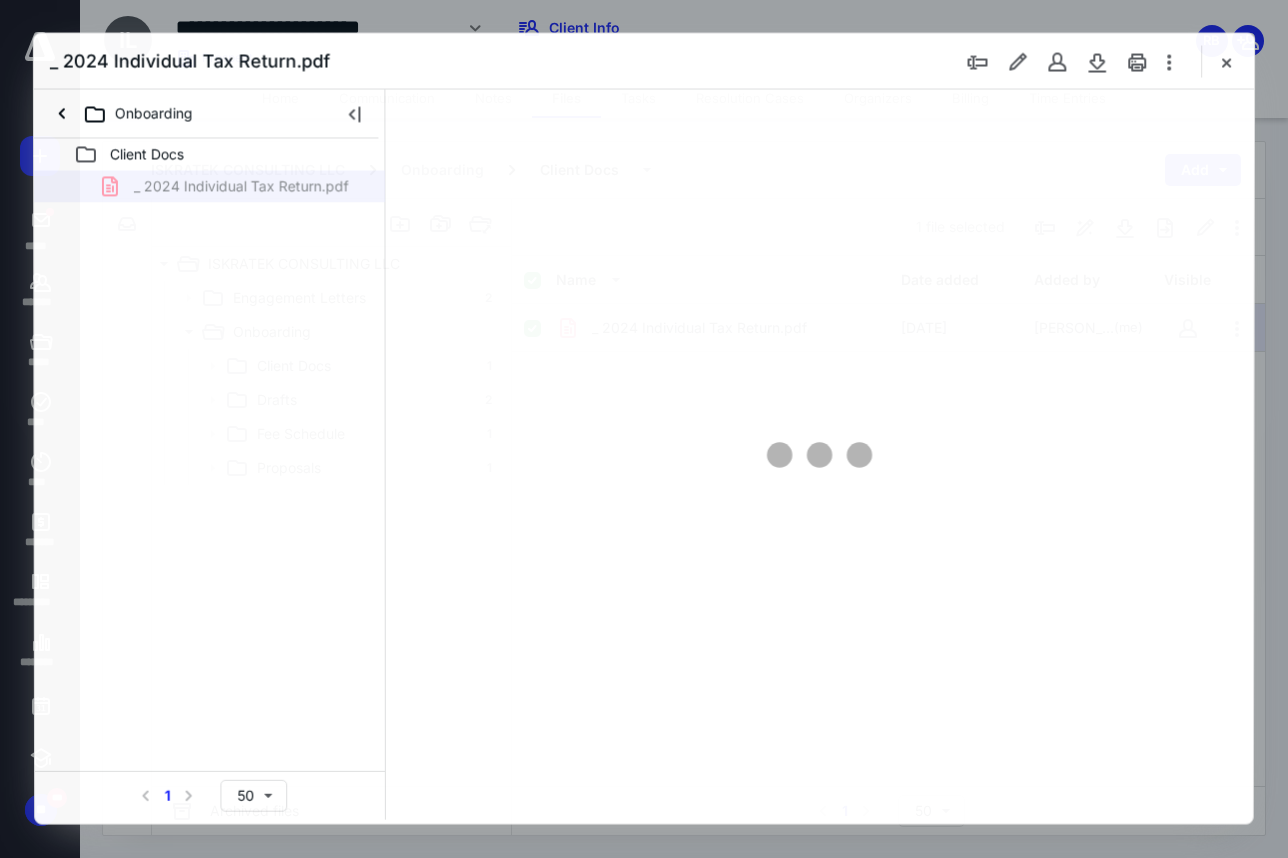 scroll, scrollTop: 0, scrollLeft: 0, axis: both 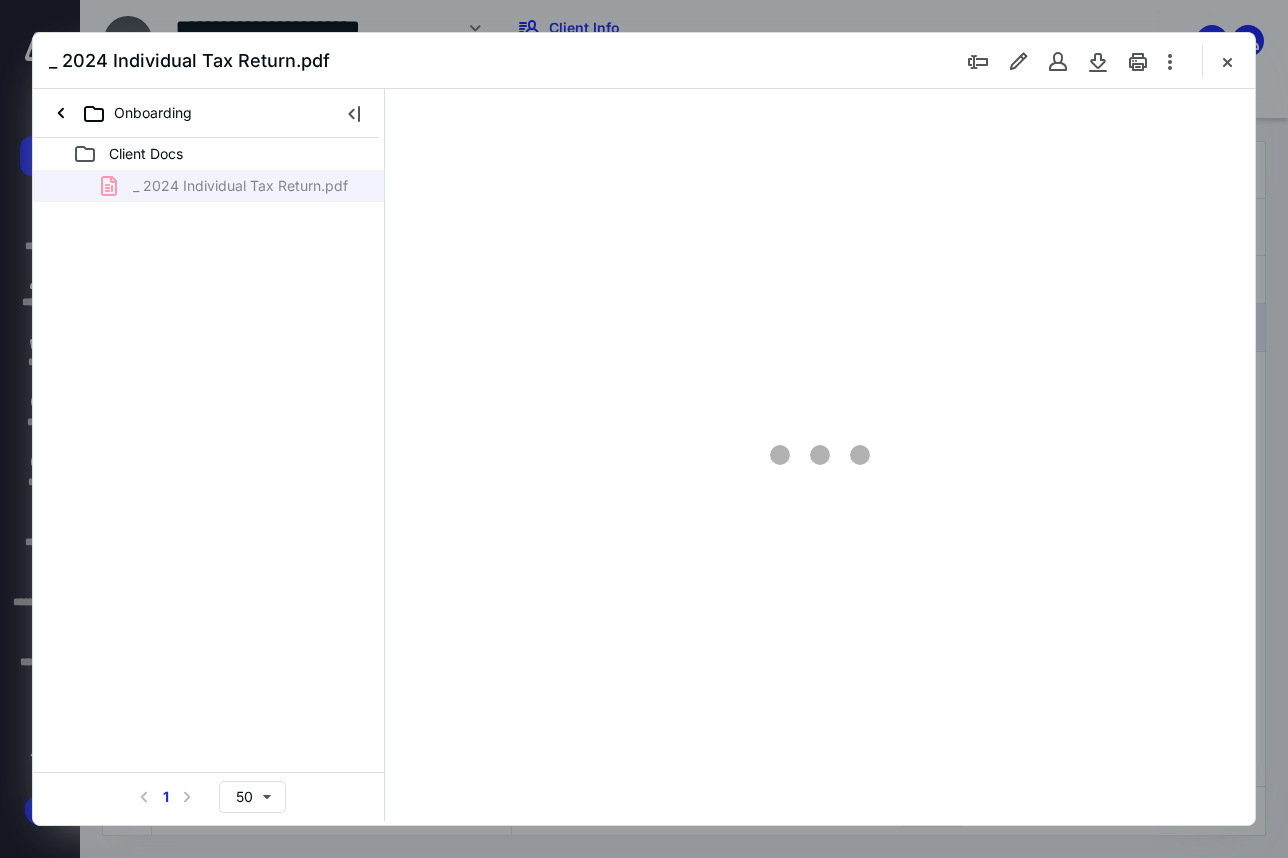 type on "79" 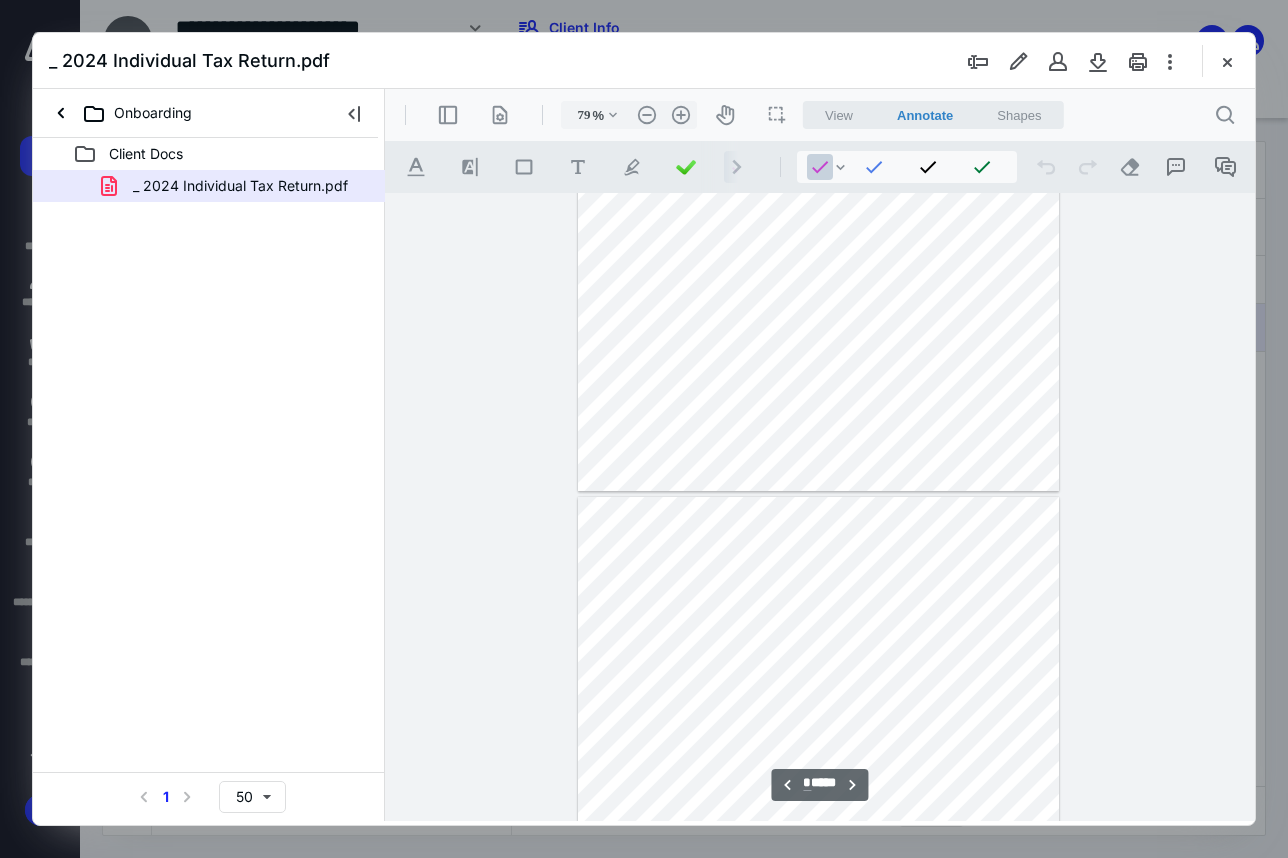 type on "*" 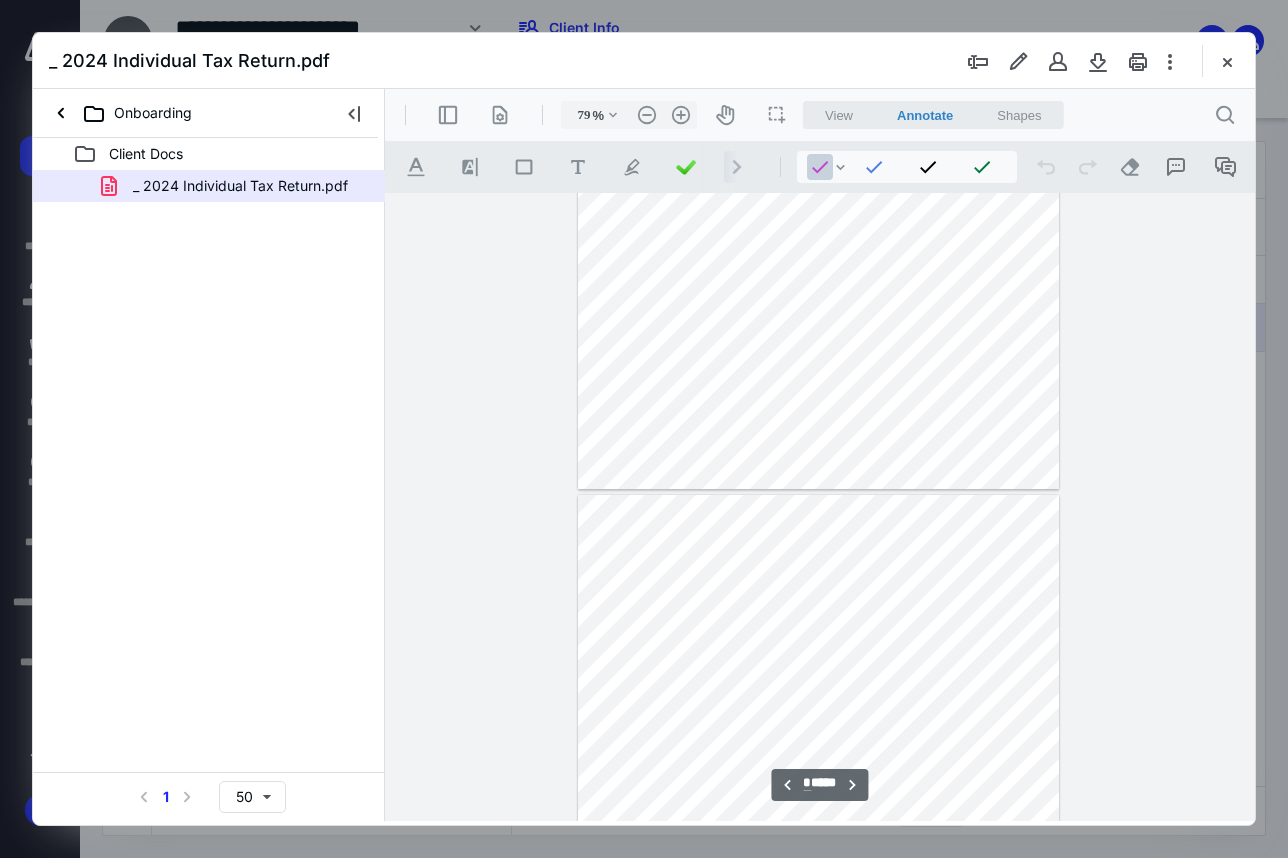 scroll, scrollTop: 1084, scrollLeft: 0, axis: vertical 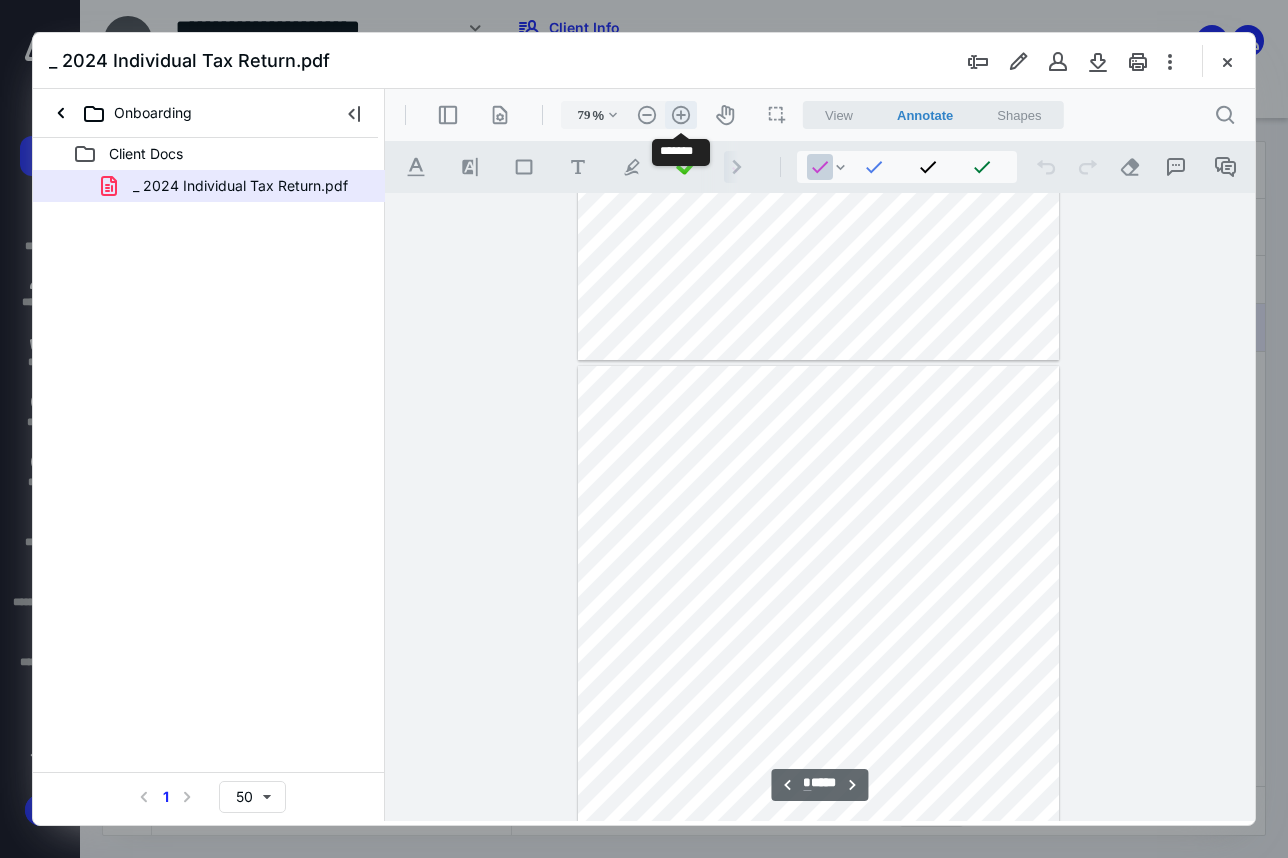 click on ".cls-1{fill:#abb0c4;} icon - header - zoom - in - line" at bounding box center (681, 115) 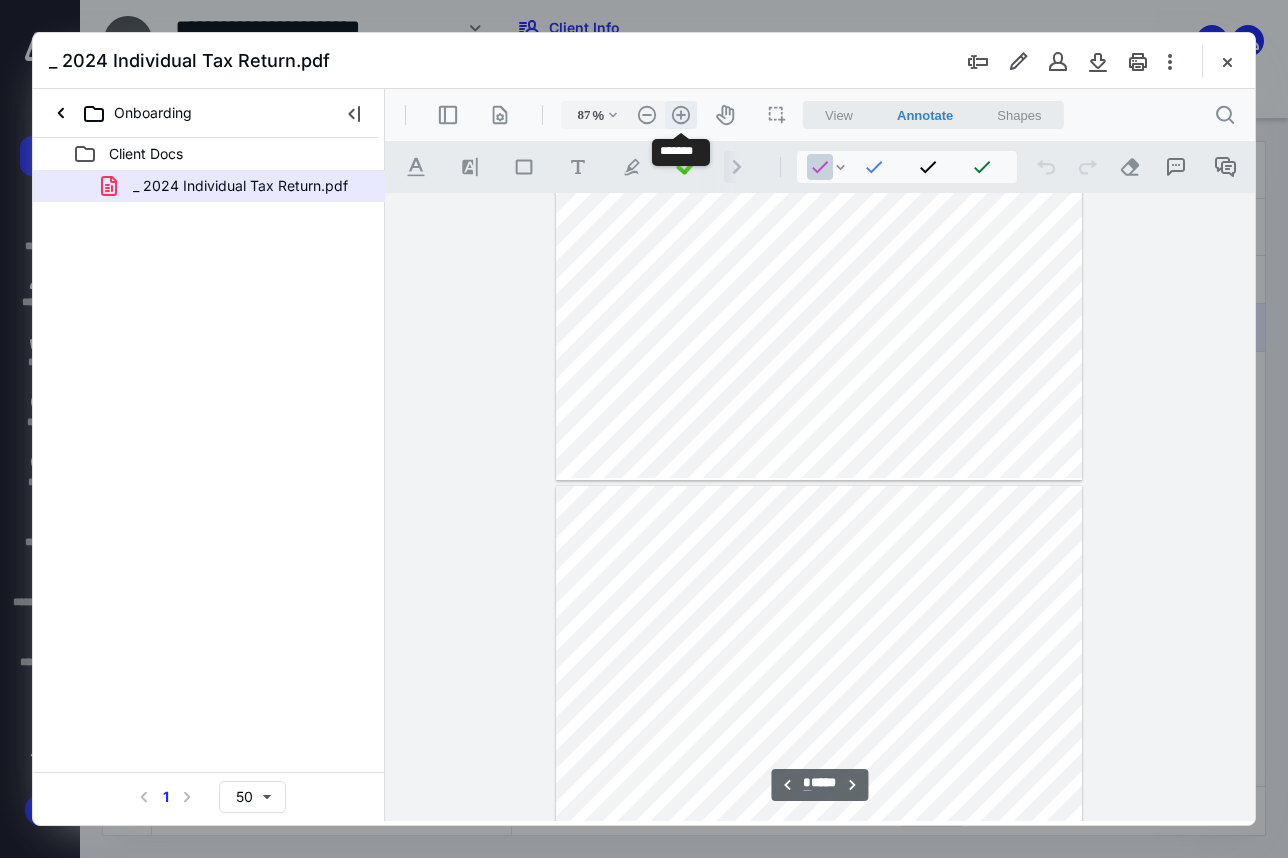 scroll, scrollTop: 1212, scrollLeft: 0, axis: vertical 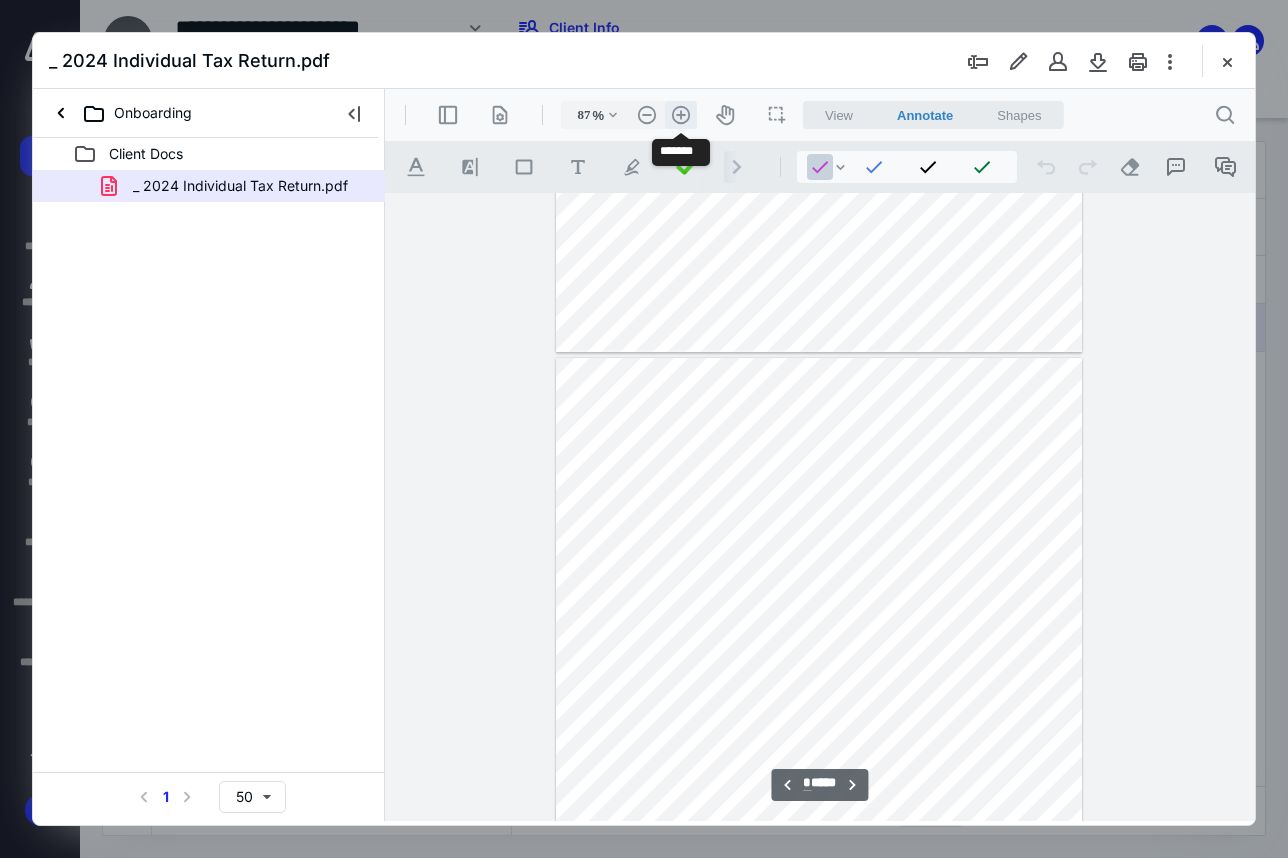 click on ".cls-1{fill:#abb0c4;} icon - header - zoom - in - line" at bounding box center (681, 115) 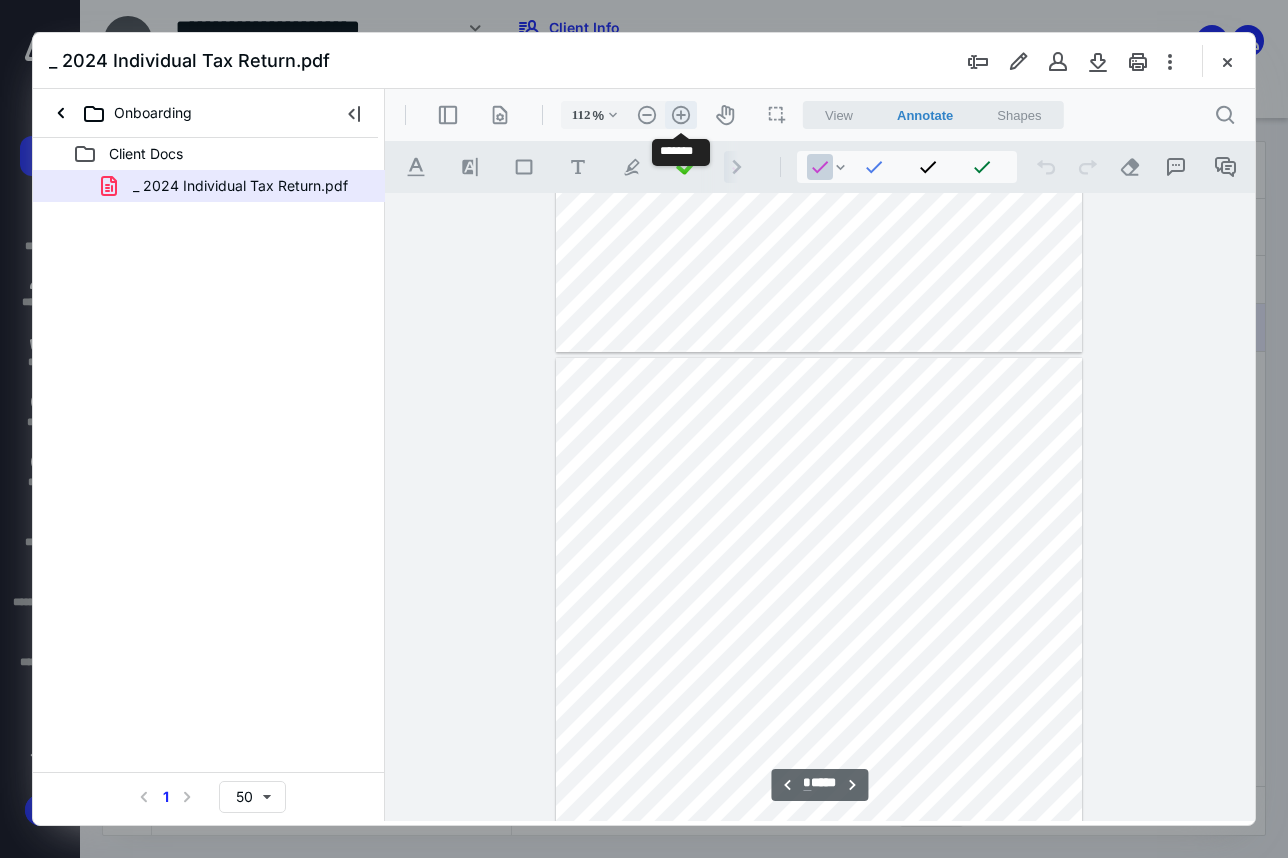 scroll, scrollTop: 1640, scrollLeft: 15, axis: both 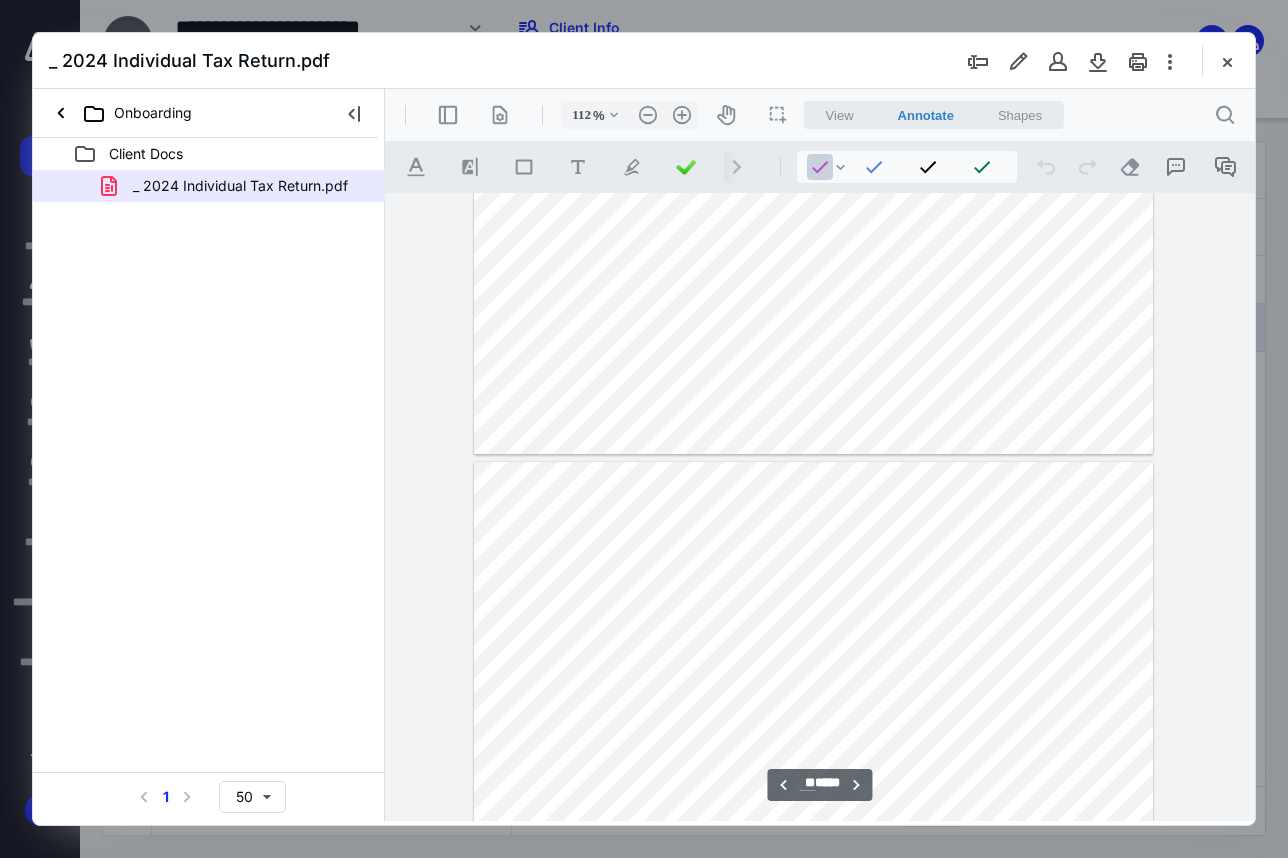 type on "**" 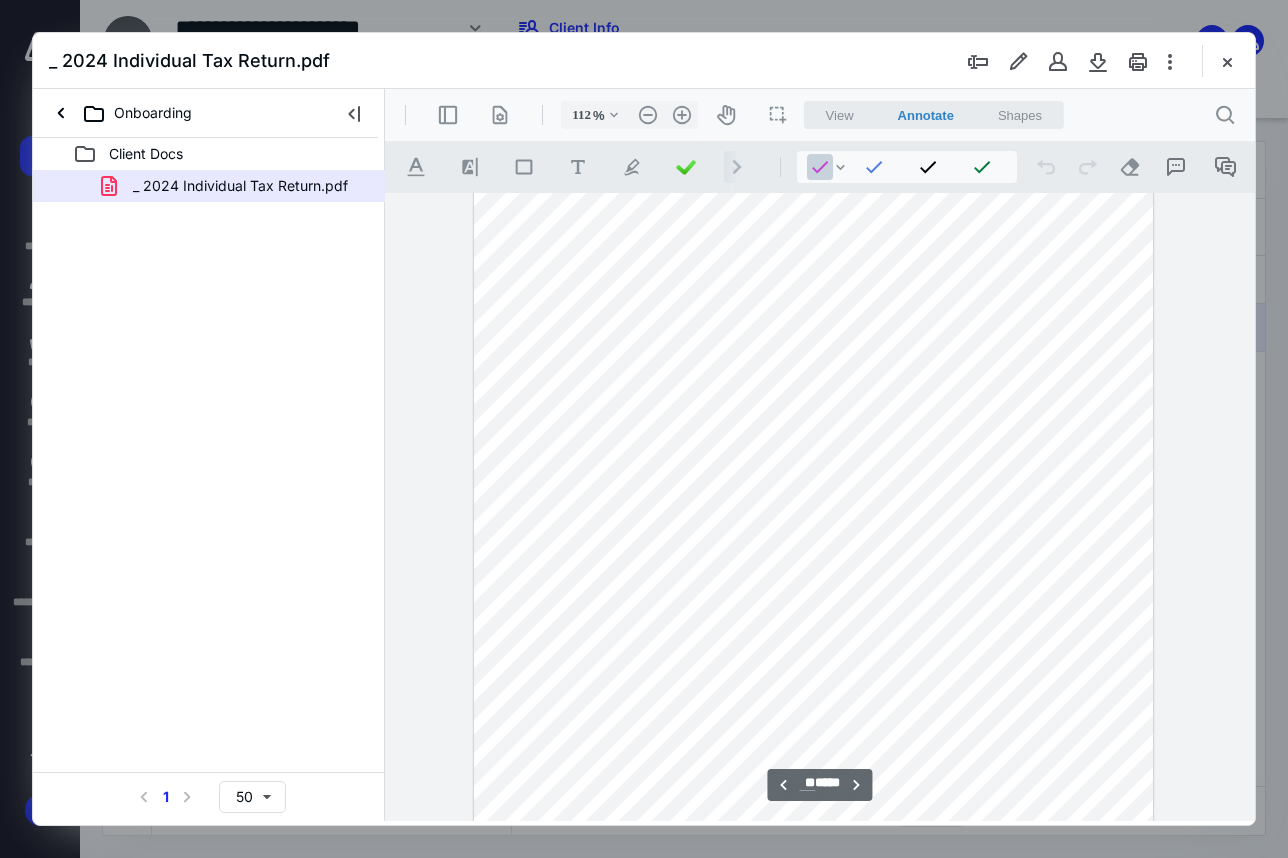 scroll, scrollTop: 10062, scrollLeft: 15, axis: both 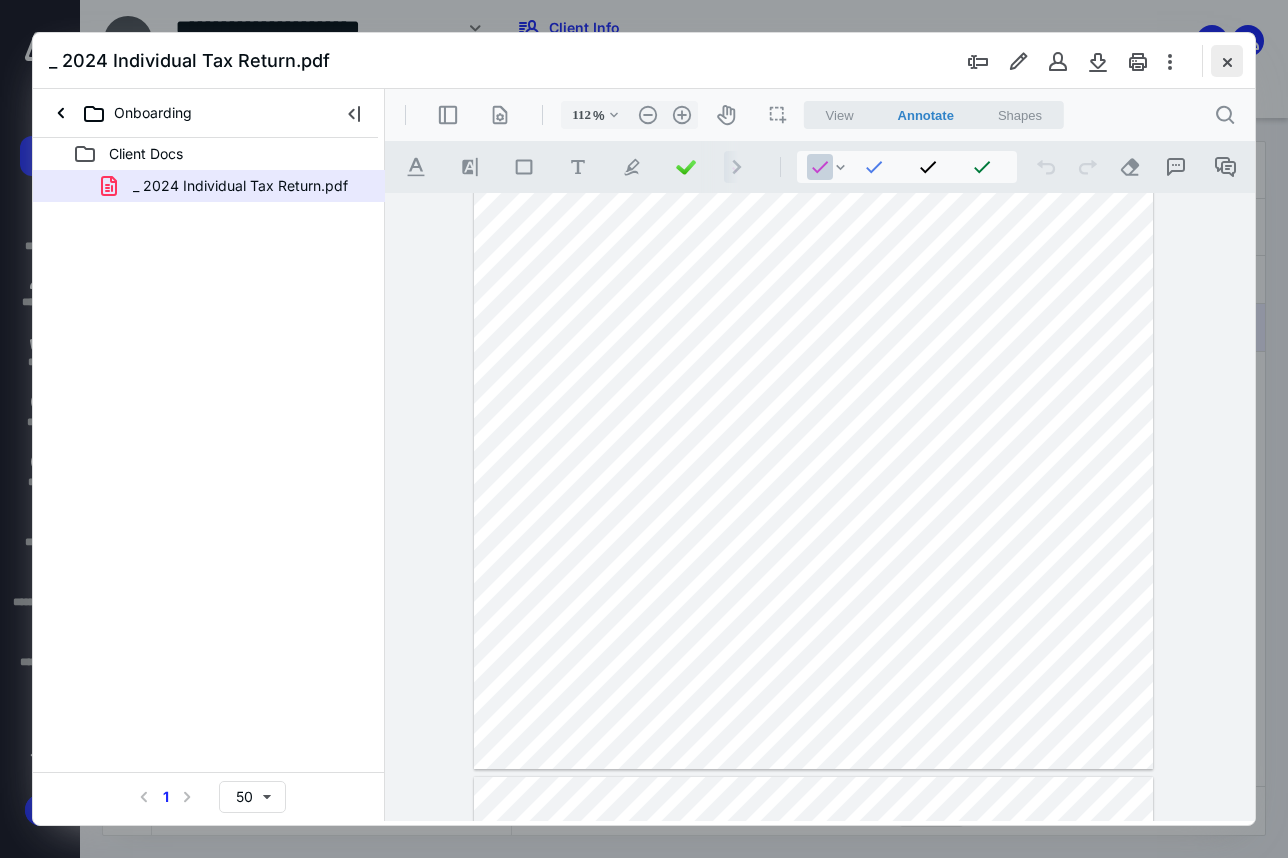 click at bounding box center [1227, 61] 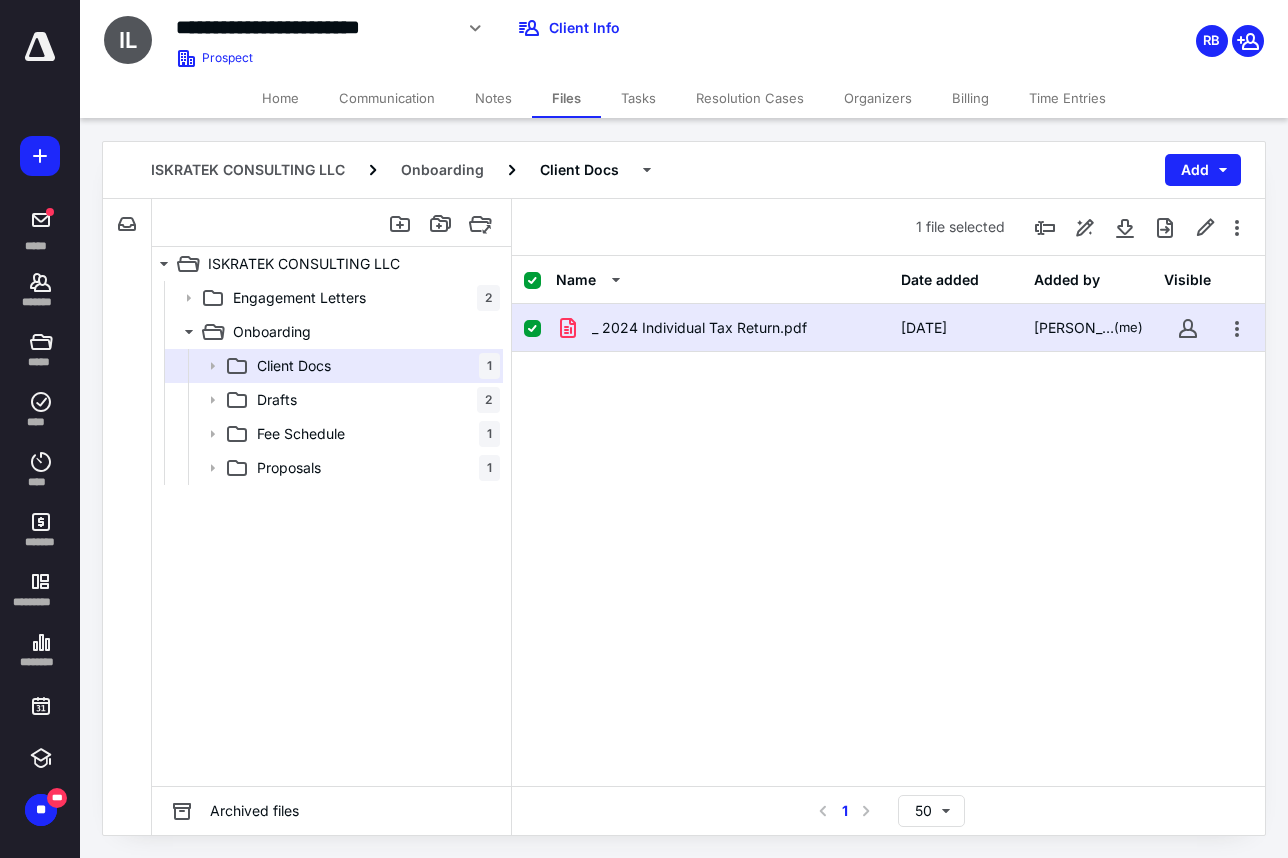 checkbox on "false" 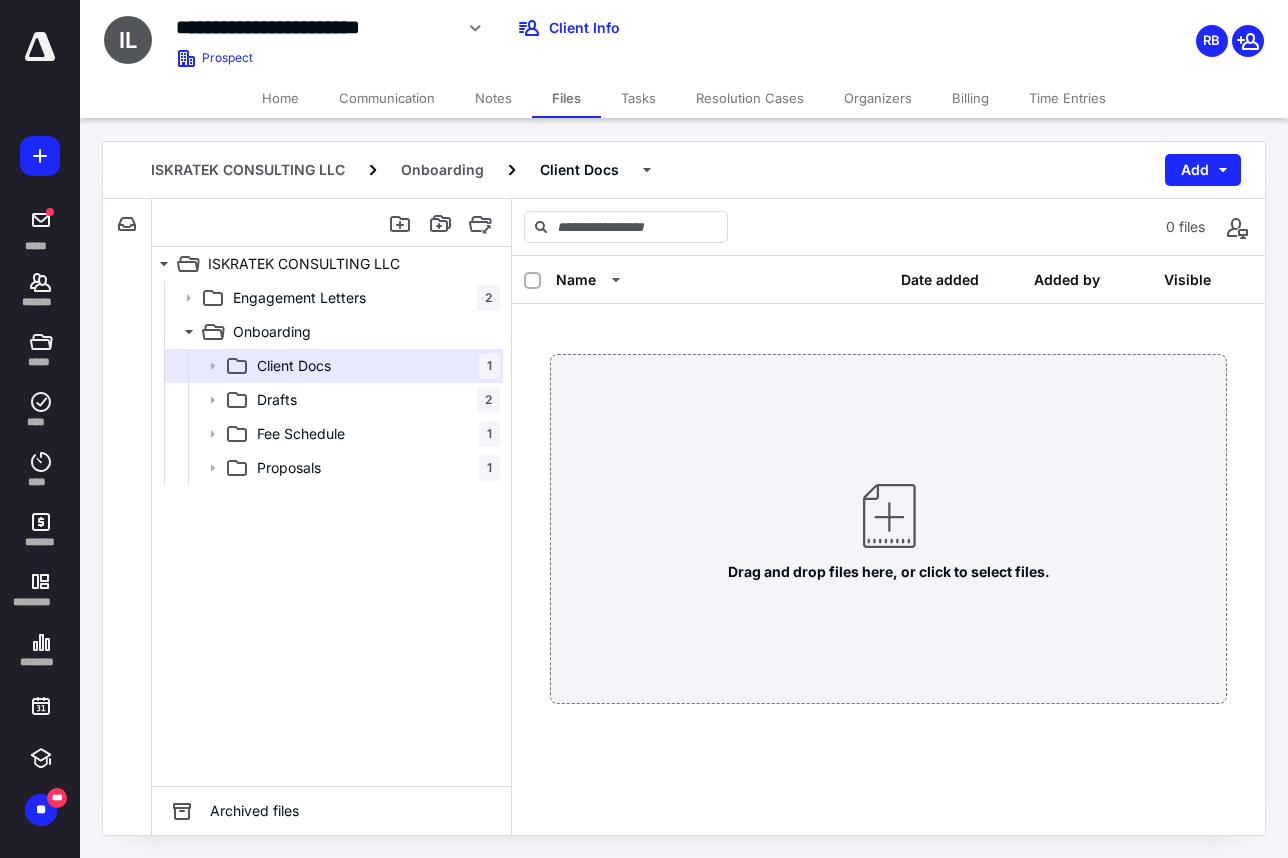 click on "Home" at bounding box center (280, 98) 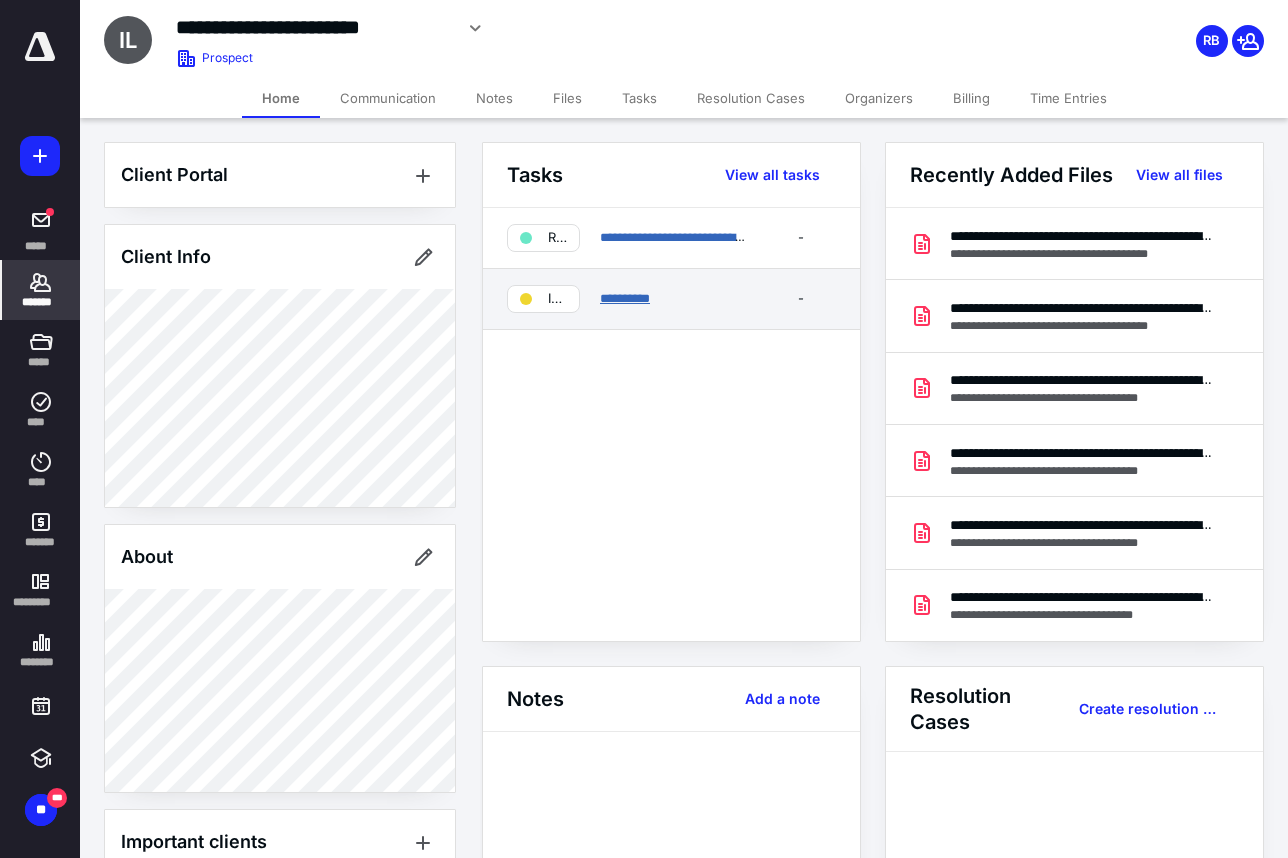 click on "**********" at bounding box center [625, 298] 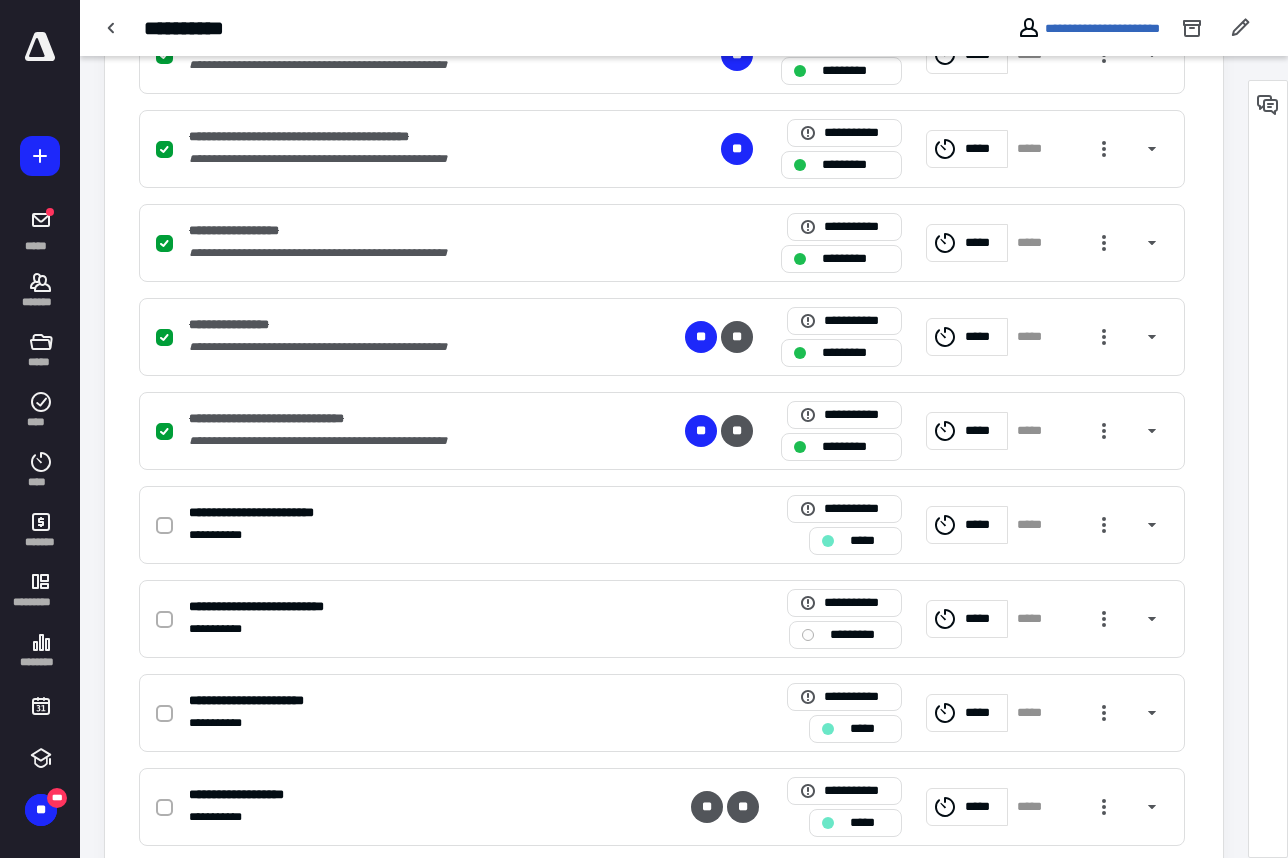 scroll, scrollTop: 1222, scrollLeft: 0, axis: vertical 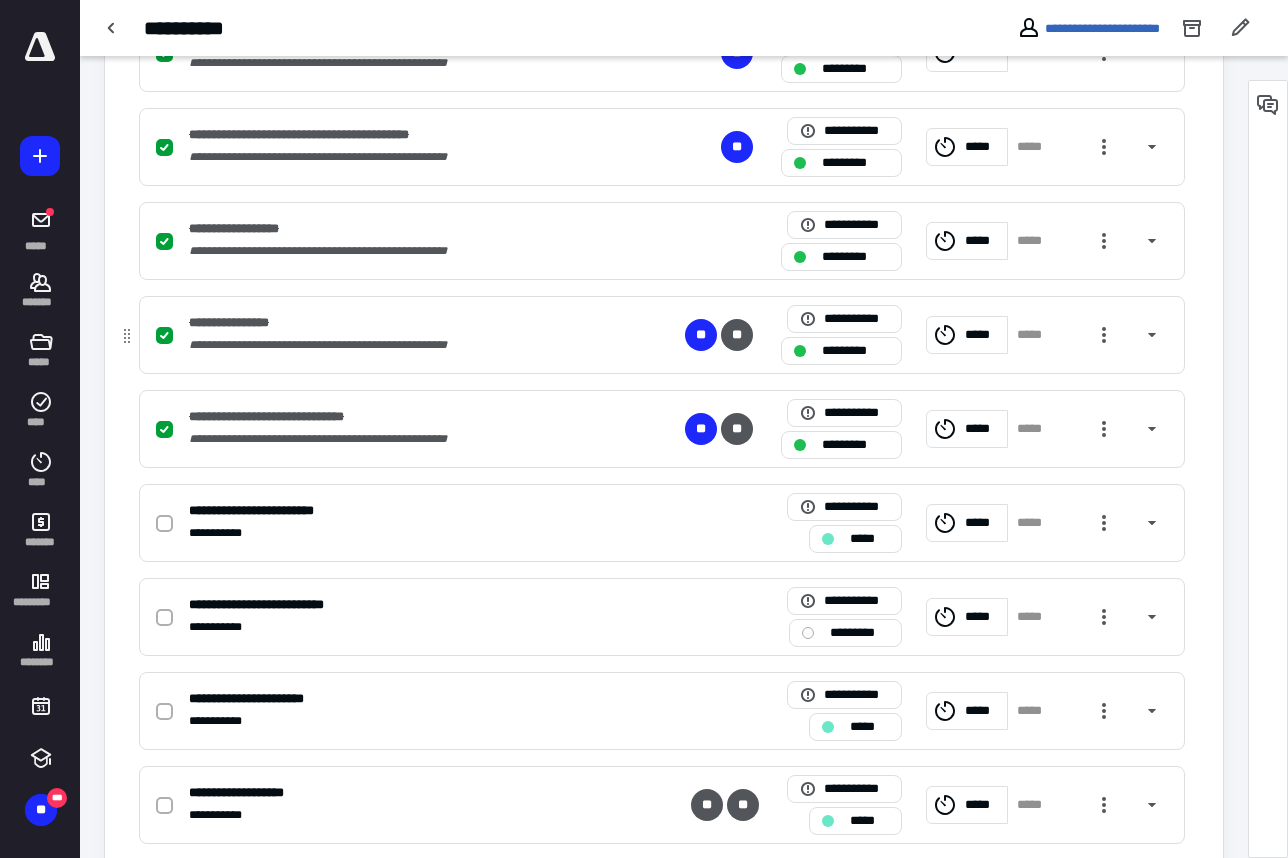 click on "*********" at bounding box center (841, 351) 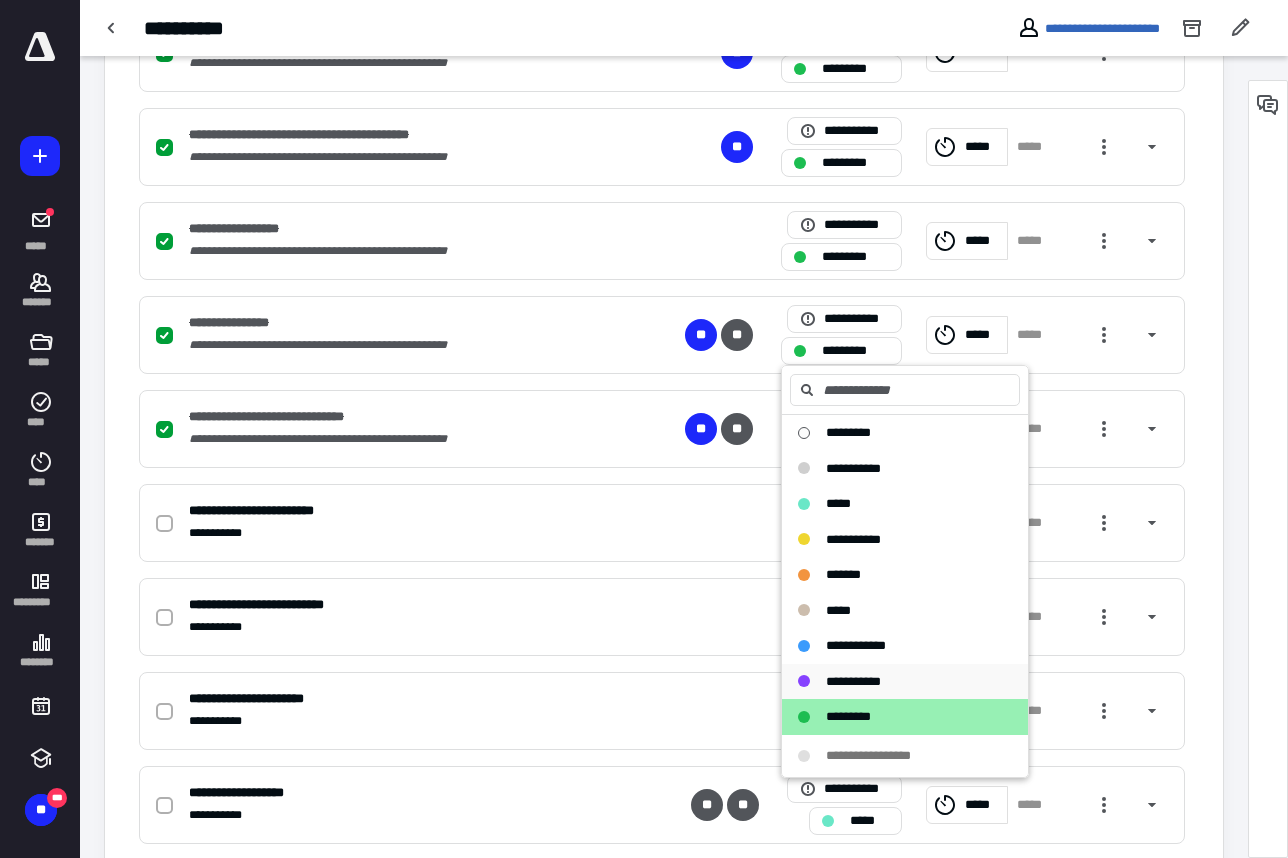 click on "**********" at bounding box center (853, 681) 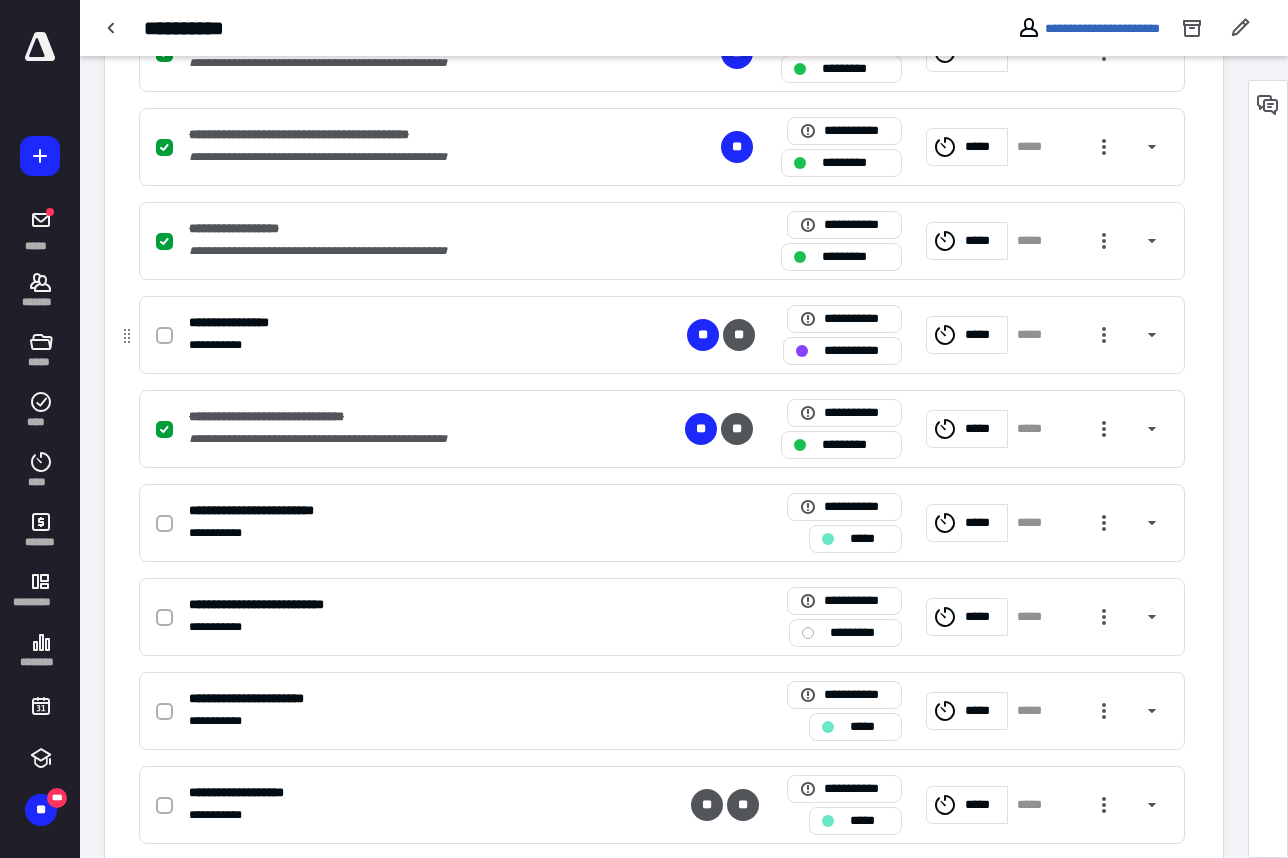 click on "**********" at bounding box center (399, 345) 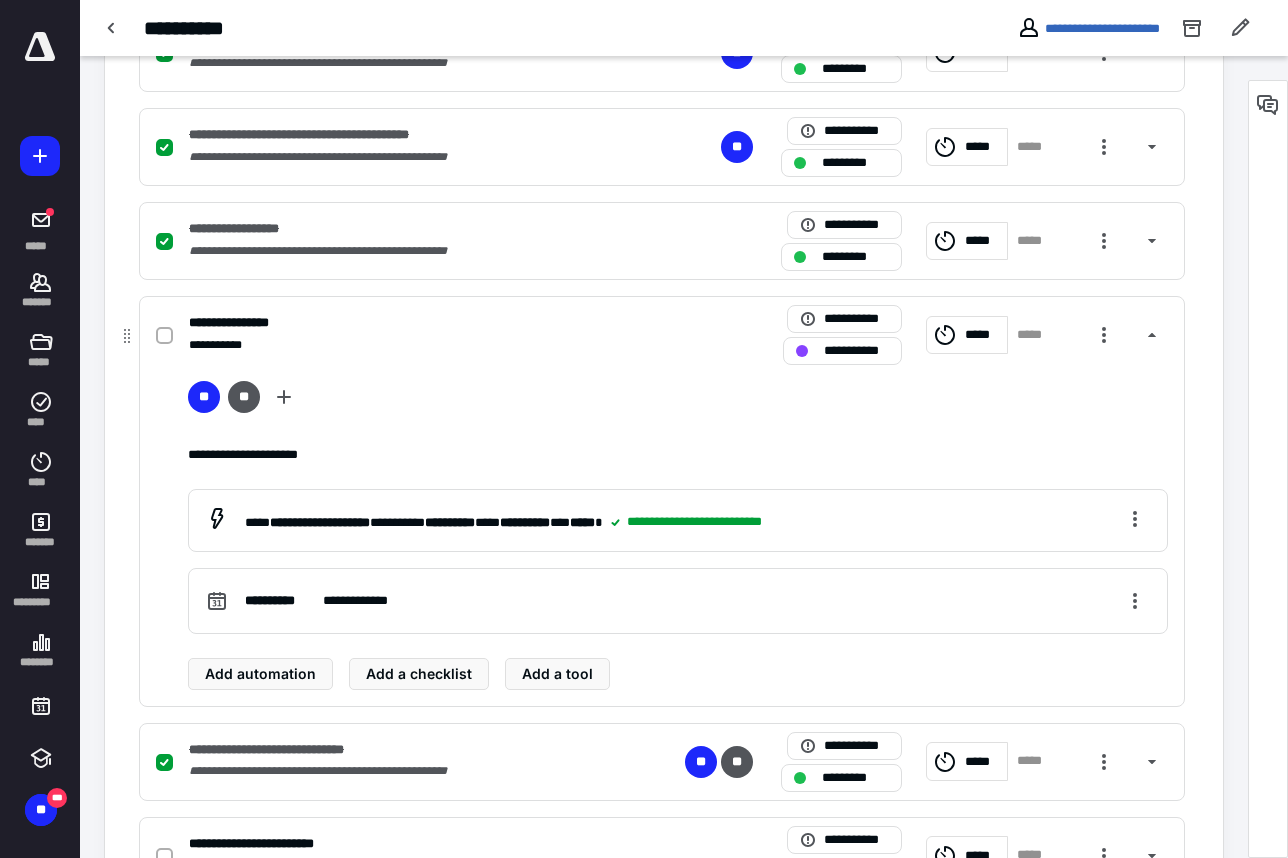click on "** **" at bounding box center (678, 401) 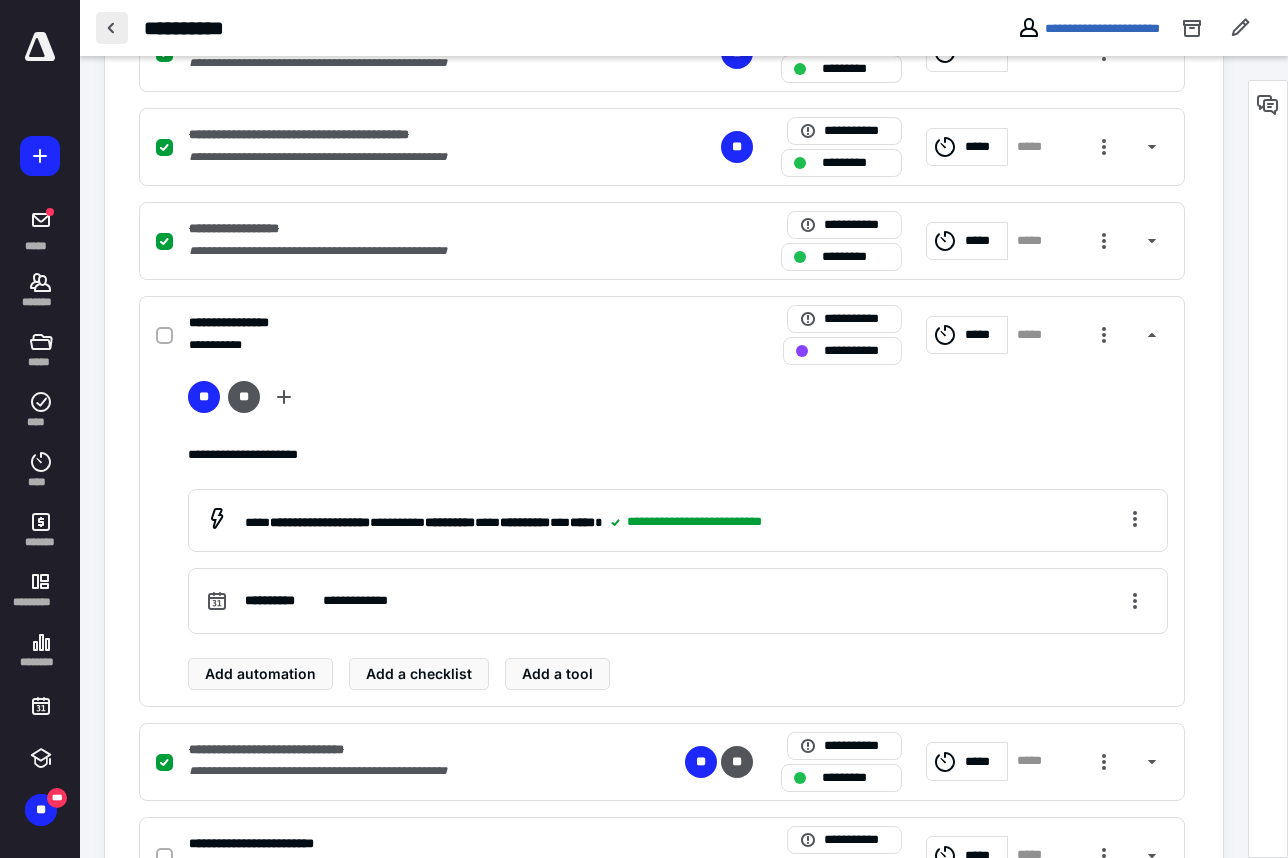 click at bounding box center [112, 28] 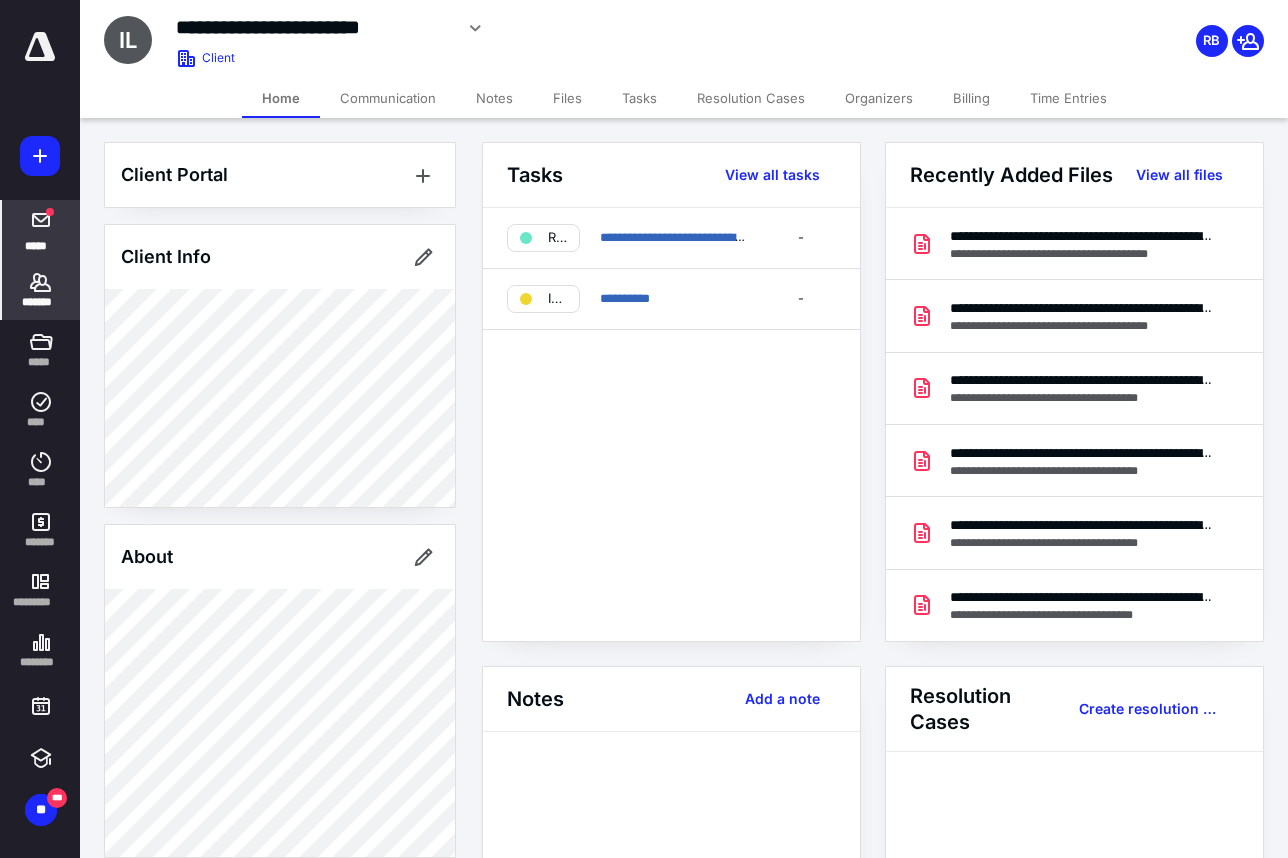 click 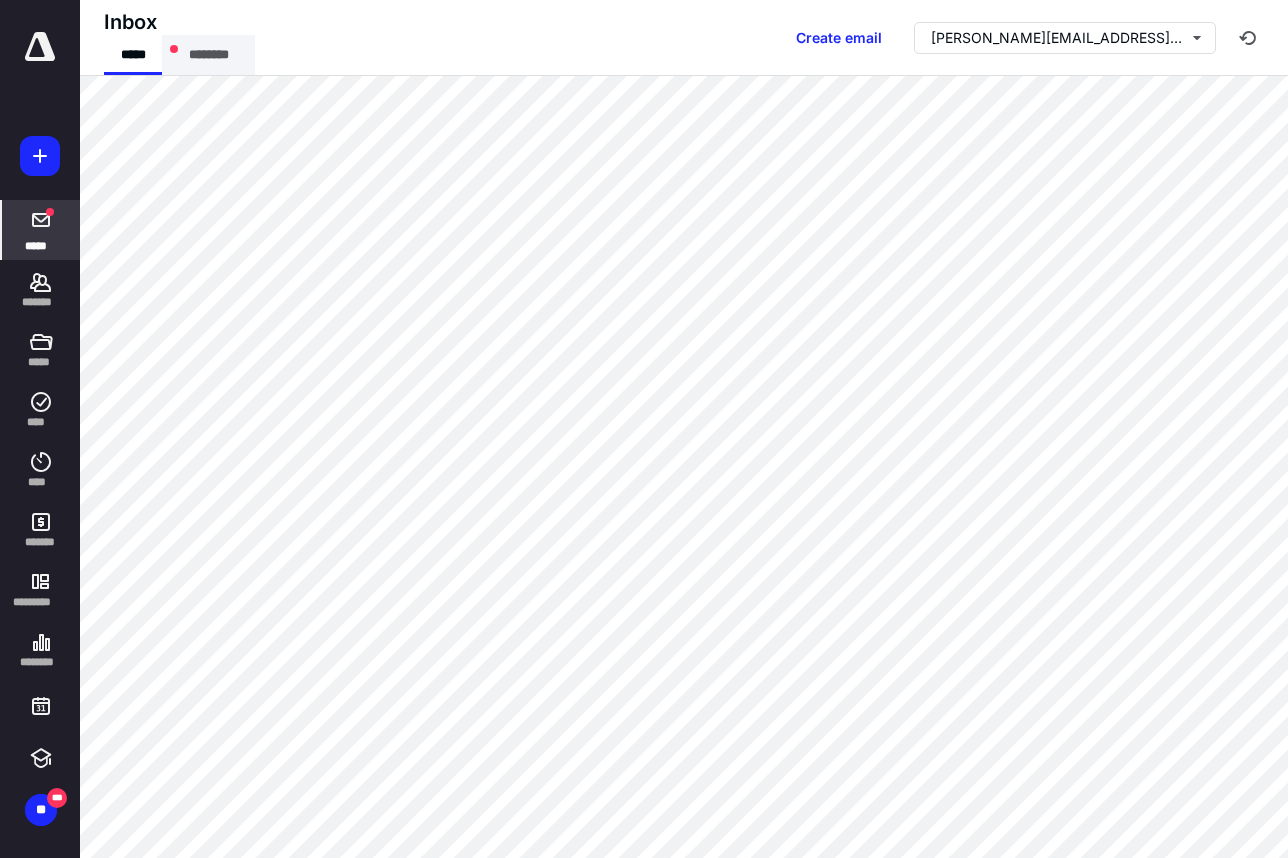 click on "********" at bounding box center [208, 55] 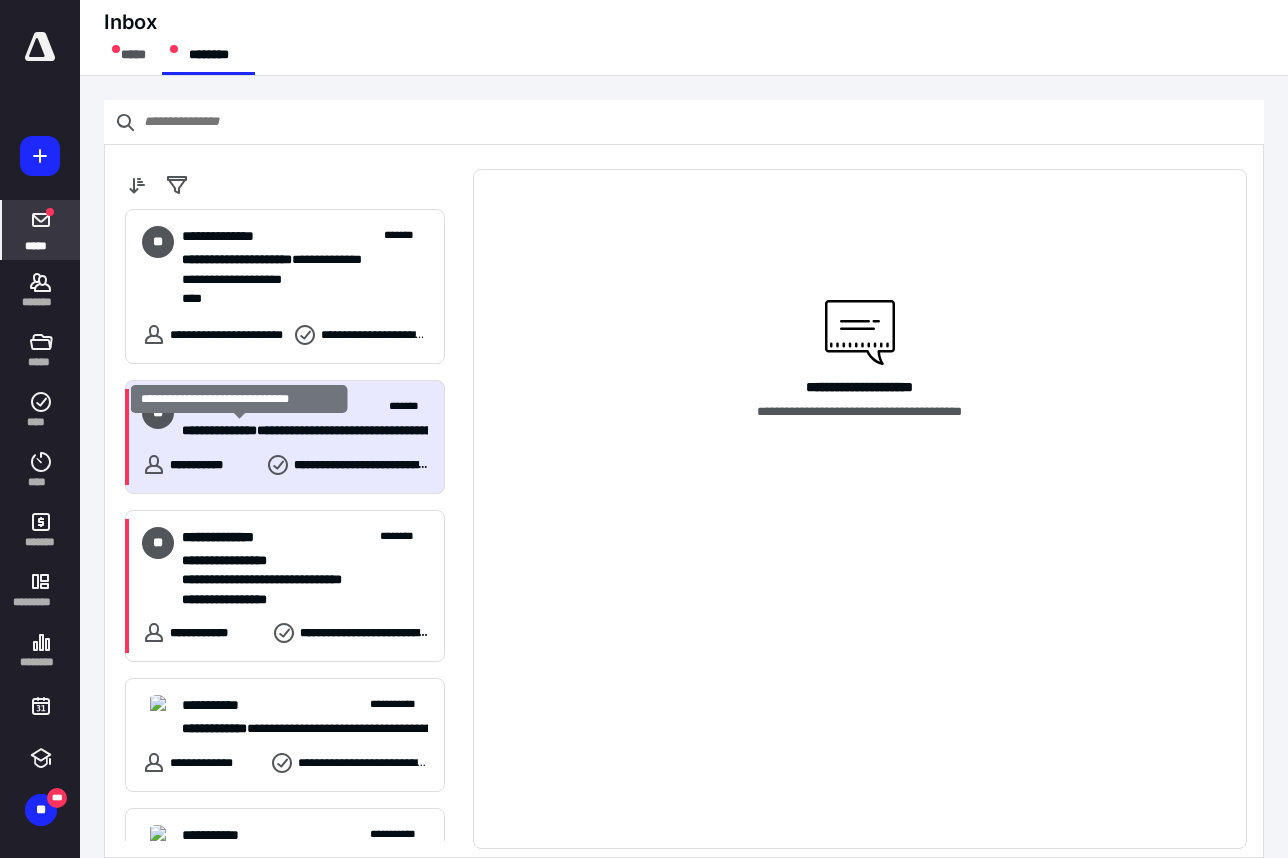 click on "**********" at bounding box center (219, 430) 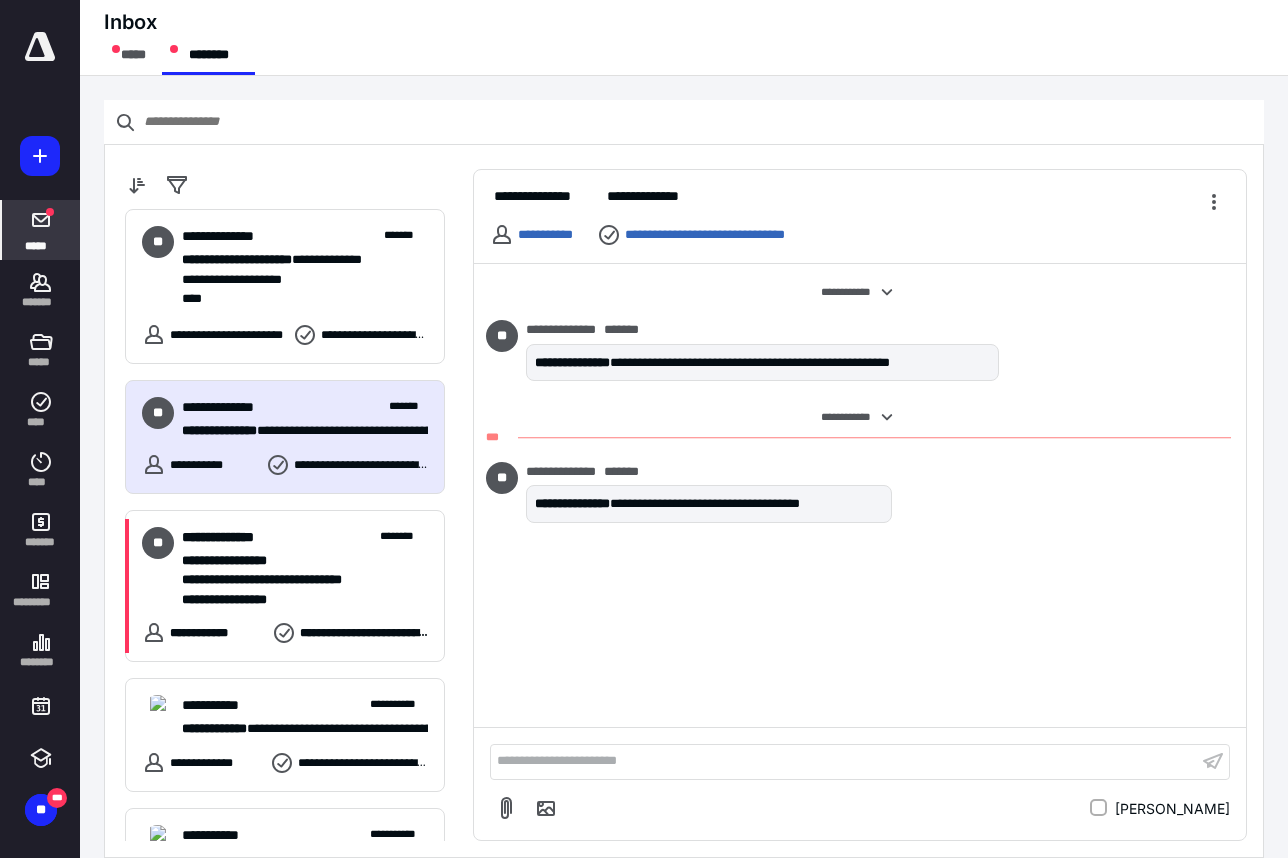 click on "**********" at bounding box center (844, 761) 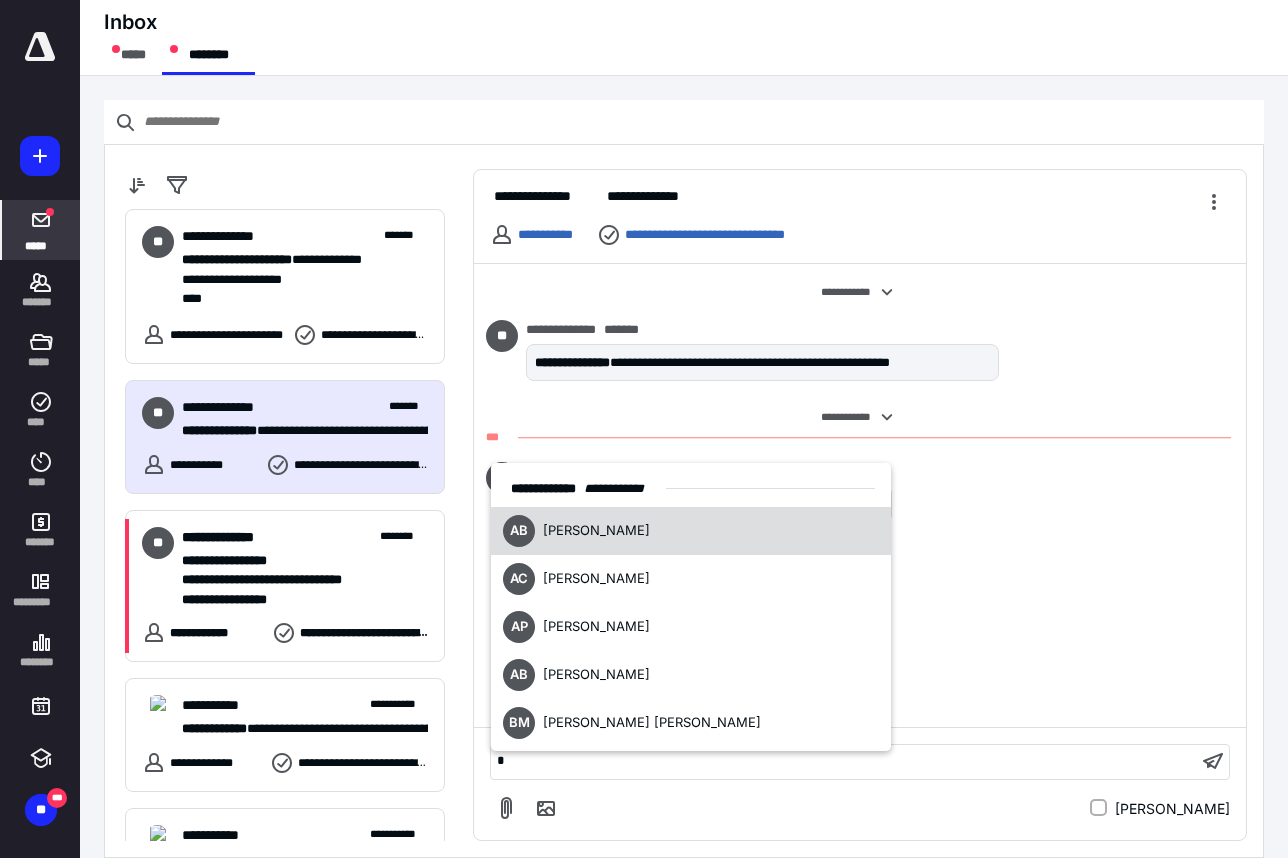 type 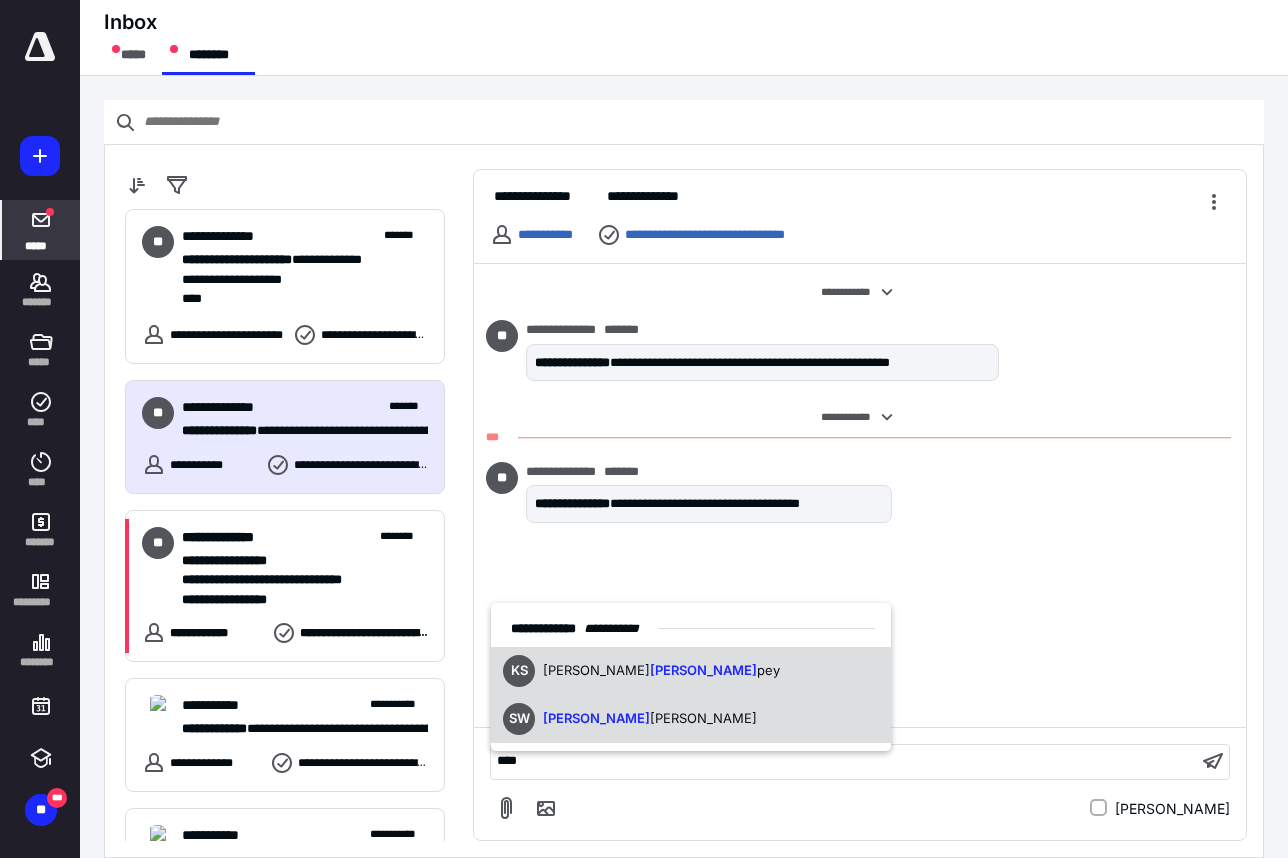 click on "[PERSON_NAME]" at bounding box center (596, 718) 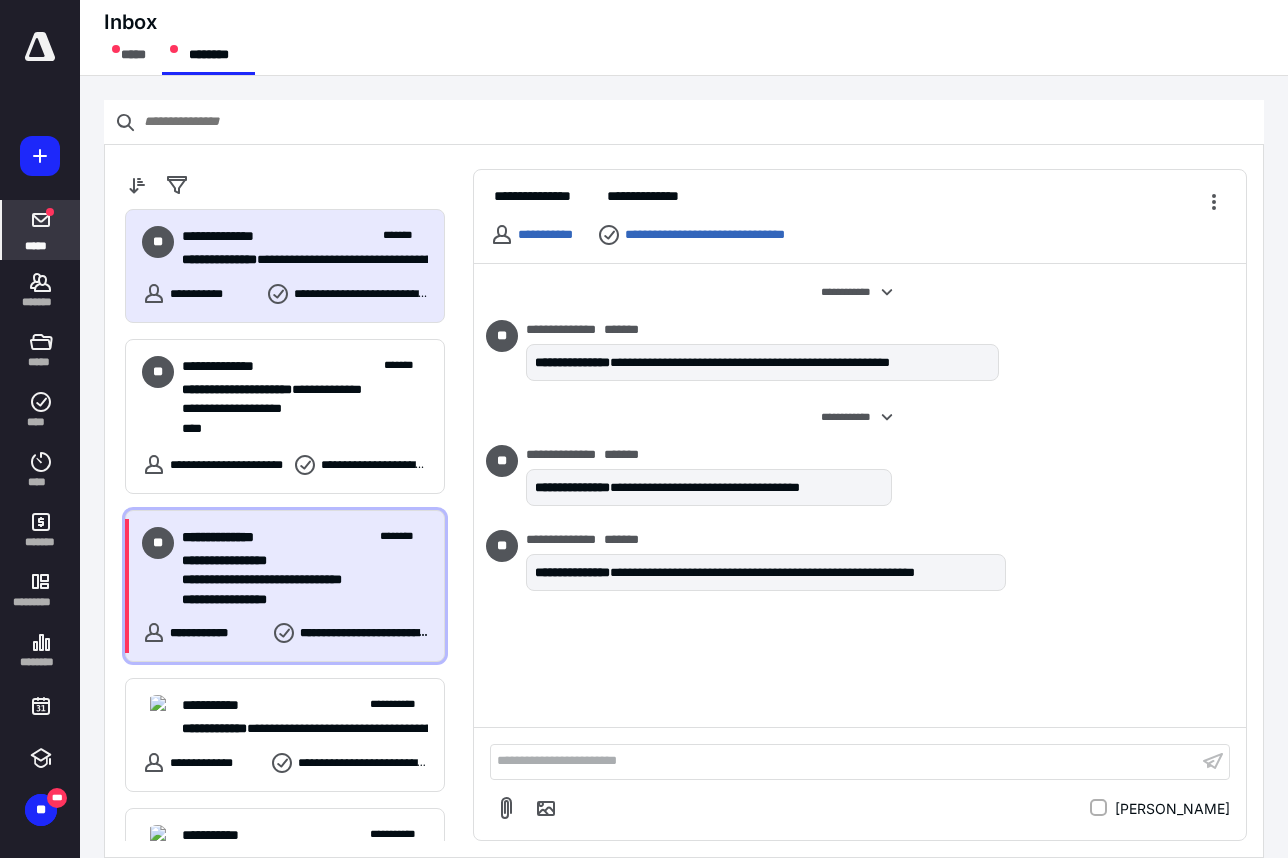 click on "**********" at bounding box center (305, 600) 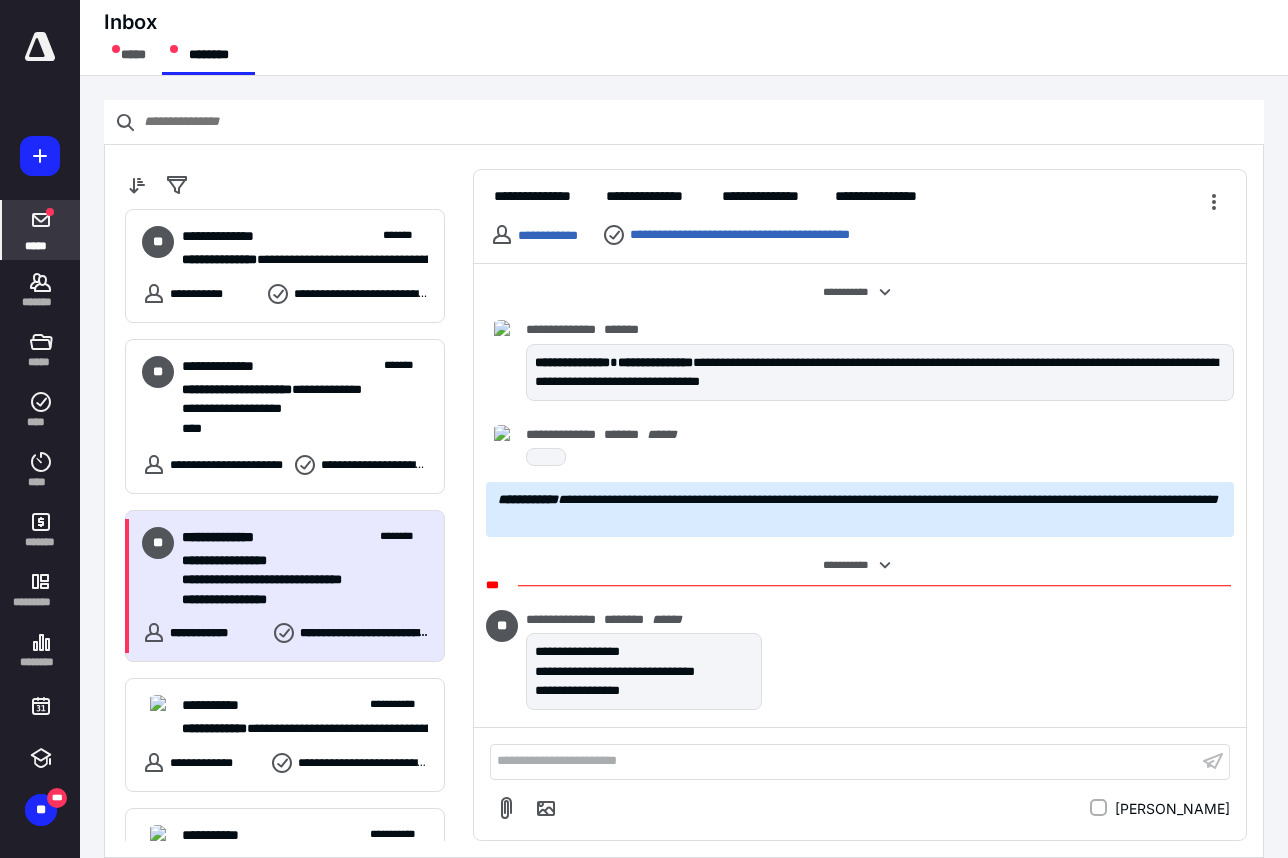 scroll, scrollTop: 2, scrollLeft: 0, axis: vertical 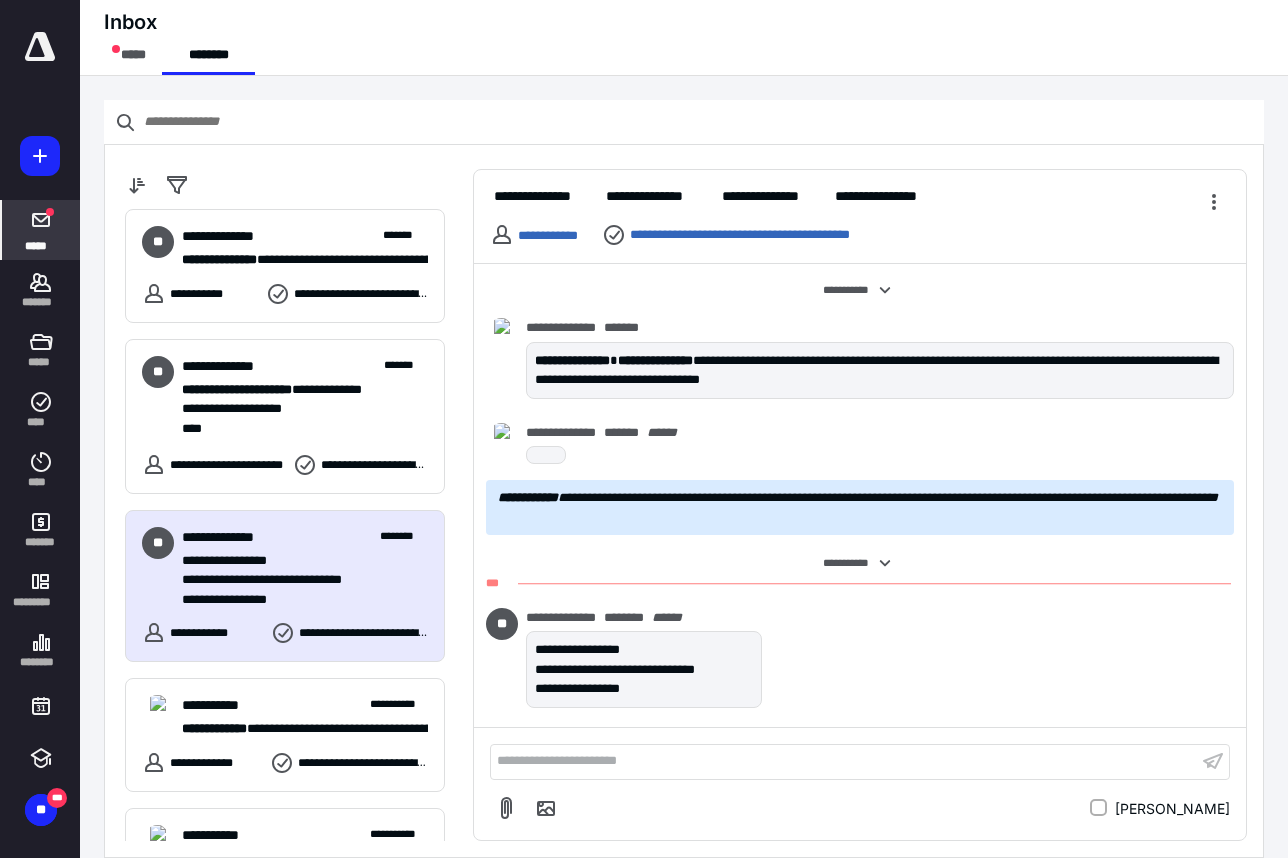 click on "**********" at bounding box center (844, 761) 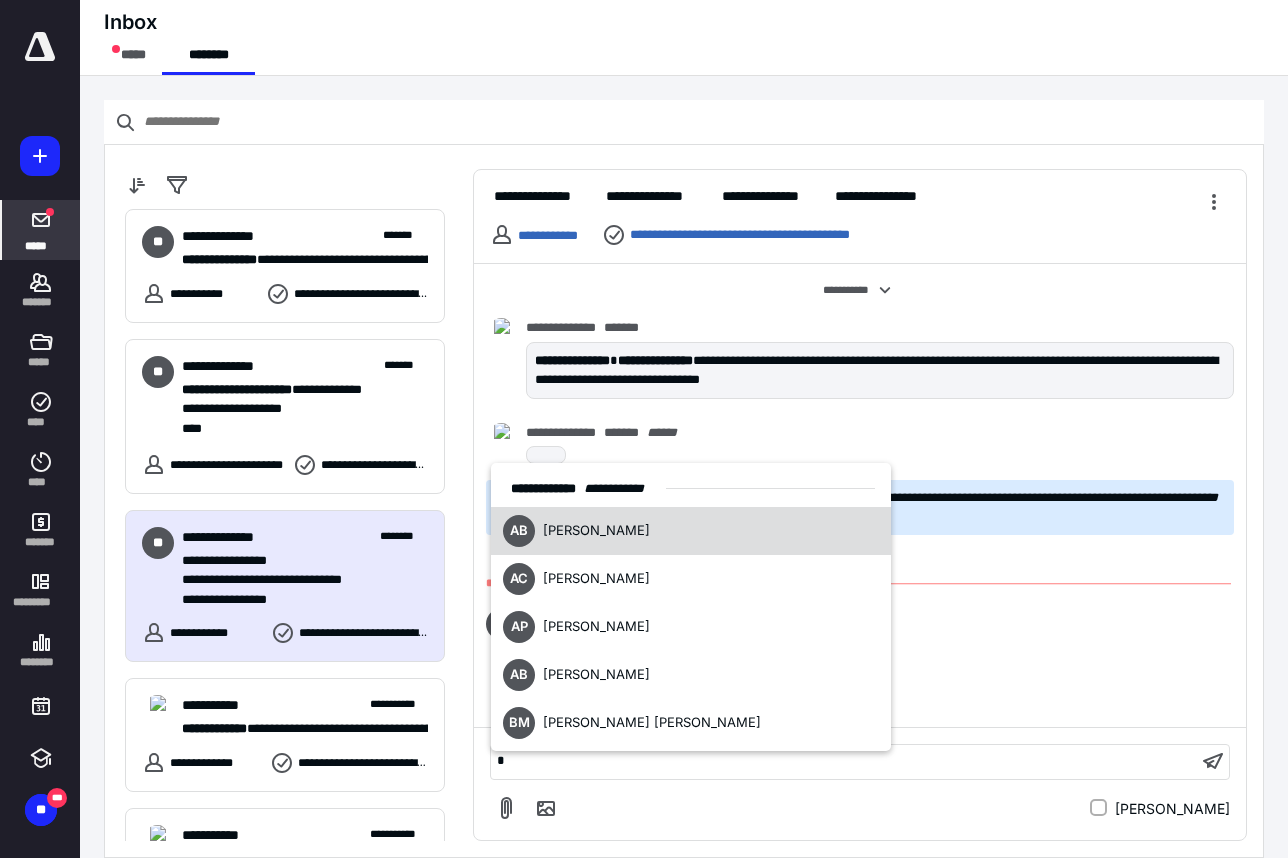 type 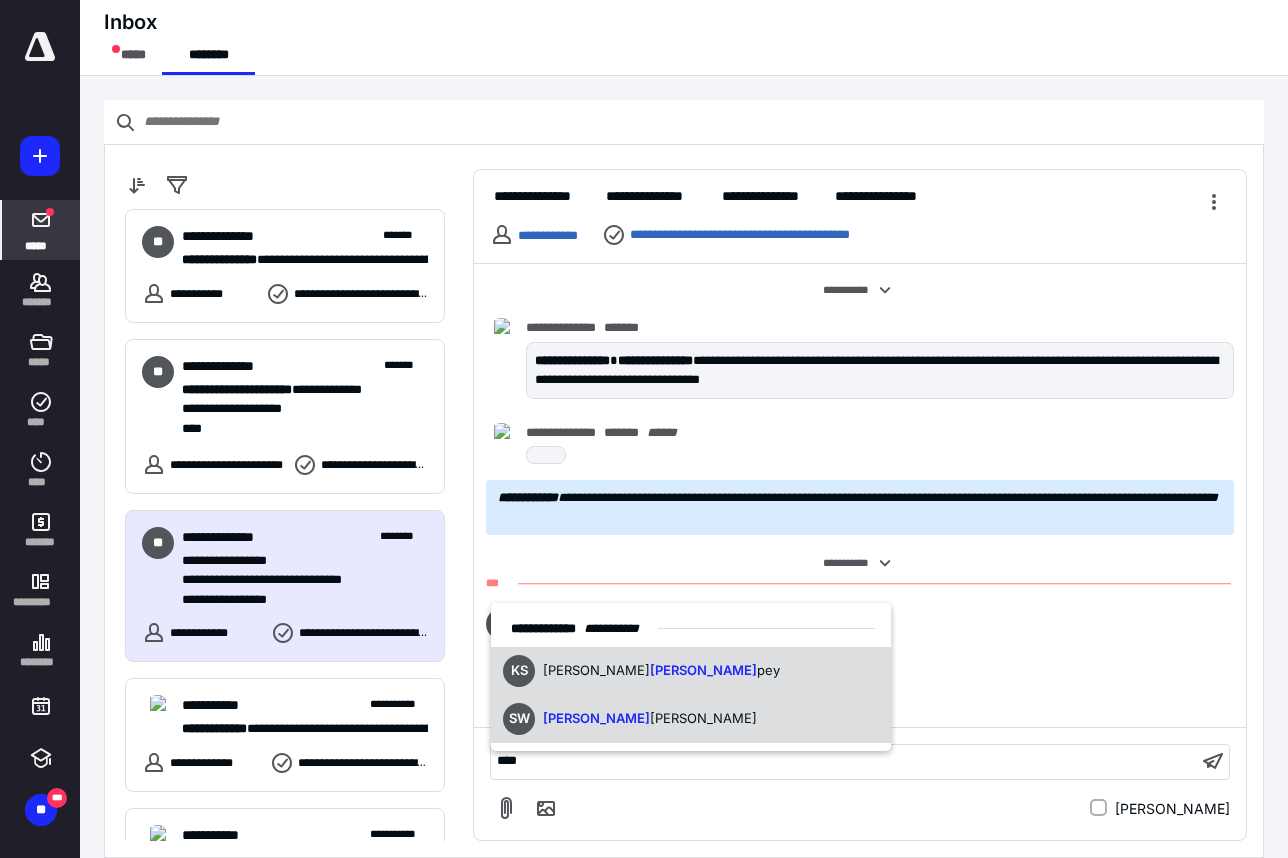 click on "[PERSON_NAME]" at bounding box center [703, 718] 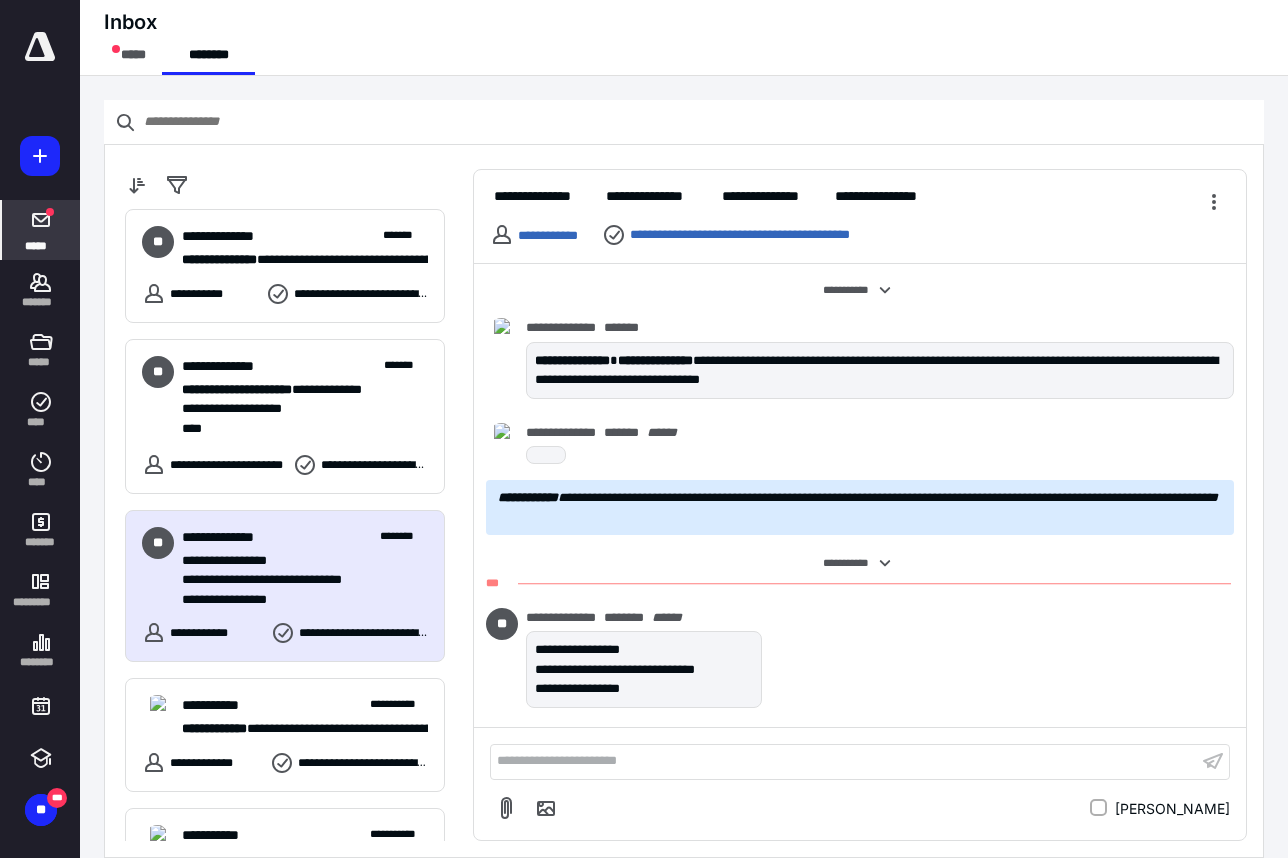 scroll, scrollTop: 127, scrollLeft: 0, axis: vertical 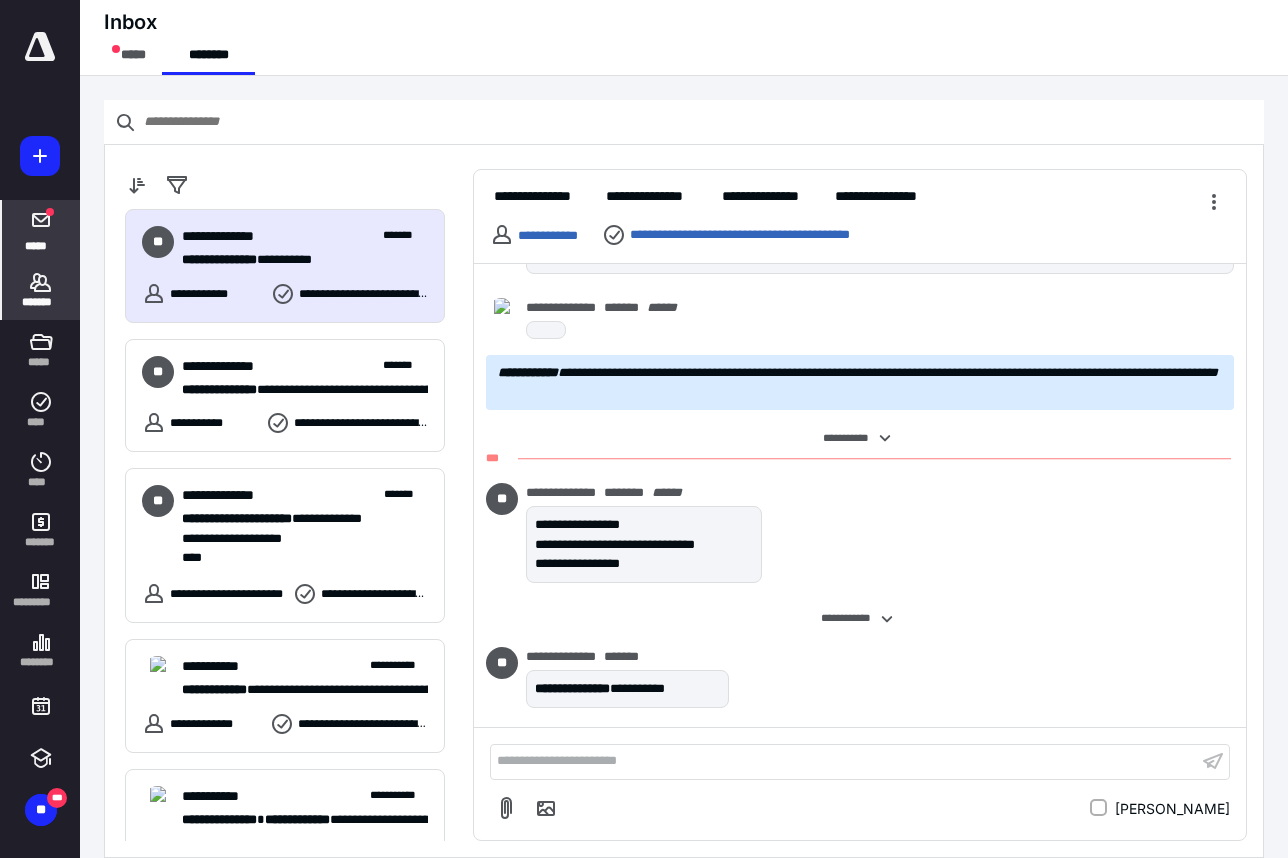 click 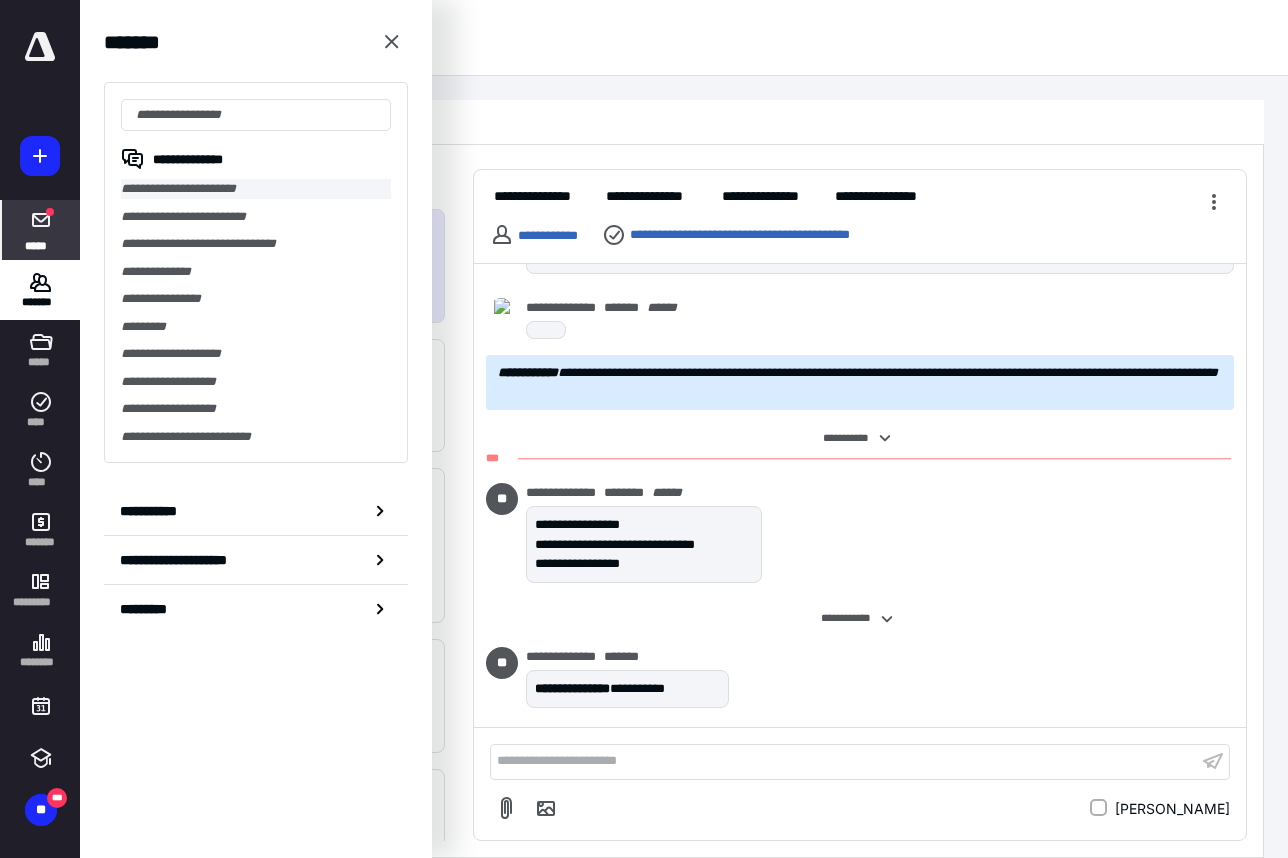 click on "**********" at bounding box center [256, 189] 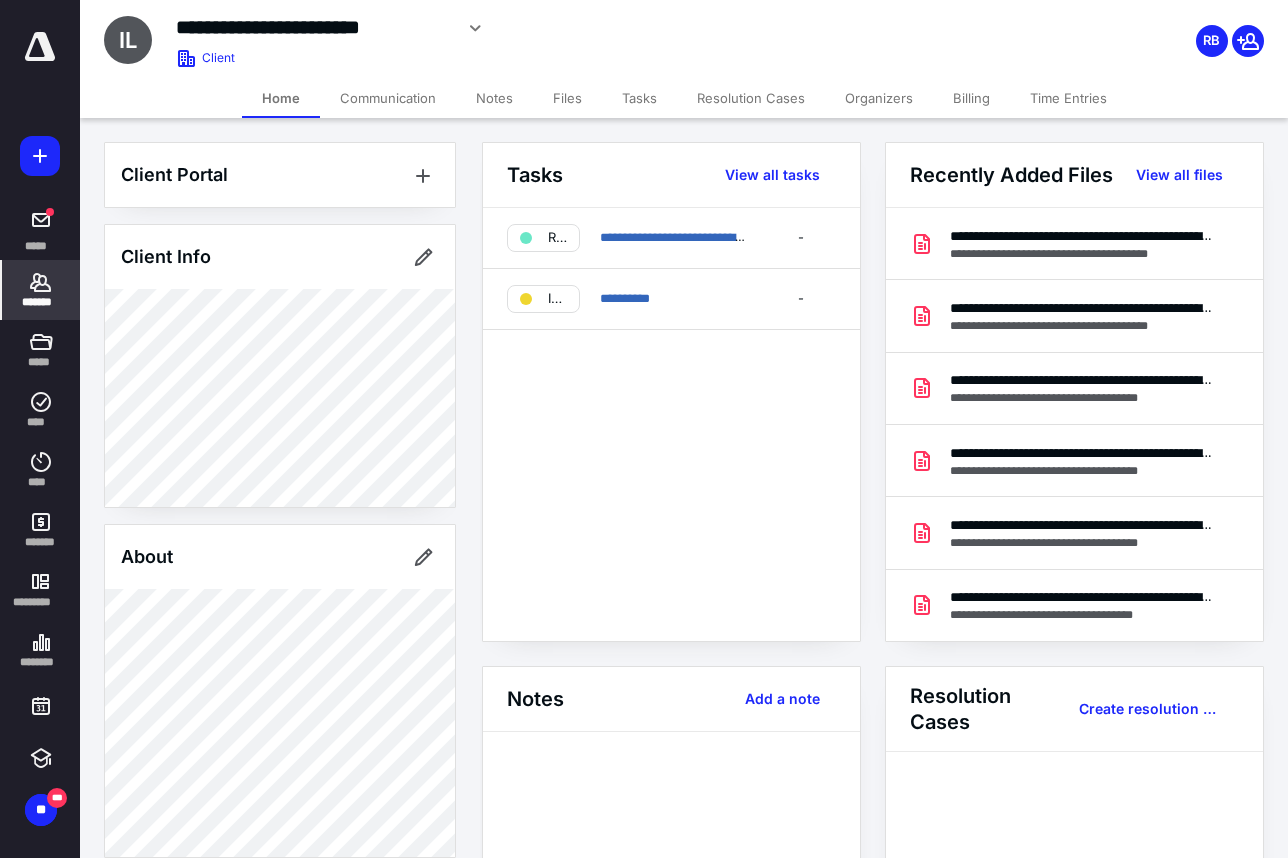 click on "Files" at bounding box center (567, 98) 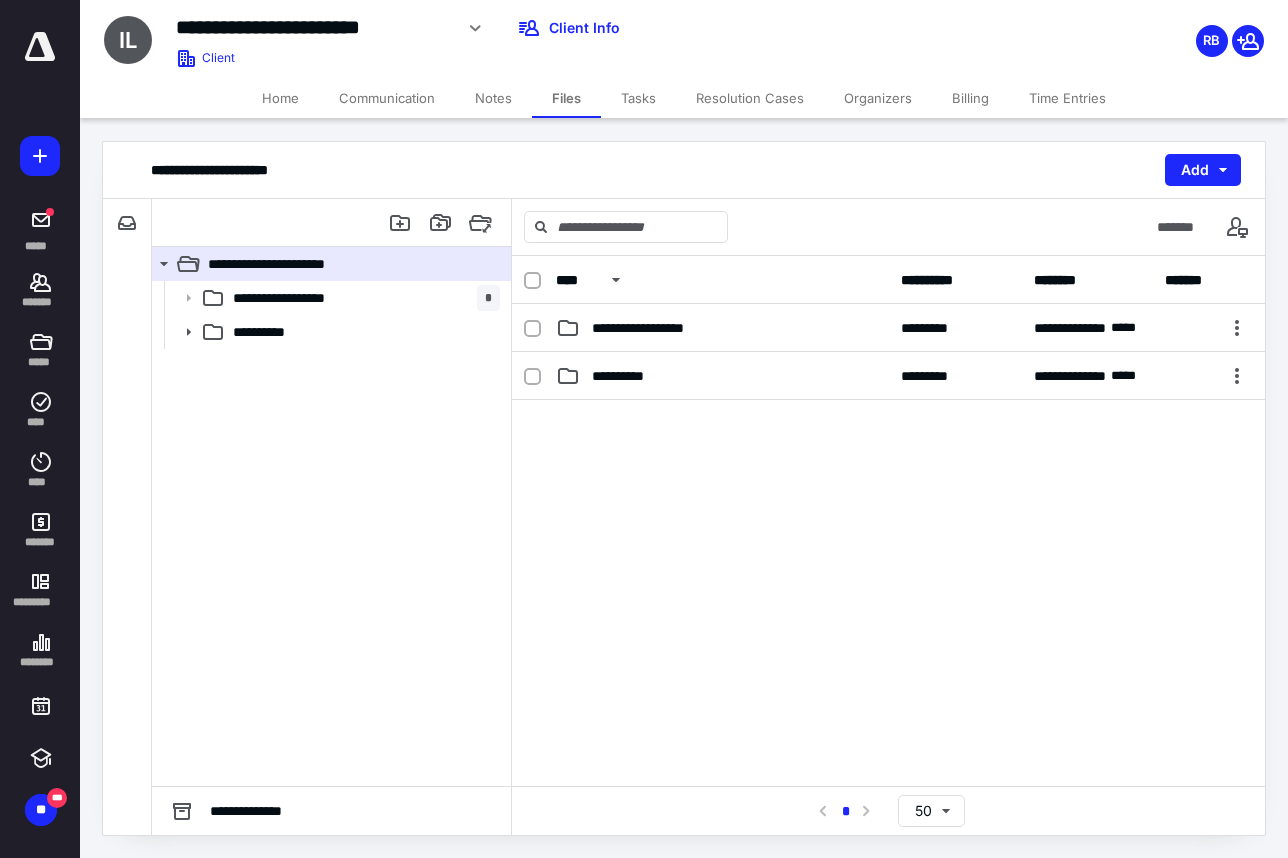 click on "Home" at bounding box center (280, 98) 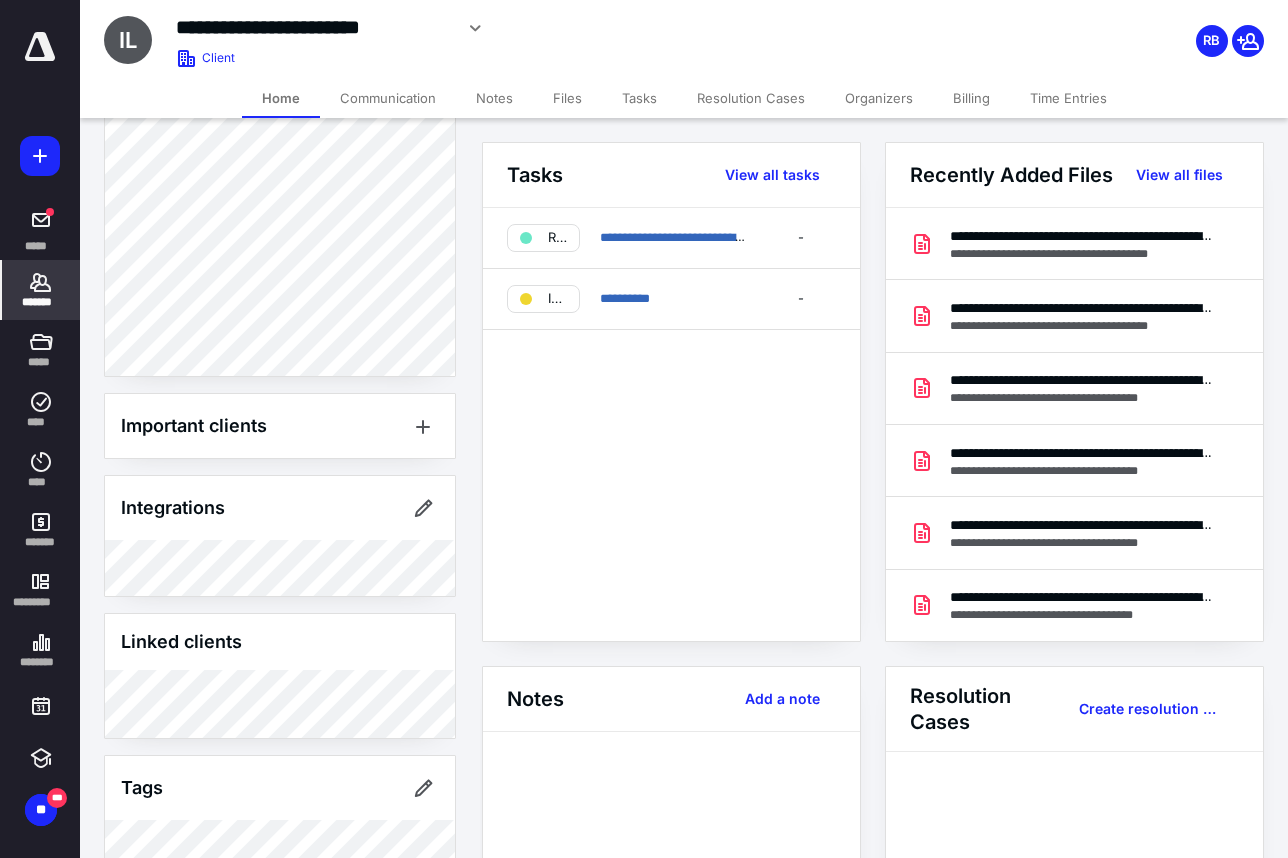scroll, scrollTop: 529, scrollLeft: 0, axis: vertical 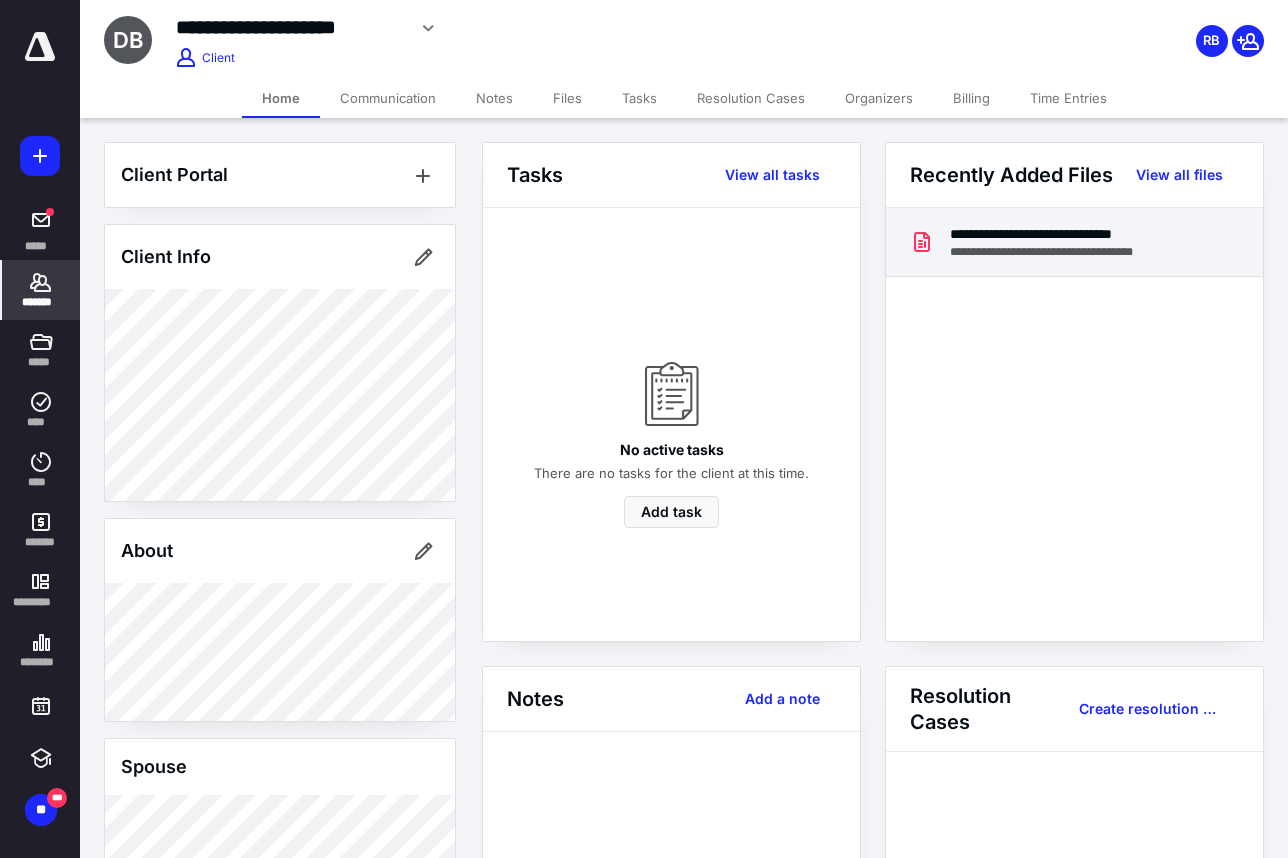 click on "**********" at bounding box center [1062, 234] 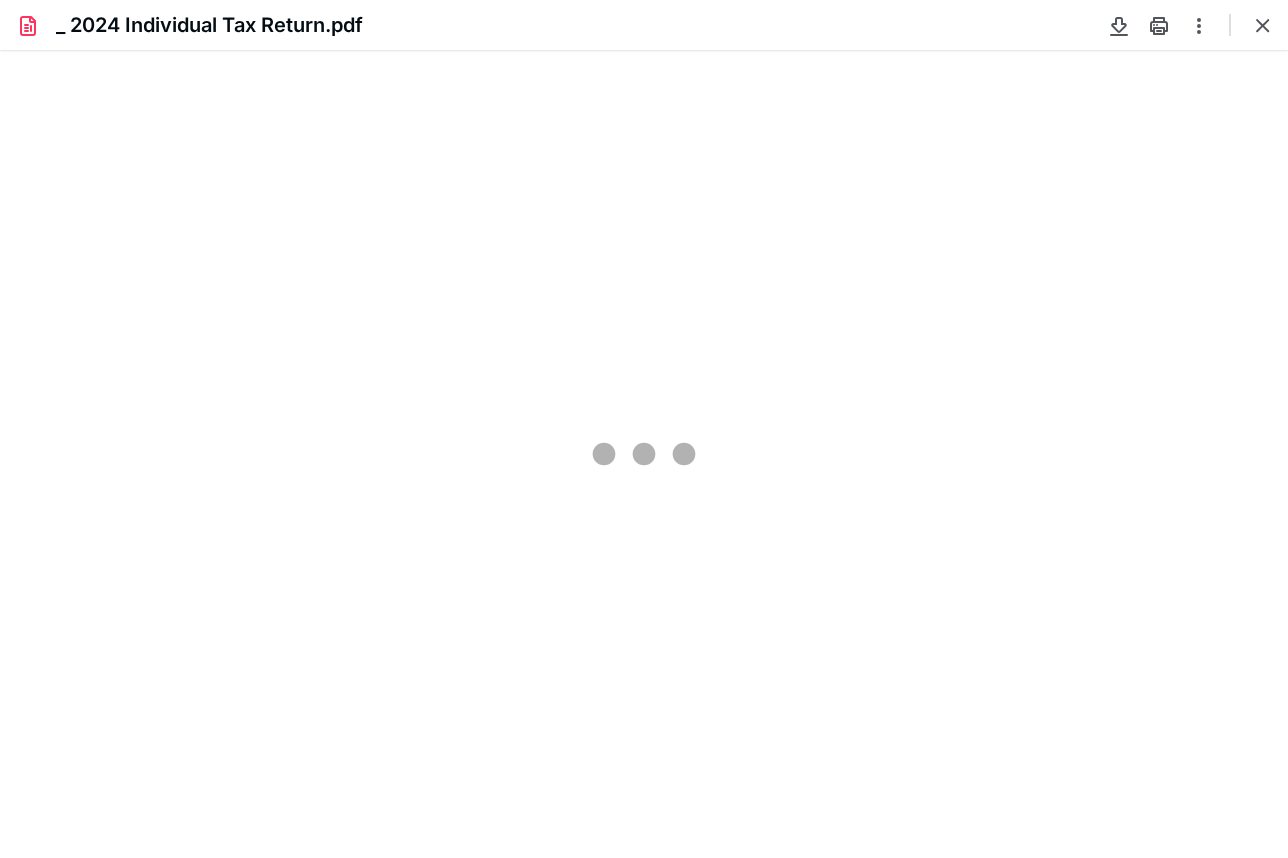 scroll, scrollTop: 0, scrollLeft: 0, axis: both 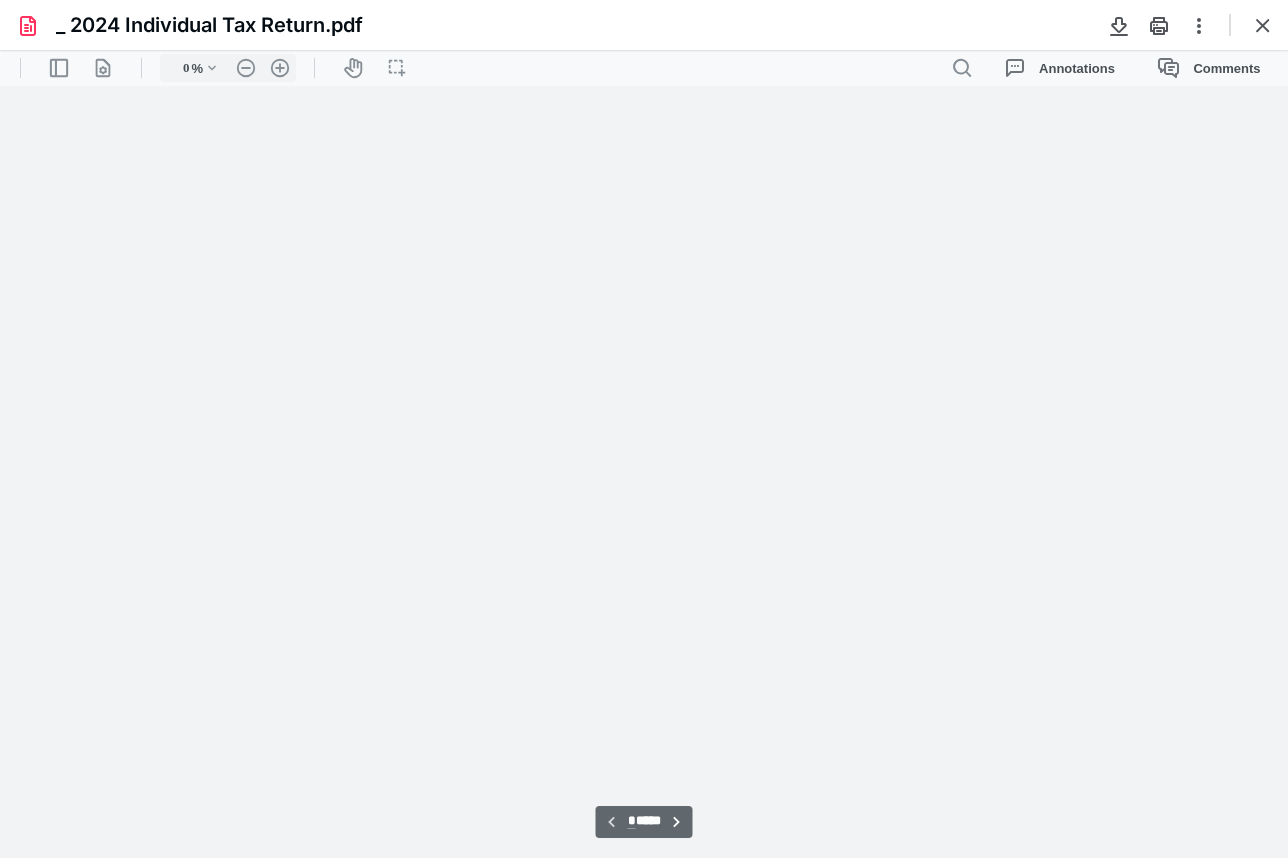 type on "97" 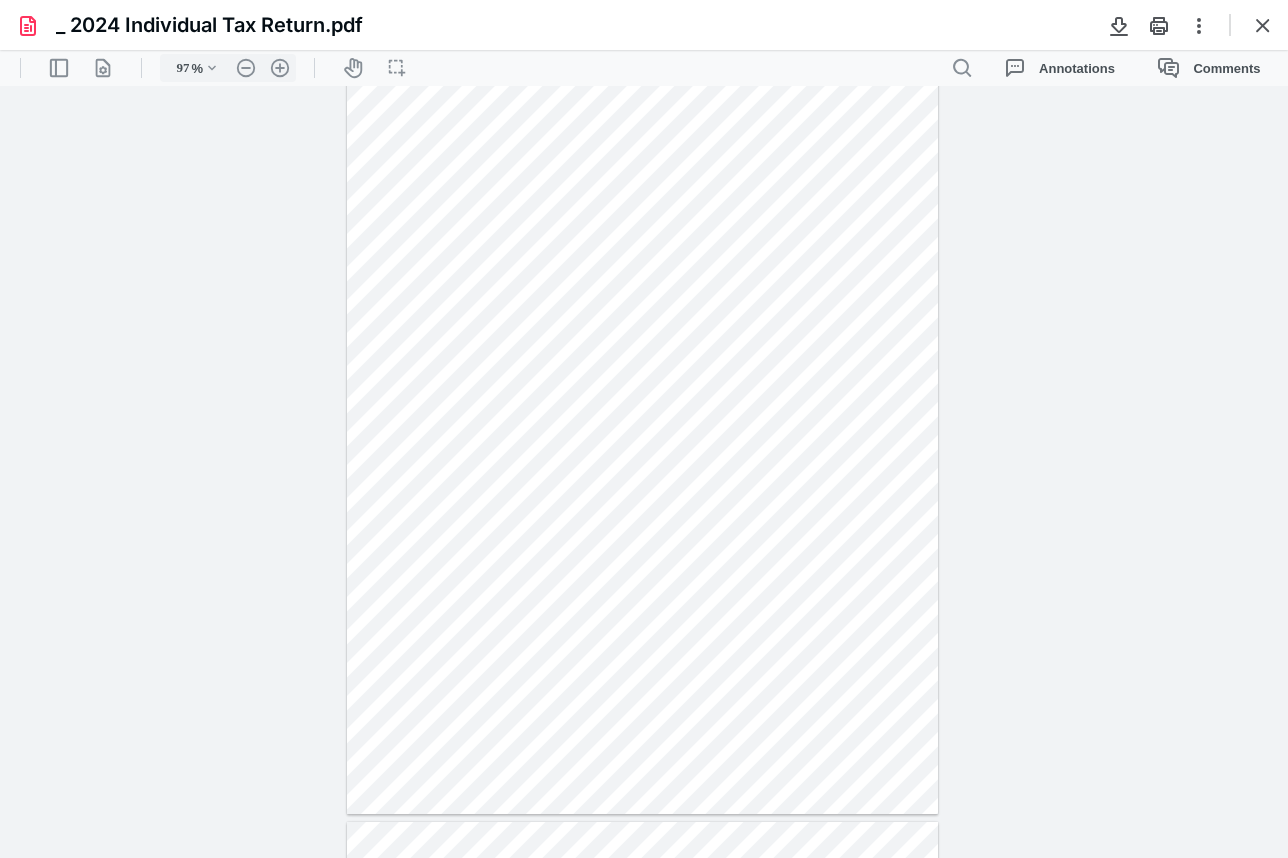 scroll, scrollTop: 45, scrollLeft: 0, axis: vertical 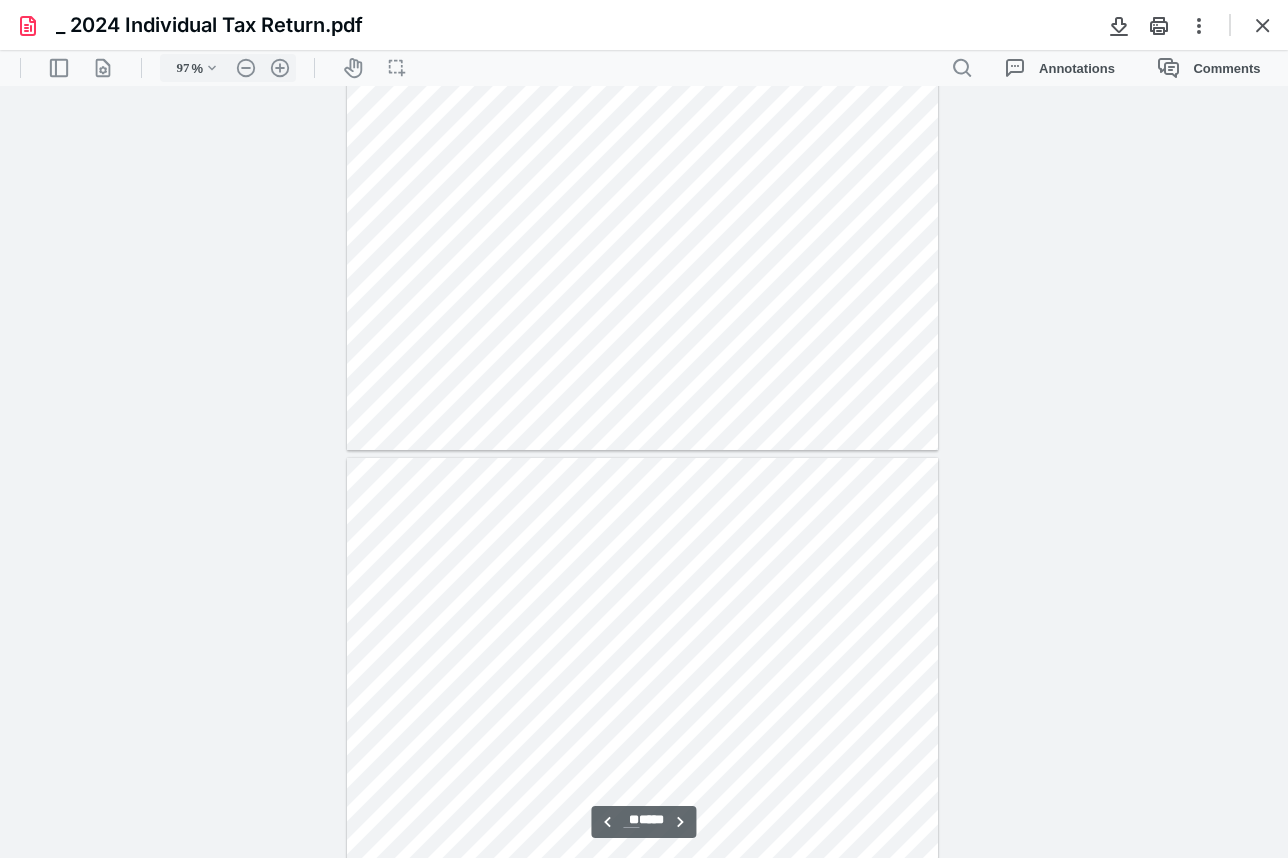 type on "**" 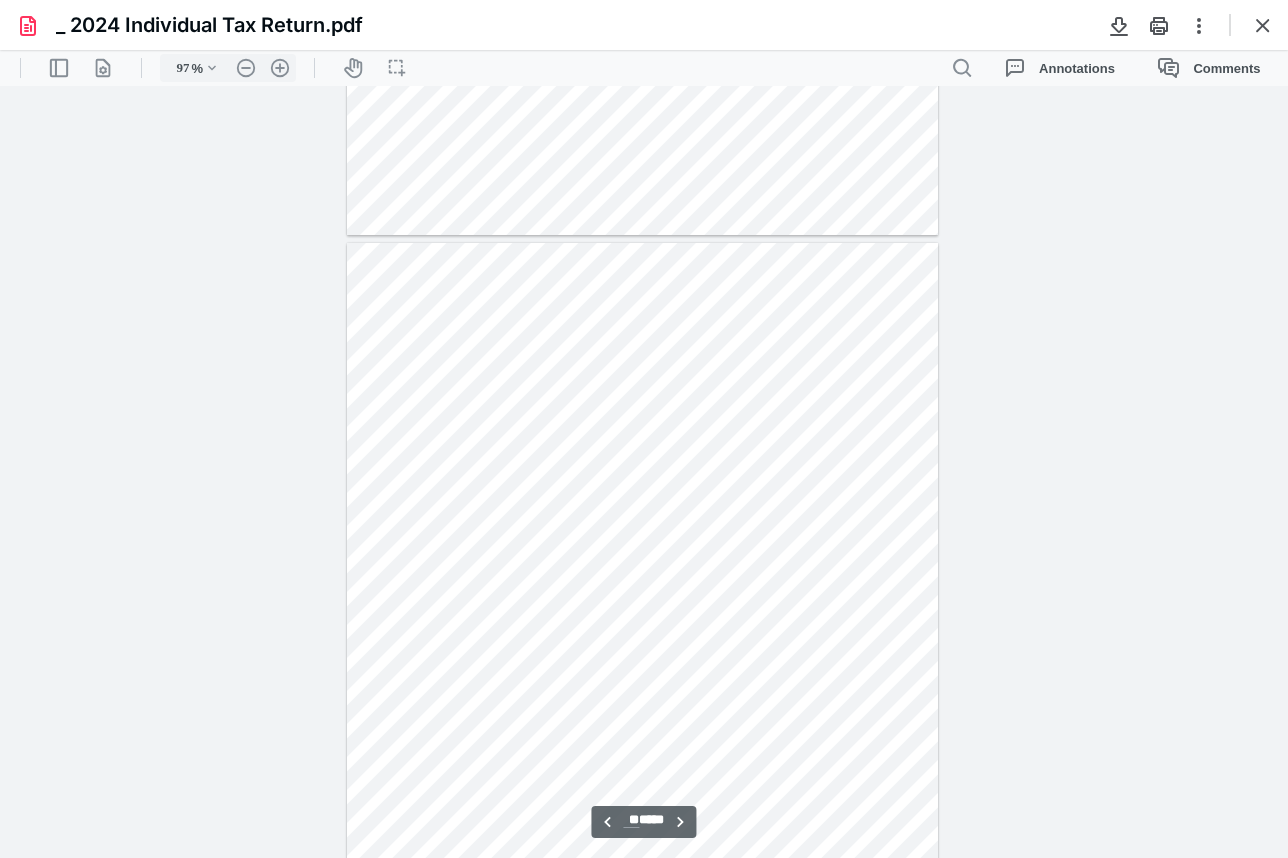 scroll, scrollTop: 8309, scrollLeft: 0, axis: vertical 